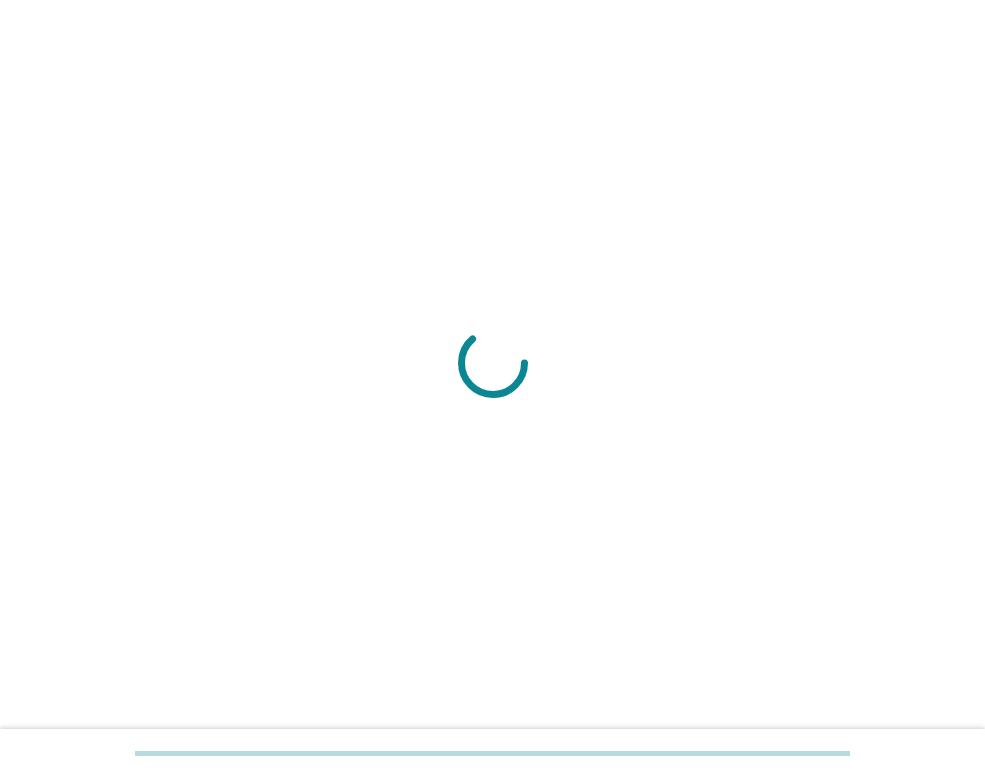 scroll, scrollTop: 0, scrollLeft: 0, axis: both 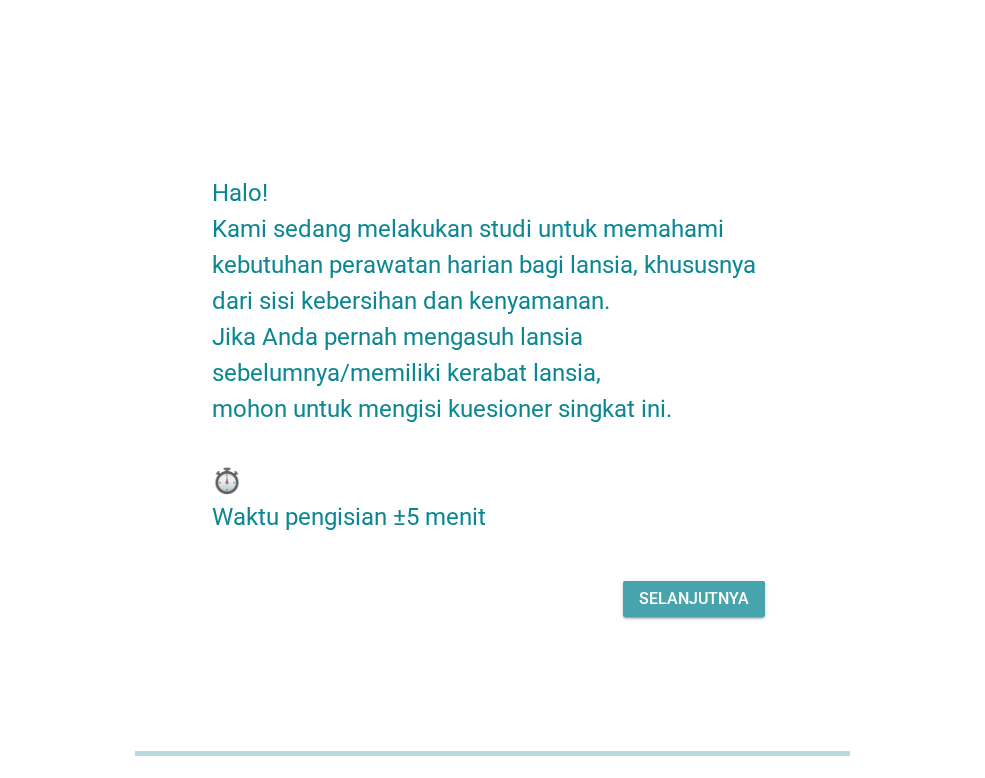 click on "Selanjutnya" at bounding box center [694, 599] 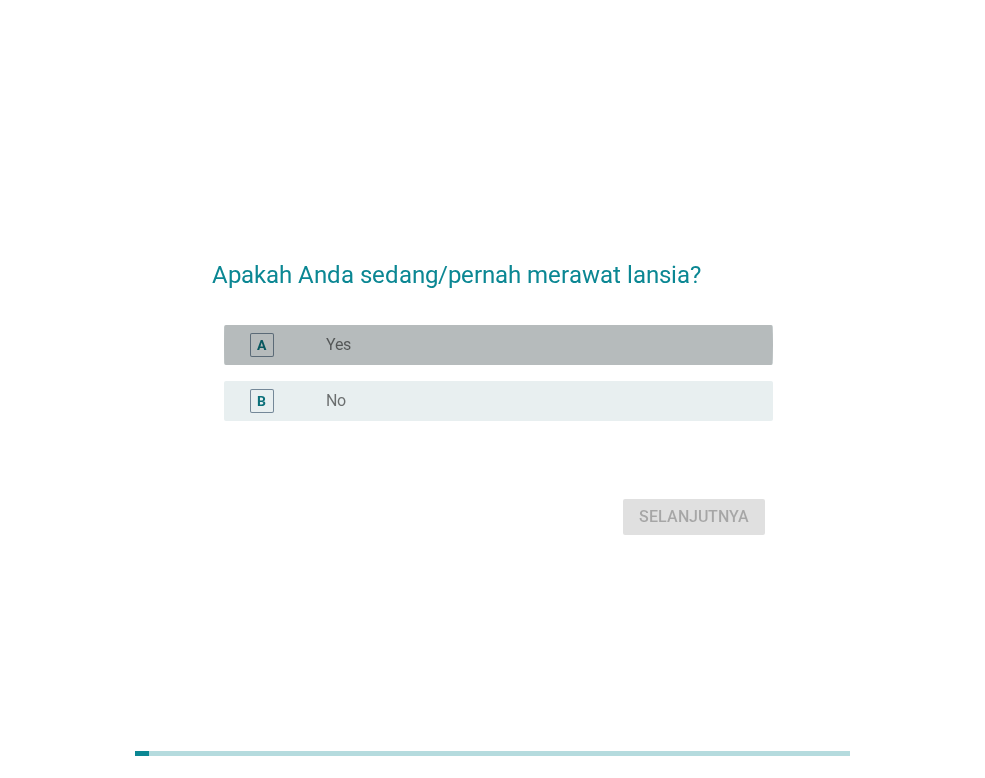 click on "radio_button_unchecked Yes" at bounding box center (533, 345) 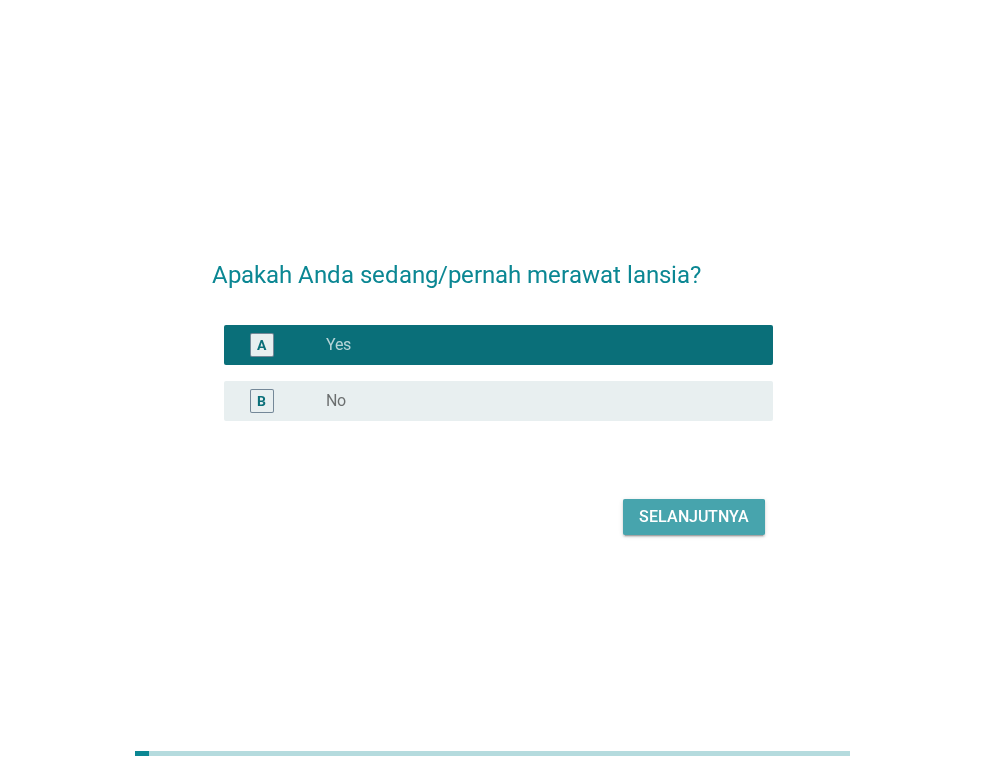 click on "Selanjutnya" at bounding box center (694, 517) 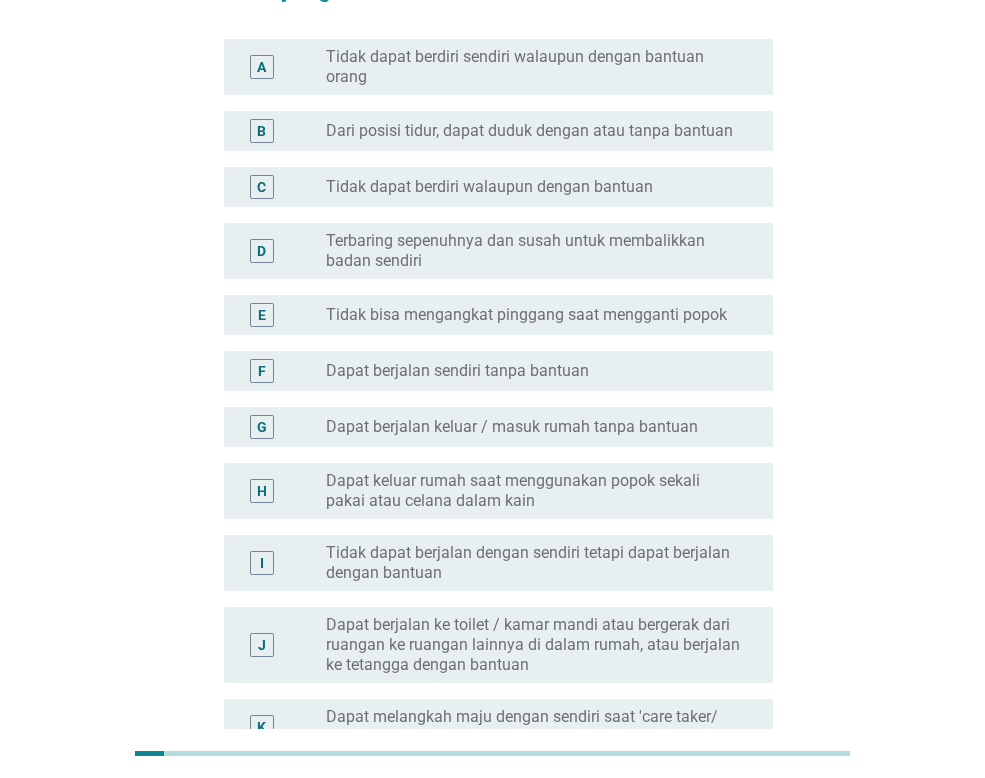 scroll, scrollTop: 0, scrollLeft: 0, axis: both 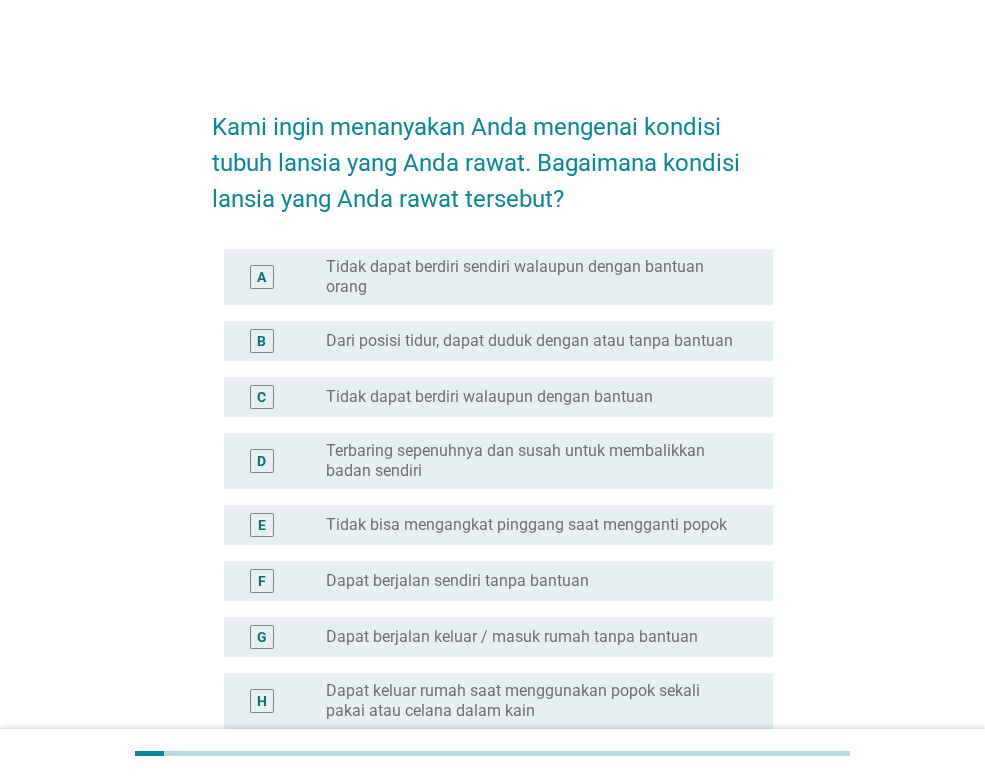 click on "Tidak dapat berdiri sendiri walaupun dengan bantuan orang" at bounding box center (533, 277) 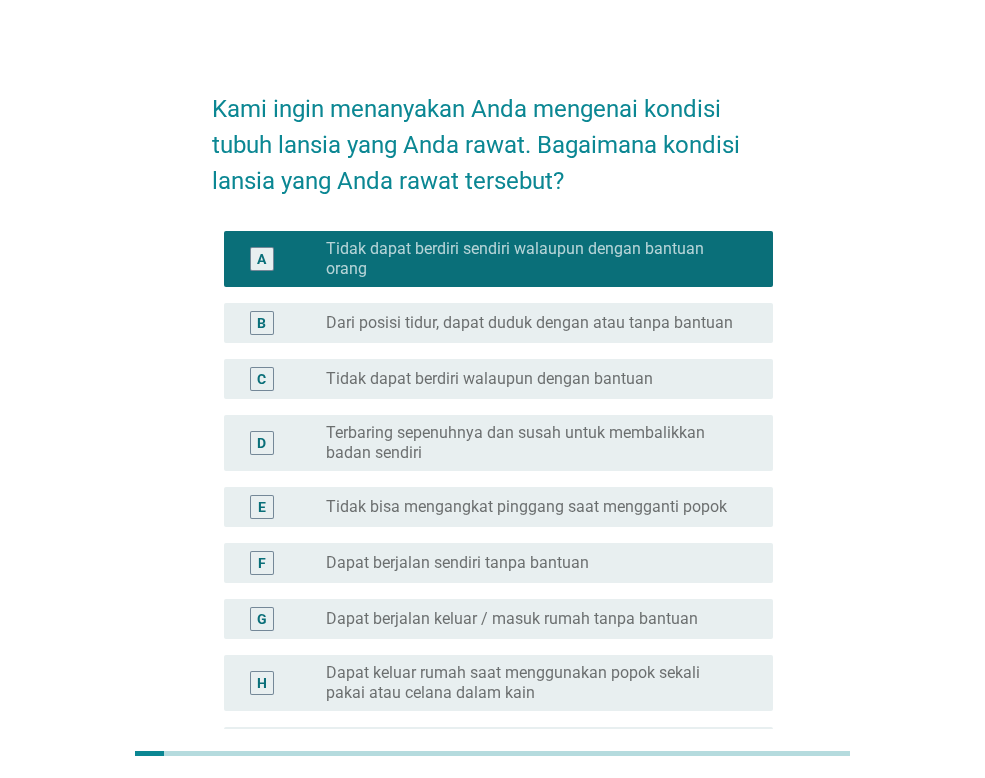 scroll, scrollTop: 0, scrollLeft: 0, axis: both 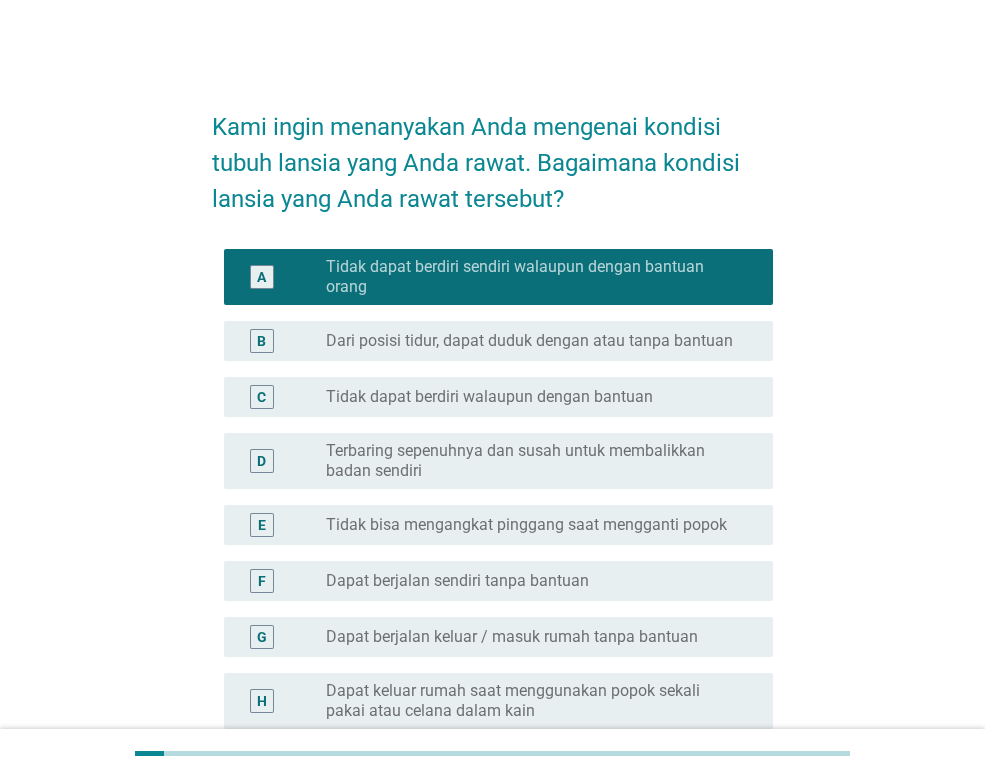 click on "radio_button_unchecked Tidak dapat berdiri walaupun dengan bantuan" at bounding box center [541, 397] 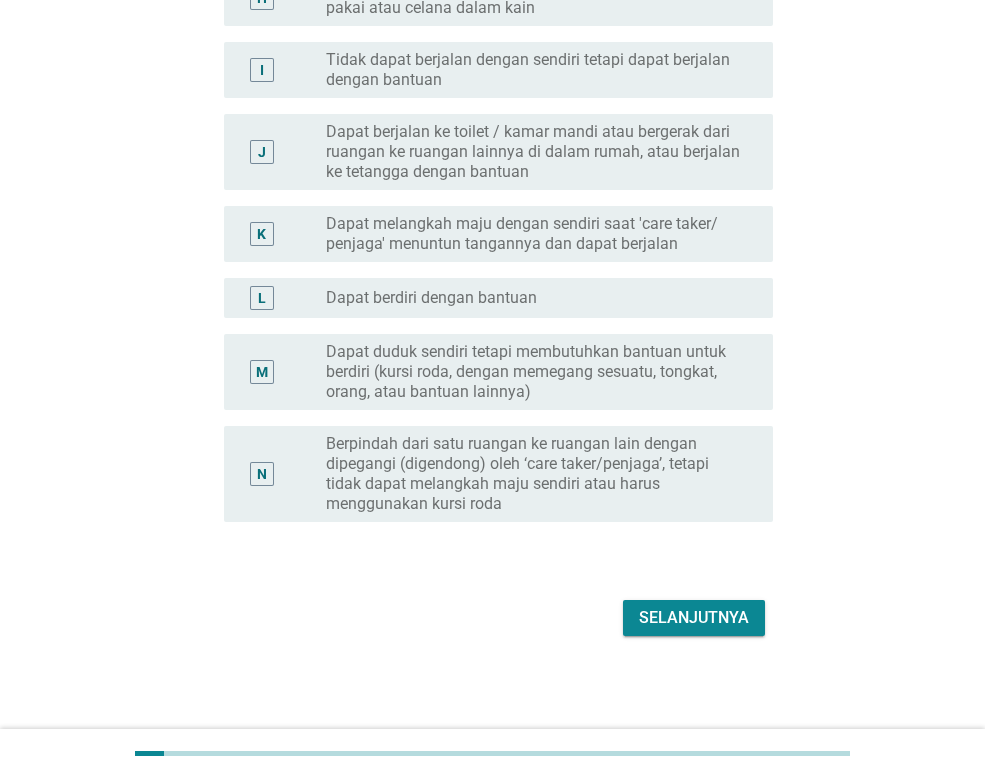 scroll, scrollTop: 704, scrollLeft: 0, axis: vertical 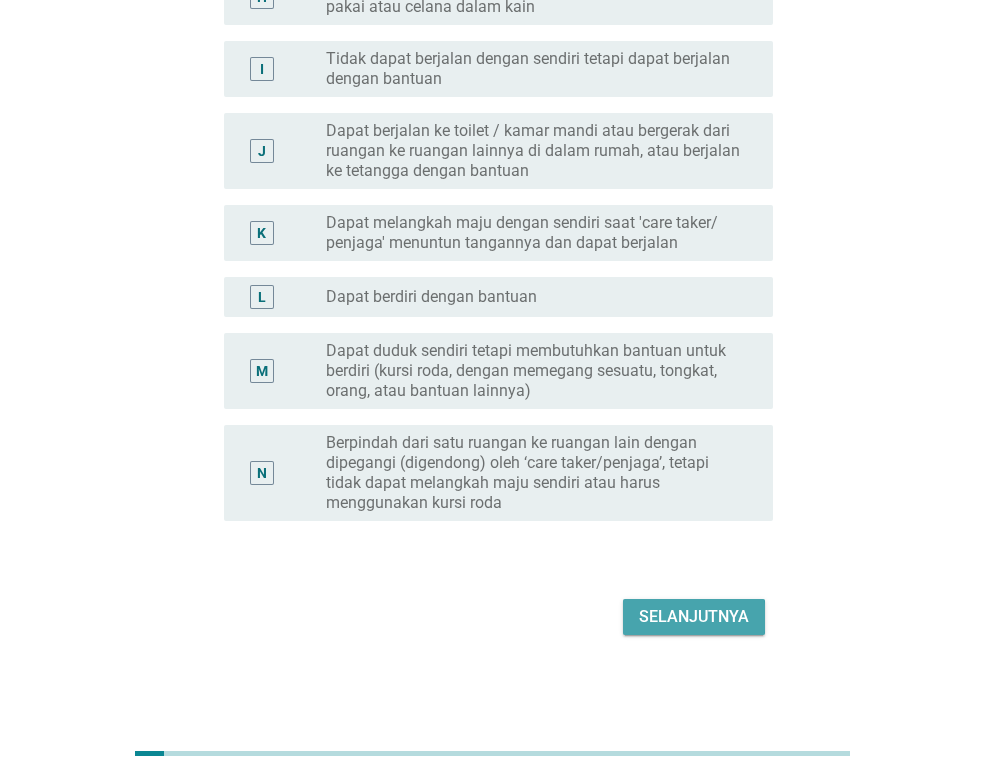 click on "Selanjutnya" at bounding box center [694, 617] 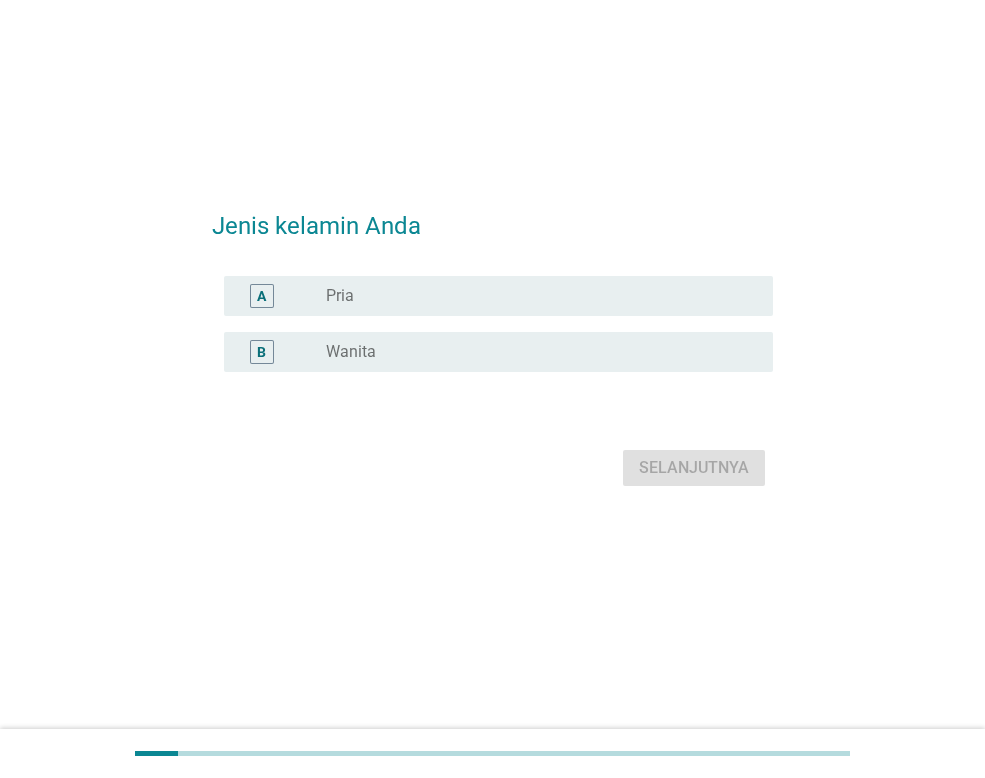 scroll, scrollTop: 0, scrollLeft: 0, axis: both 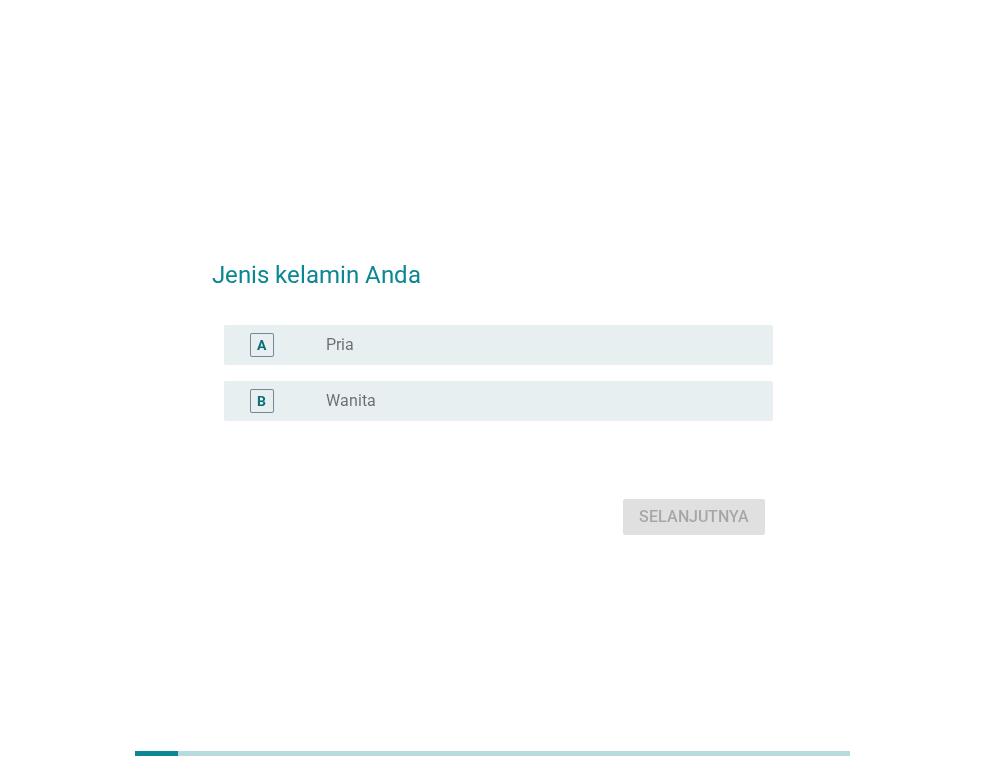 click on "radio_button_unchecked Wanita" at bounding box center (533, 401) 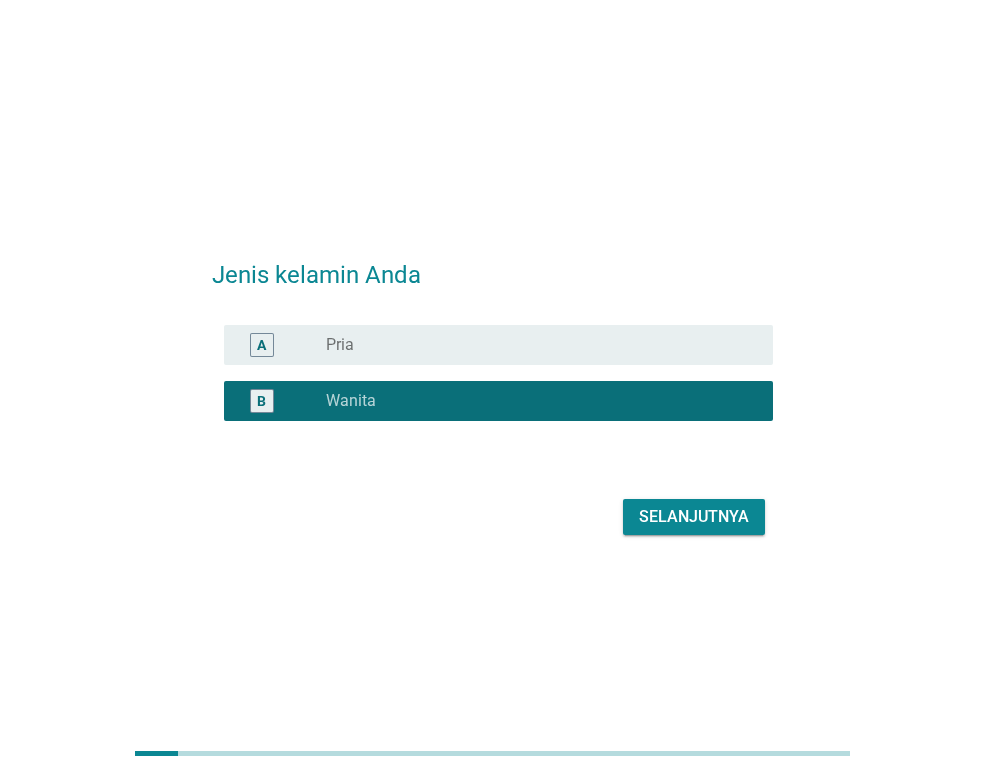click on "Selanjutnya" at bounding box center [694, 517] 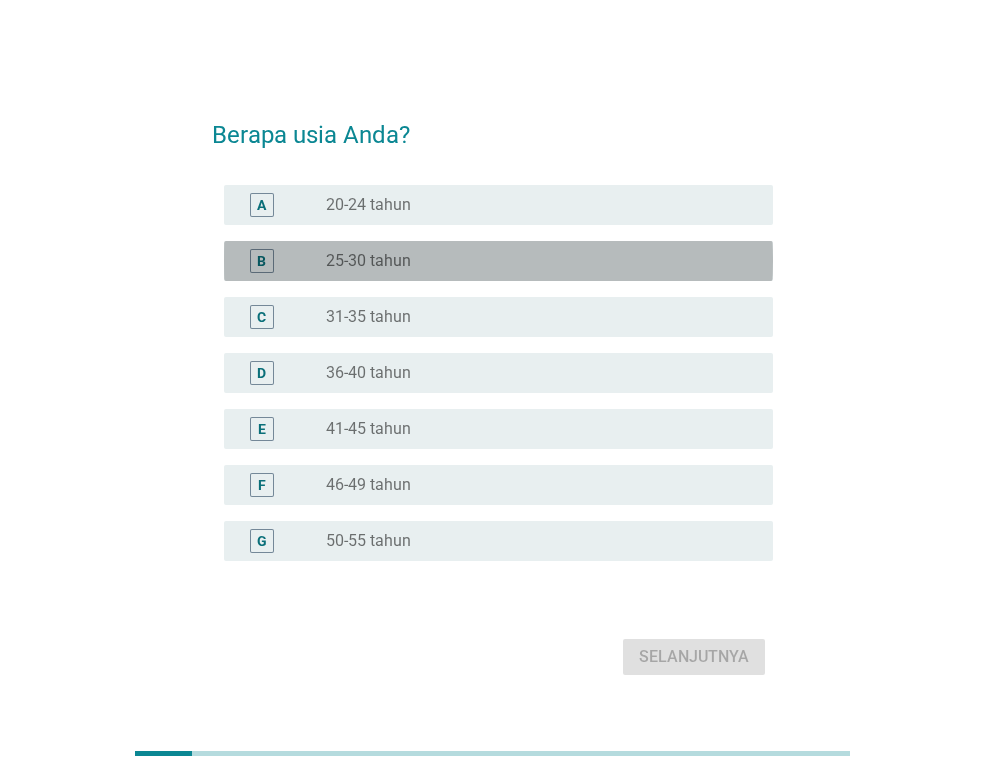 click on "radio_button_unchecked 25-30 tahun" at bounding box center [533, 261] 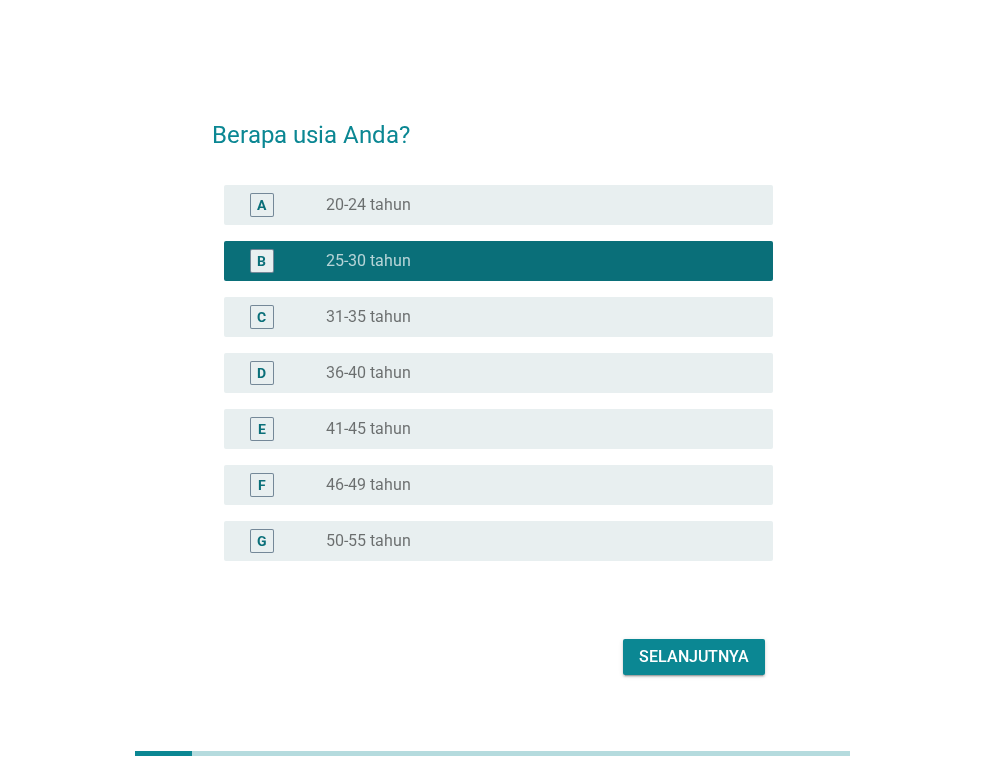 click on "Selanjutnya" at bounding box center (694, 657) 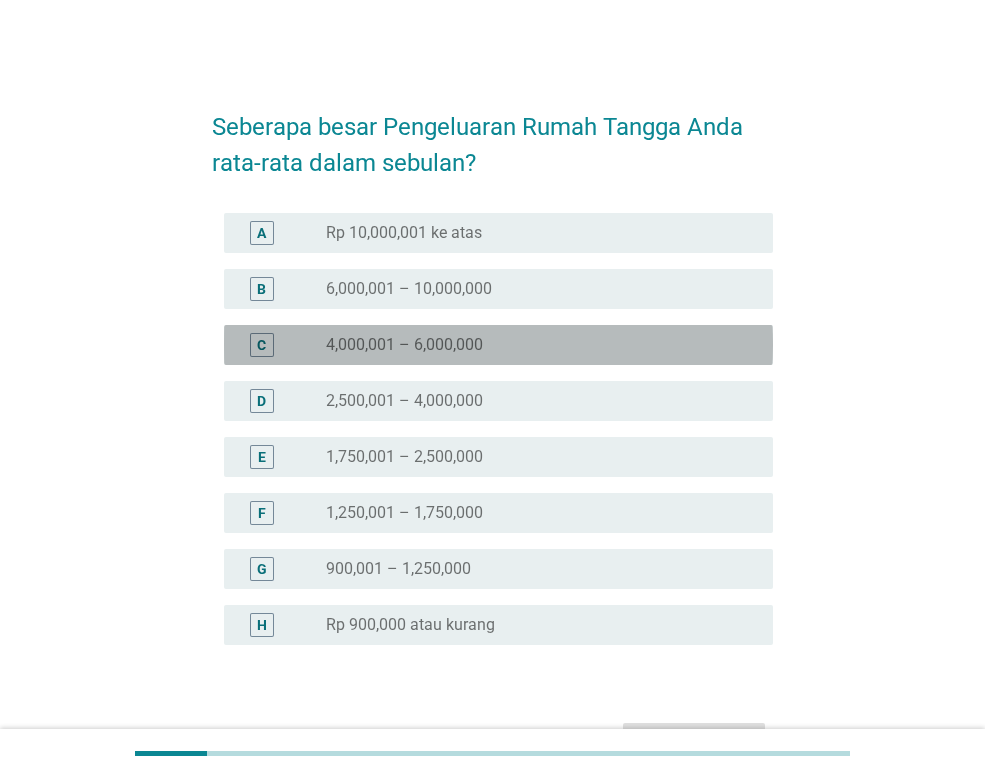 click on "radio_button_unchecked 4,000,001 – 6,000,000" at bounding box center (533, 345) 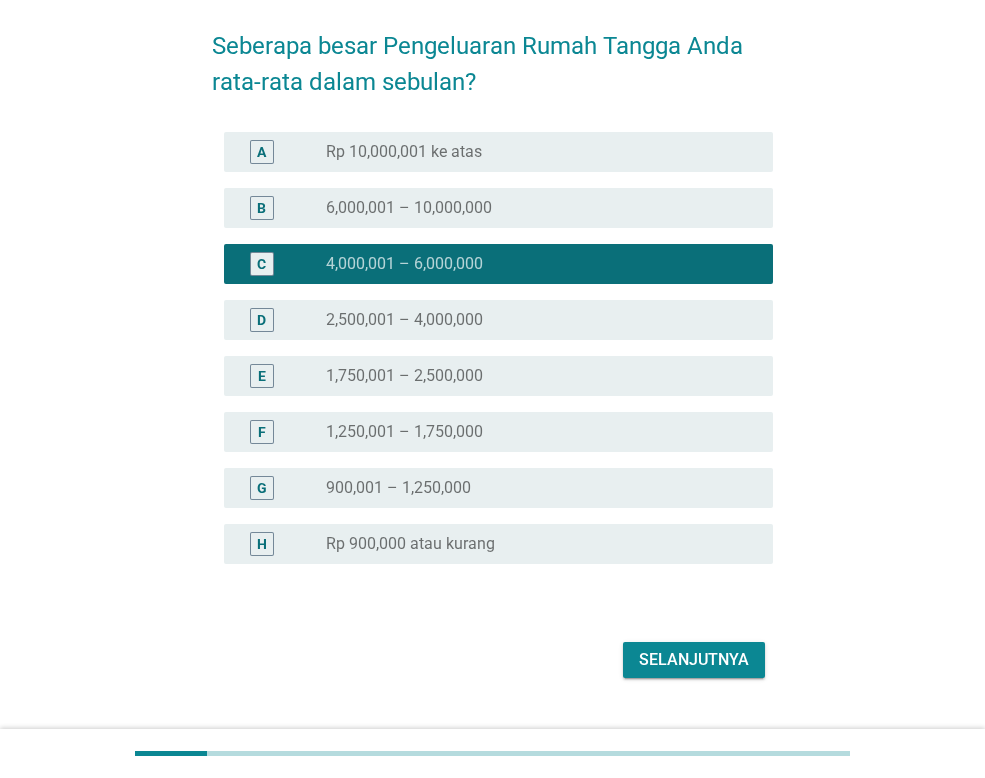 scroll, scrollTop: 124, scrollLeft: 0, axis: vertical 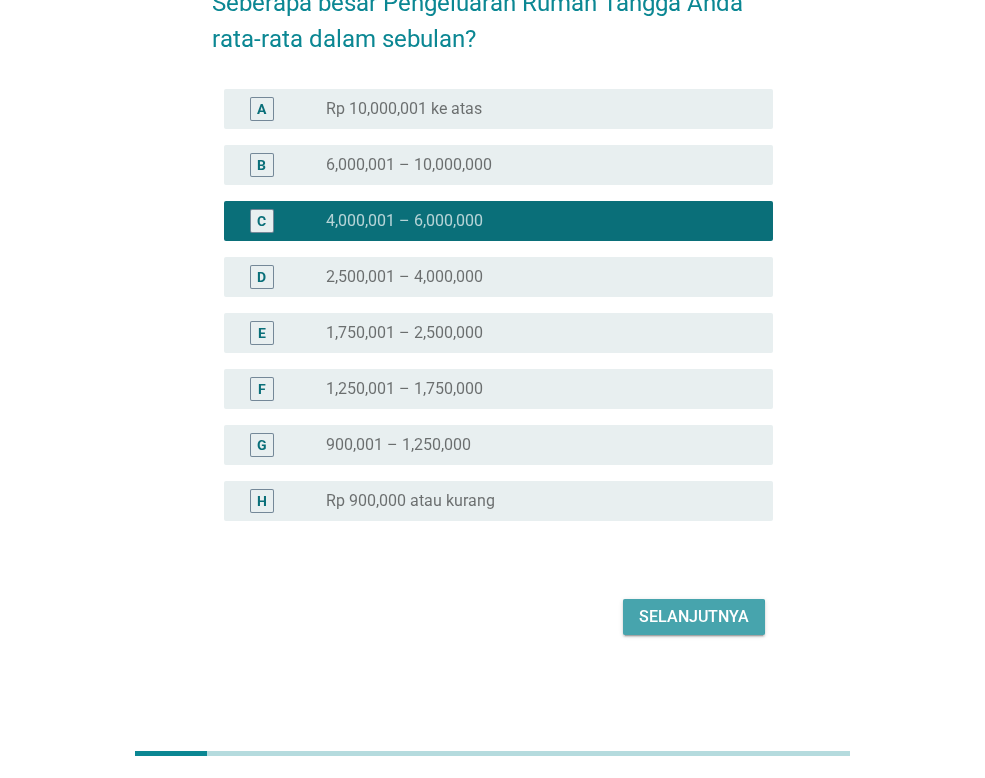 click on "Selanjutnya" at bounding box center (694, 617) 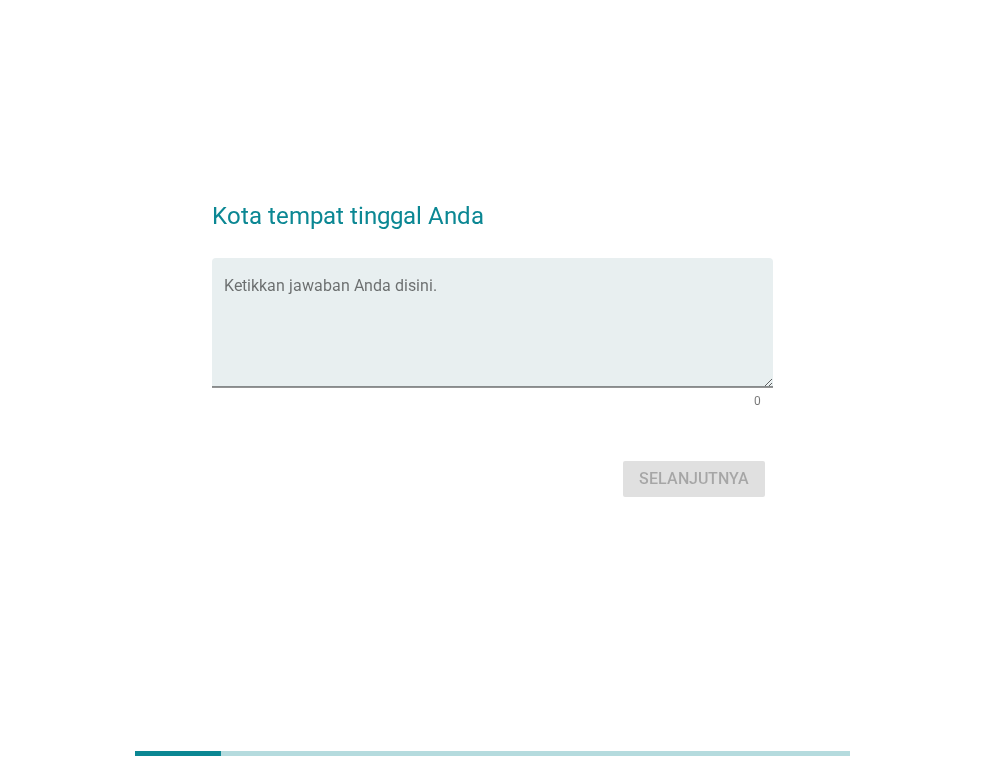 scroll, scrollTop: 0, scrollLeft: 0, axis: both 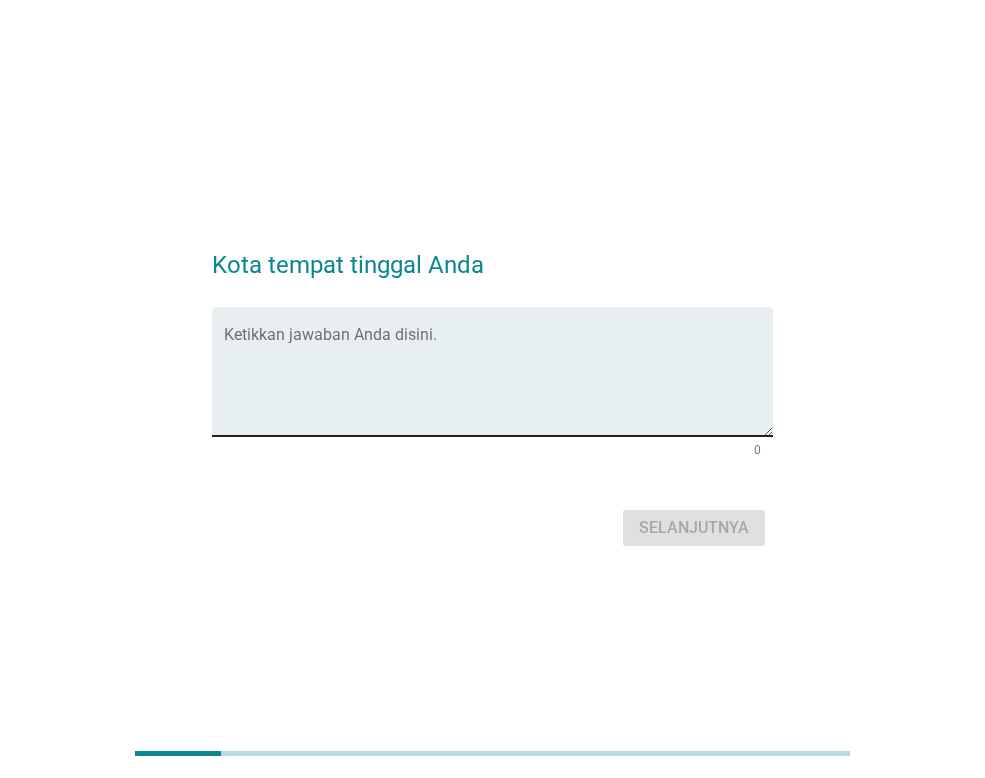 click at bounding box center [498, 383] 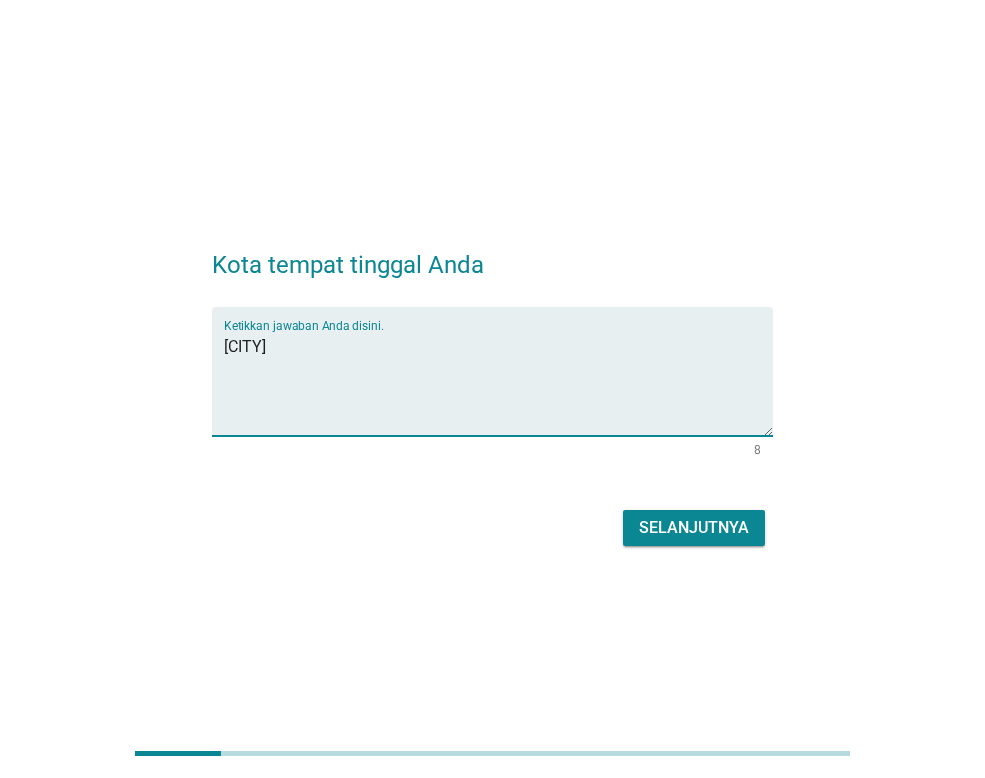 type on "[CITY]" 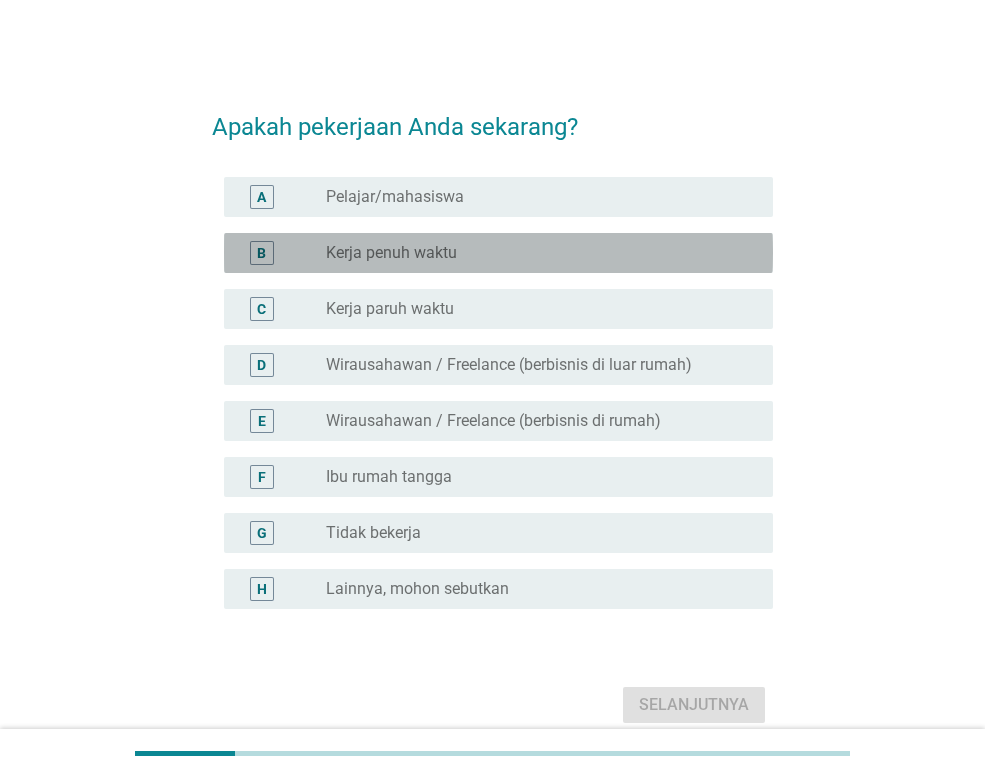click on "Kerja penuh waktu" at bounding box center (391, 253) 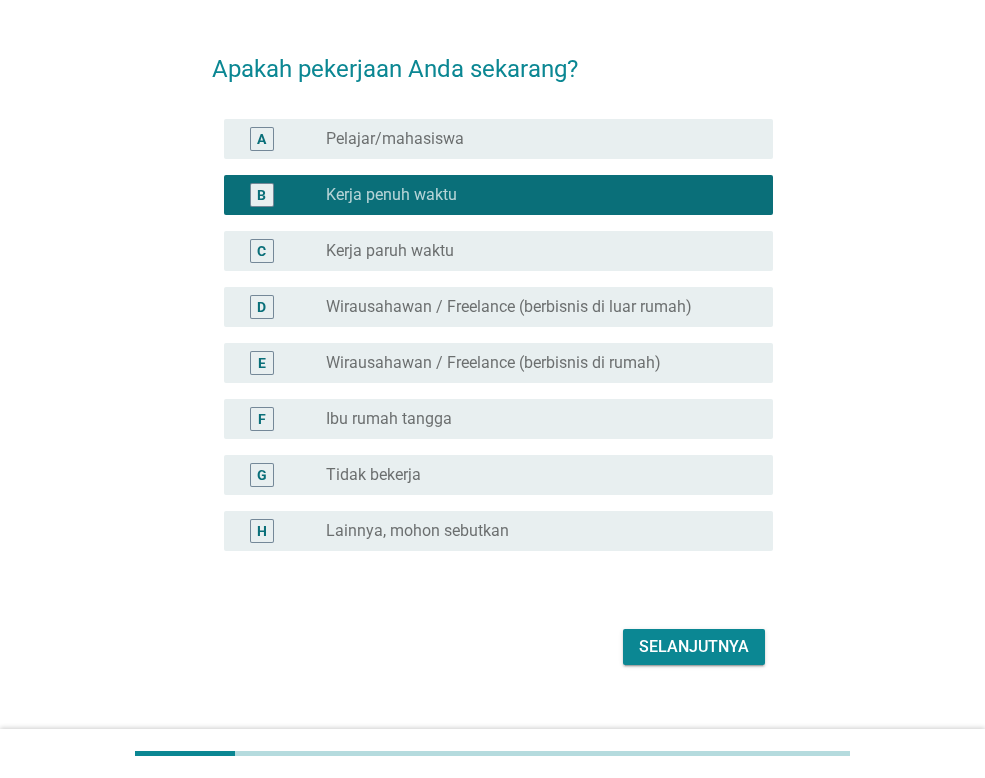 scroll, scrollTop: 88, scrollLeft: 0, axis: vertical 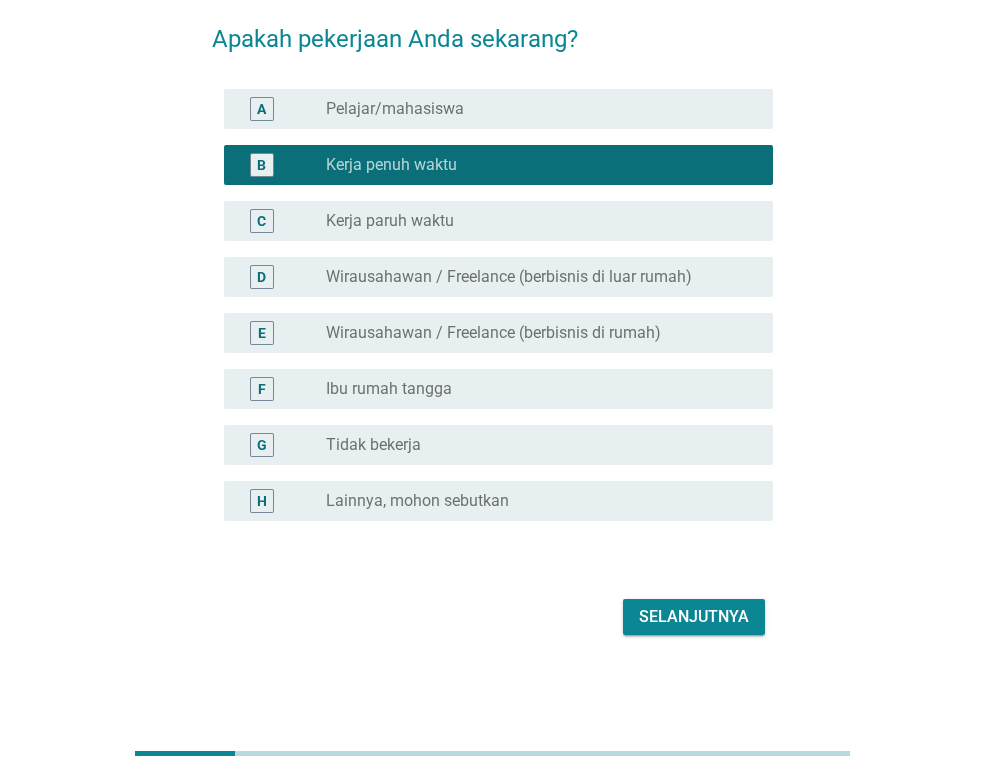 click on "Selanjutnya" at bounding box center [694, 617] 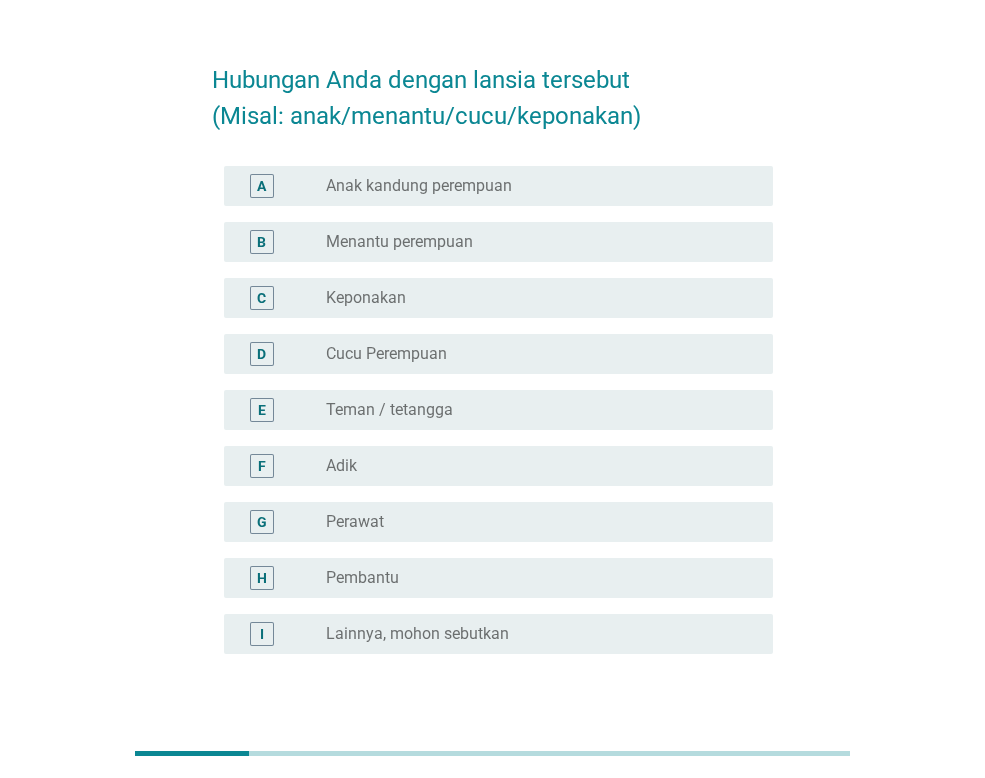 scroll, scrollTop: 0, scrollLeft: 0, axis: both 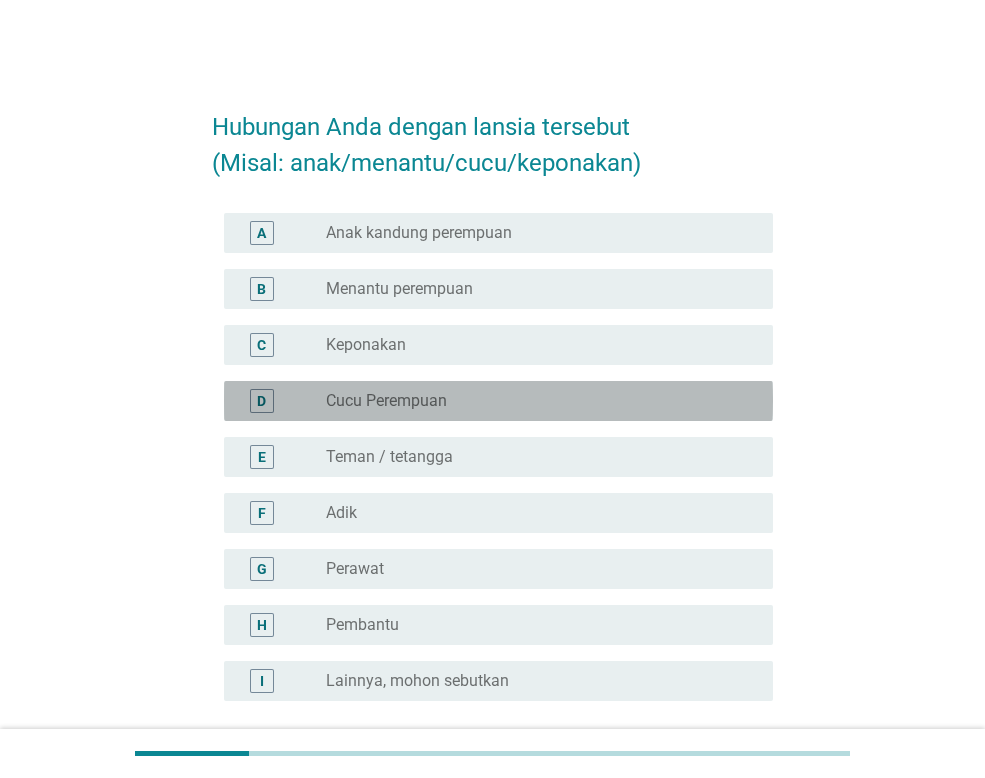 click on "radio_button_unchecked Cucu Perempuan" at bounding box center [541, 401] 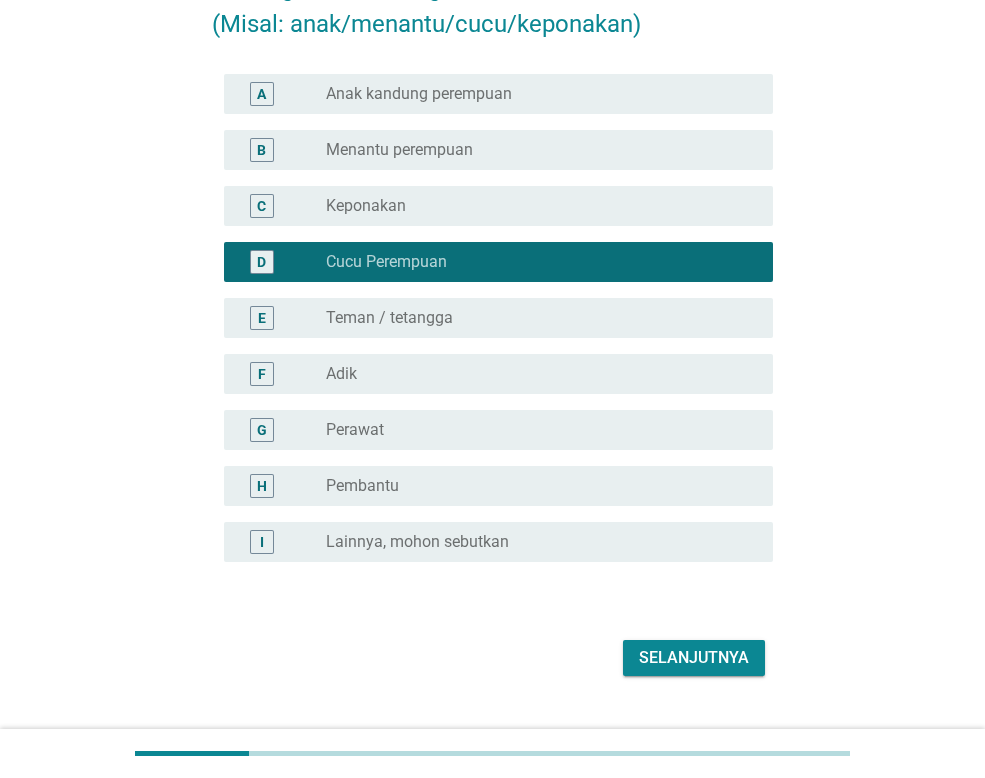 scroll, scrollTop: 180, scrollLeft: 0, axis: vertical 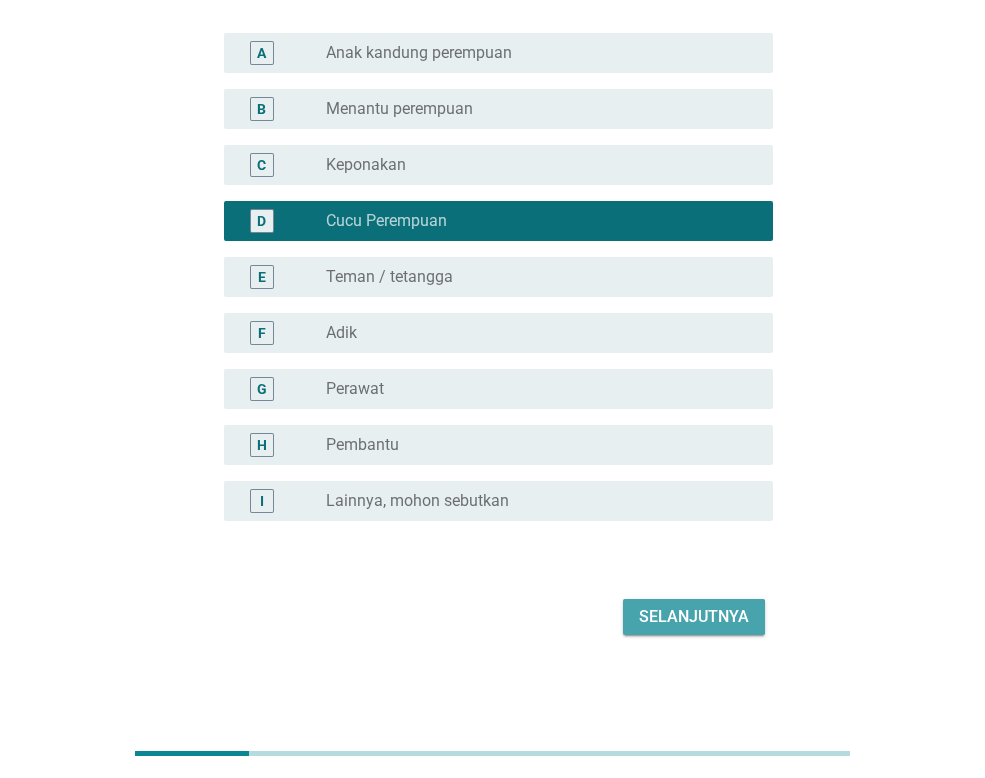 click on "Selanjutnya" at bounding box center (694, 617) 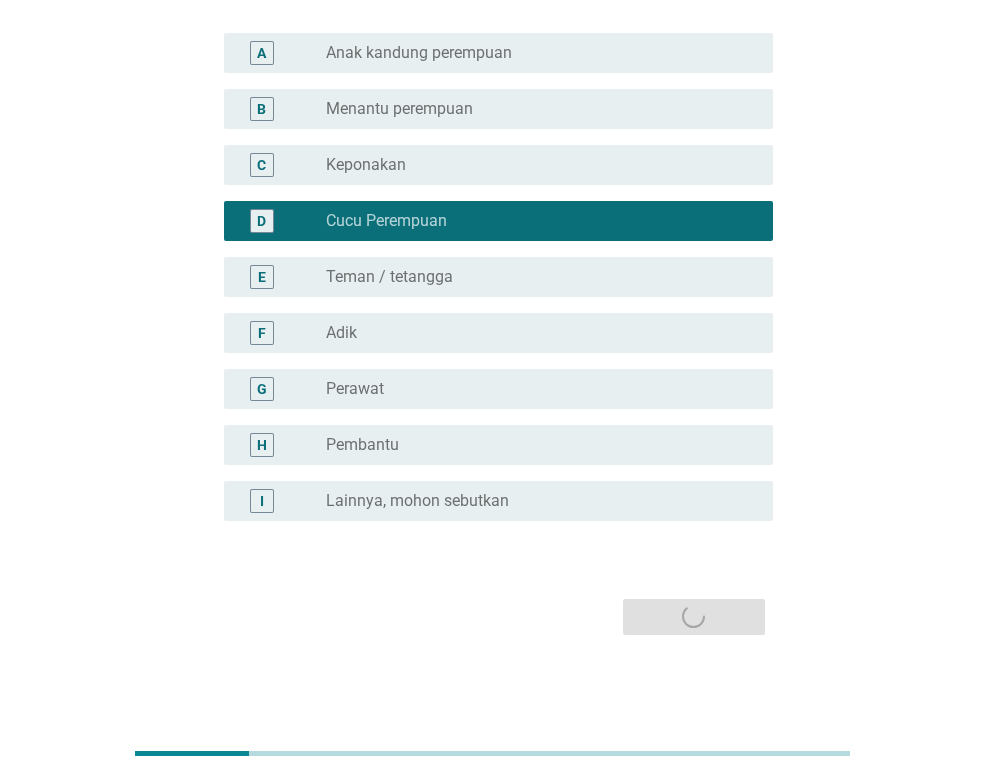 scroll, scrollTop: 0, scrollLeft: 0, axis: both 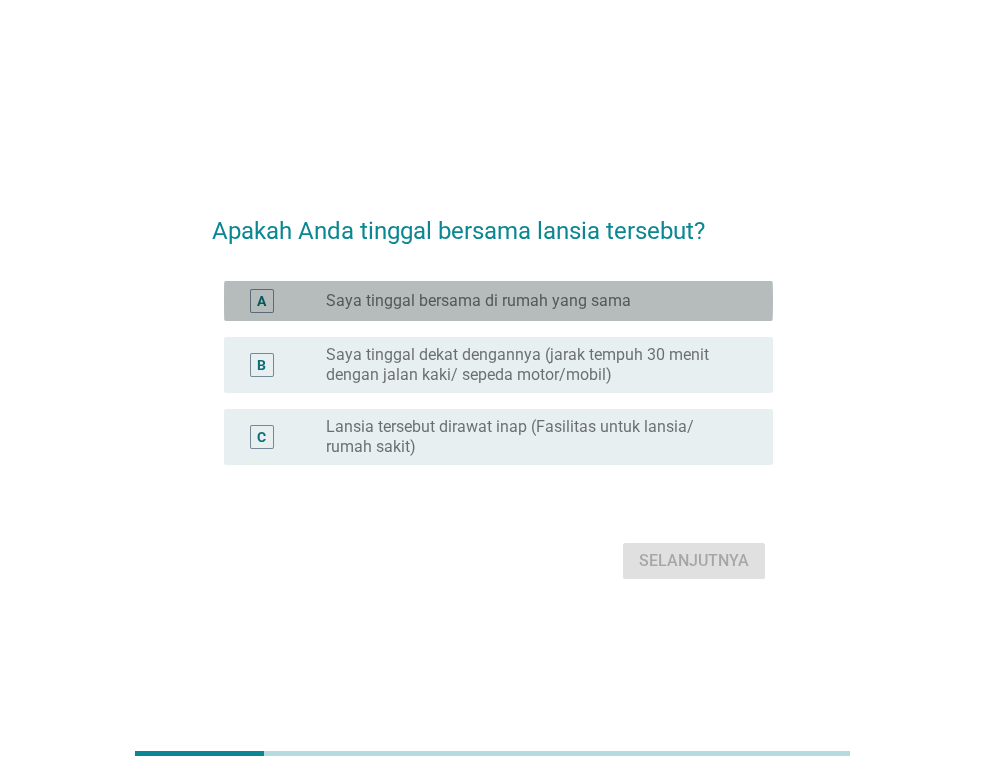 click on "Saya tinggal bersama di rumah yang sama" at bounding box center [478, 301] 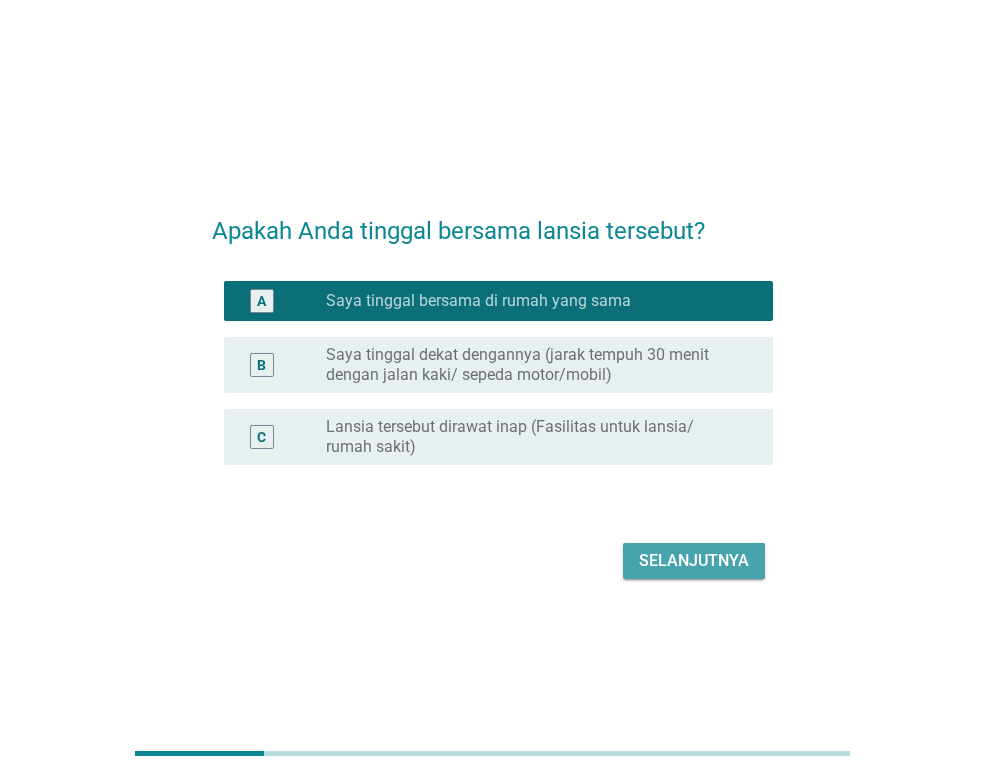 click on "Selanjutnya" at bounding box center (694, 561) 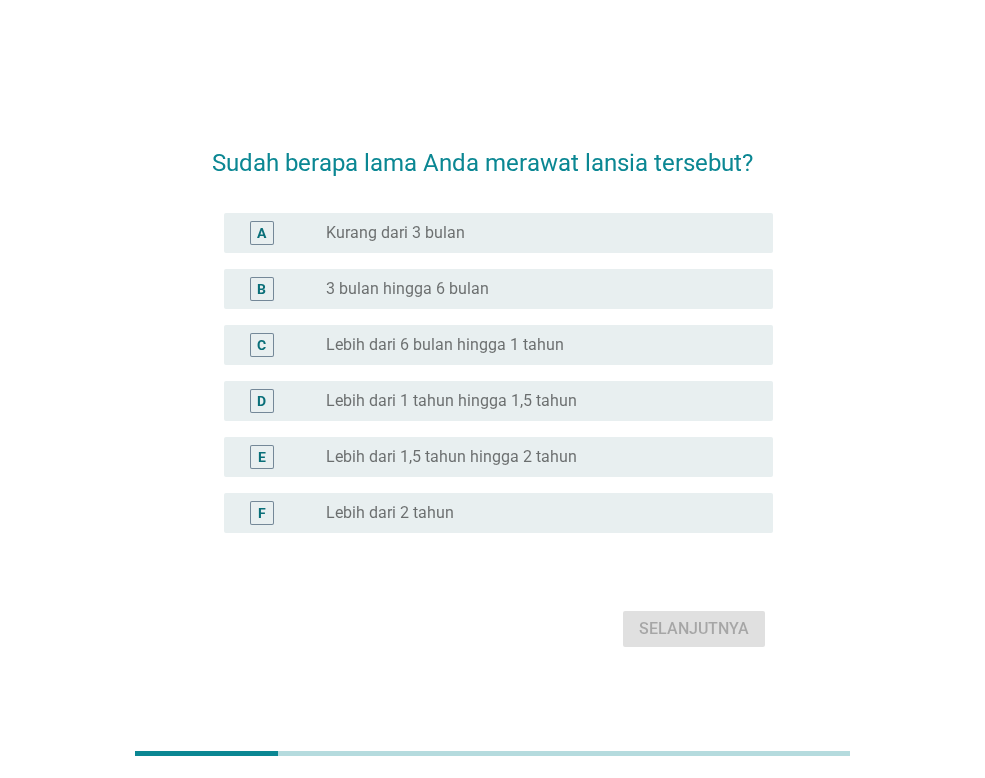 click on "radio_button_unchecked Kurang dari 3 bulan" at bounding box center [533, 233] 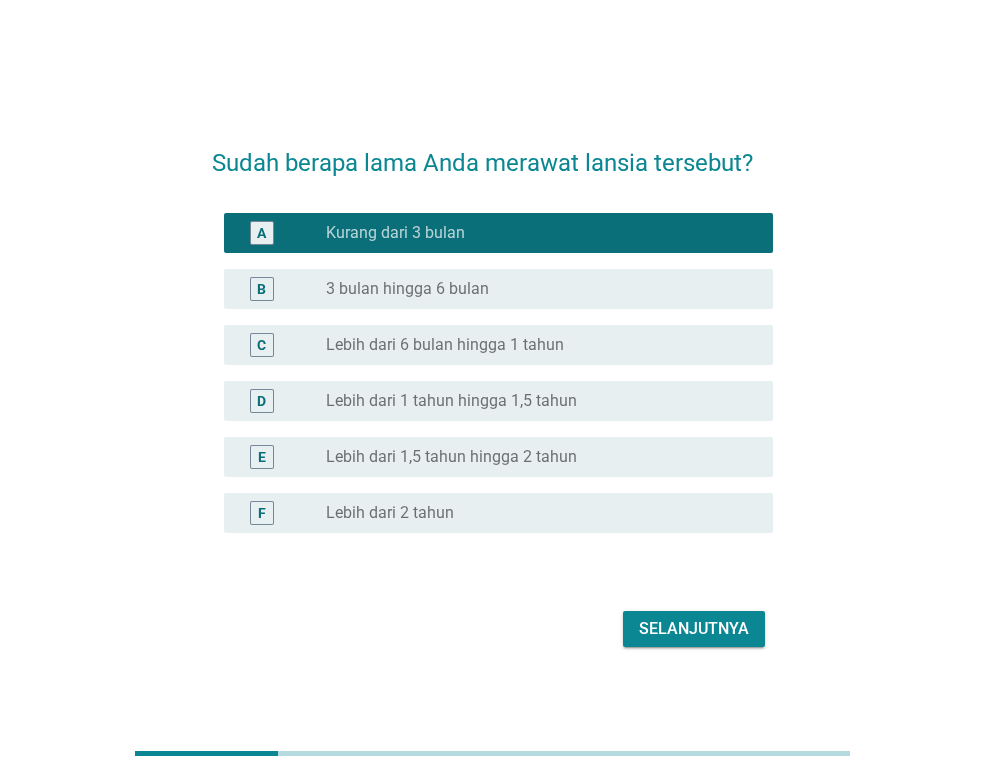 click on "D     radio_button_unchecked Lebih dari 1 tahun hingga 1,5 tahun" at bounding box center (492, 401) 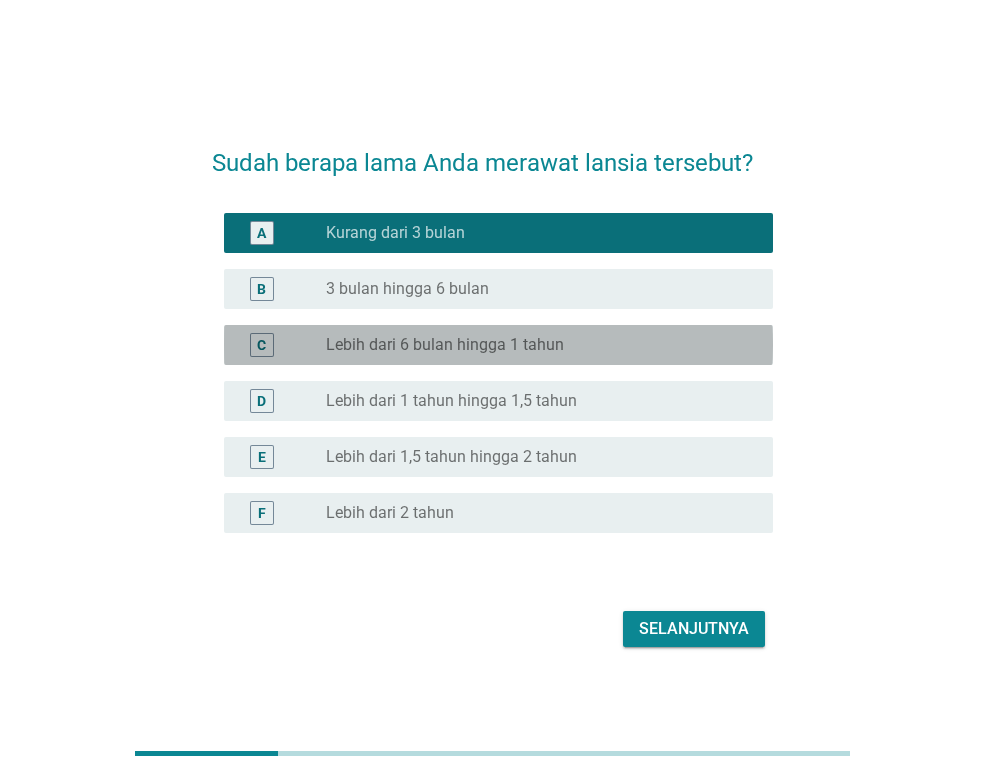 click on "C     radio_button_unchecked Lebih dari 6 bulan hingga 1 tahun" at bounding box center [498, 345] 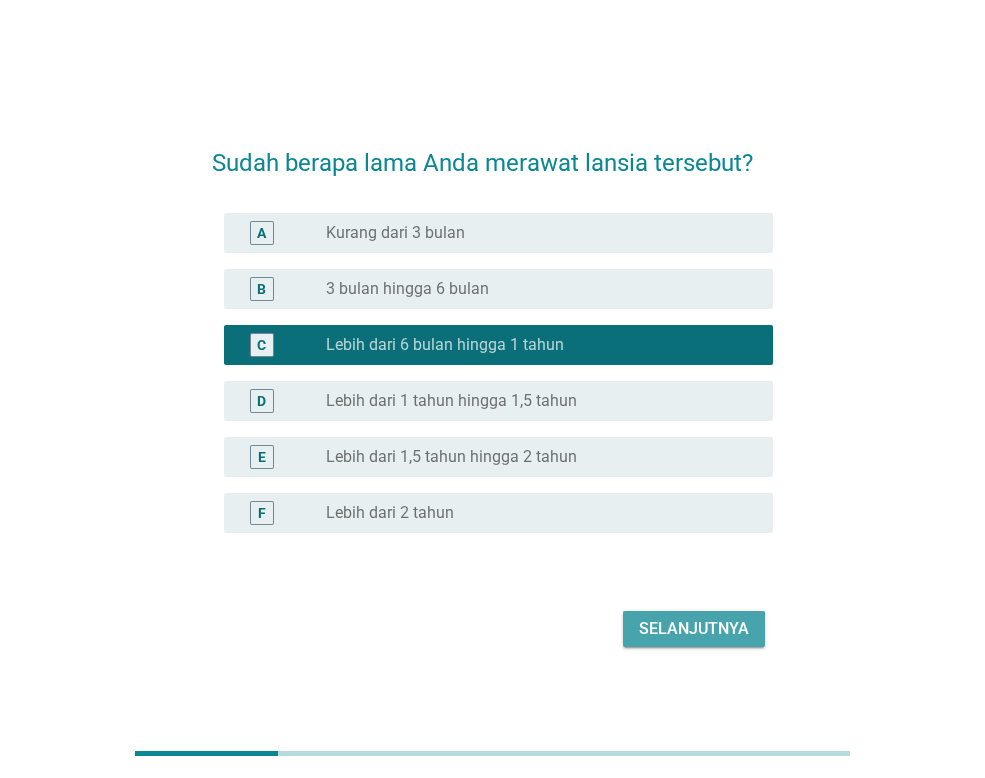 click on "Selanjutnya" at bounding box center (694, 629) 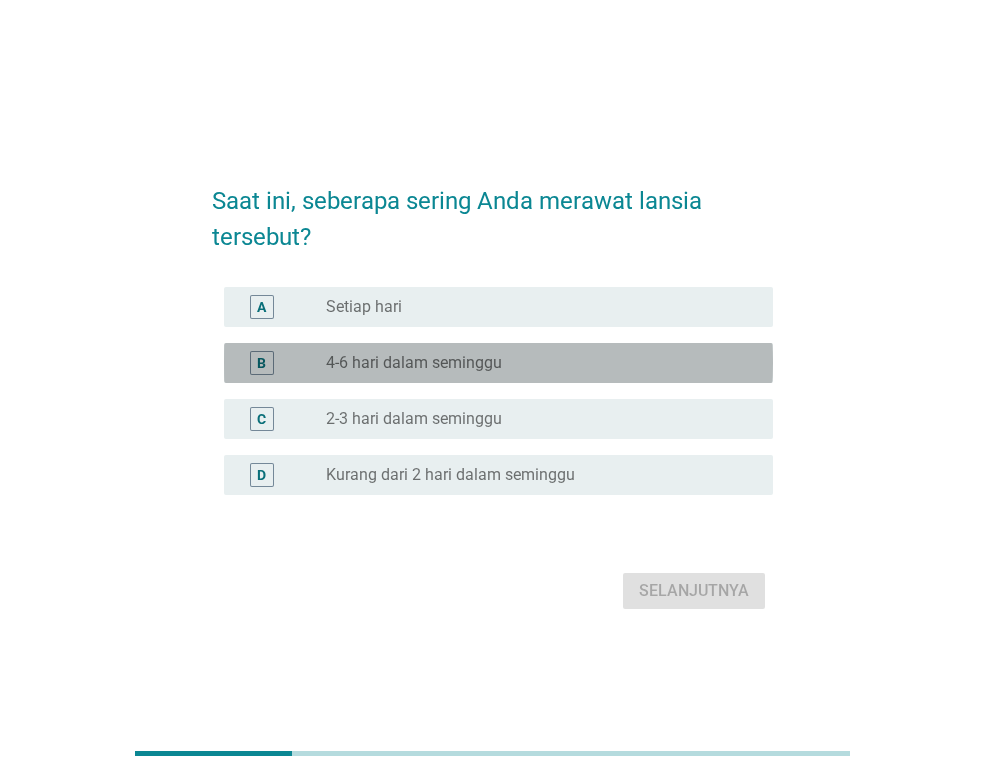 click on "radio_button_unchecked 4-6 hari dalam seminggu" at bounding box center [533, 363] 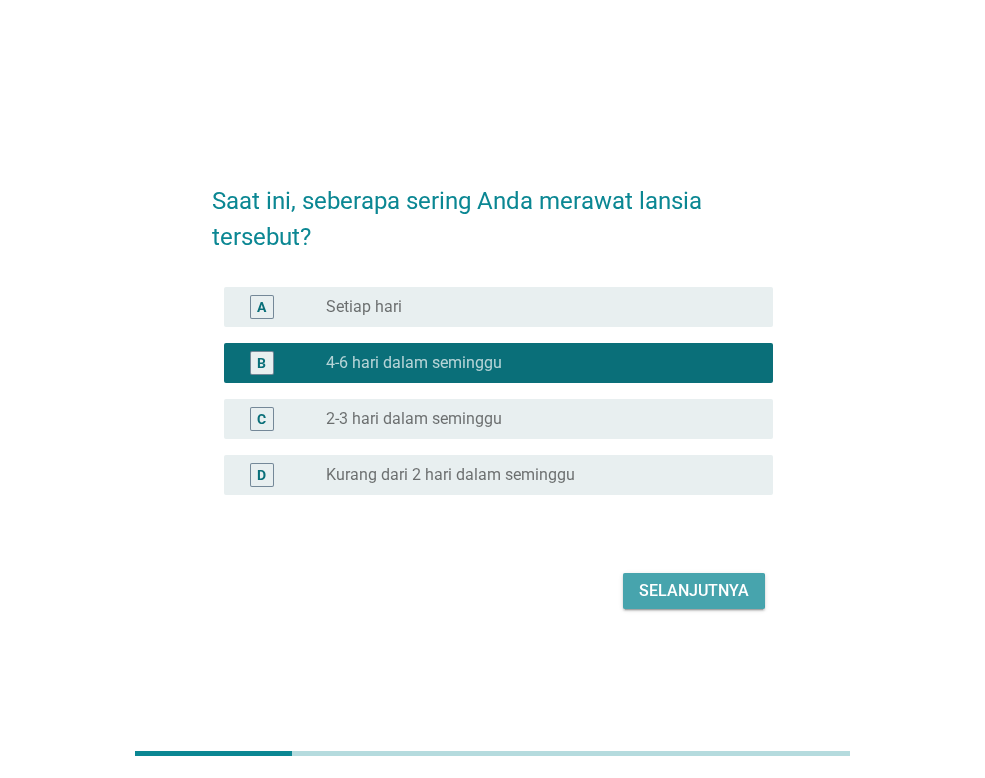 click on "Selanjutnya" at bounding box center [694, 591] 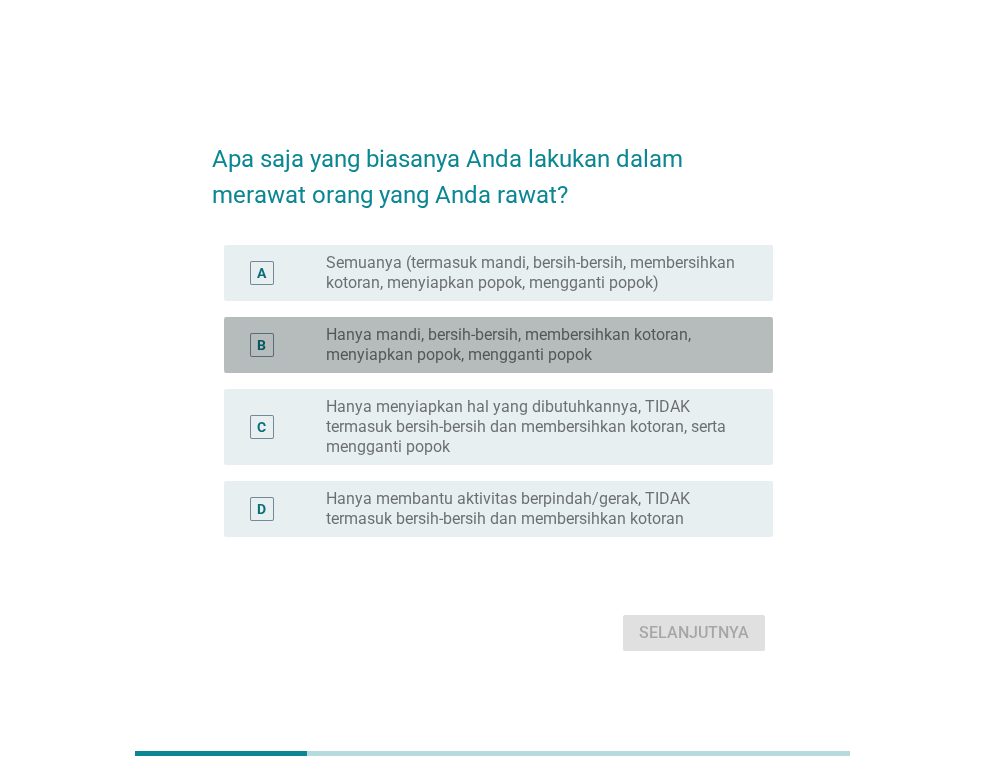 click on "Hanya mandi, bersih-bersih, membersihkan kotoran, menyiapkan popok, mengganti popok" at bounding box center (533, 345) 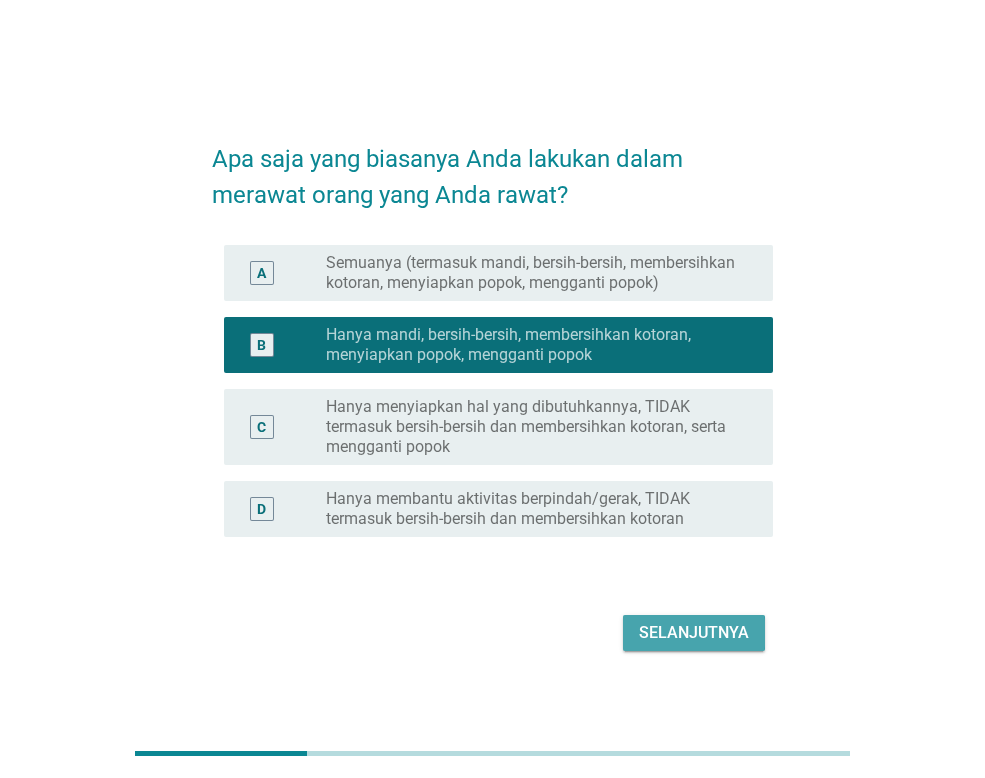 click on "Selanjutnya" at bounding box center [694, 633] 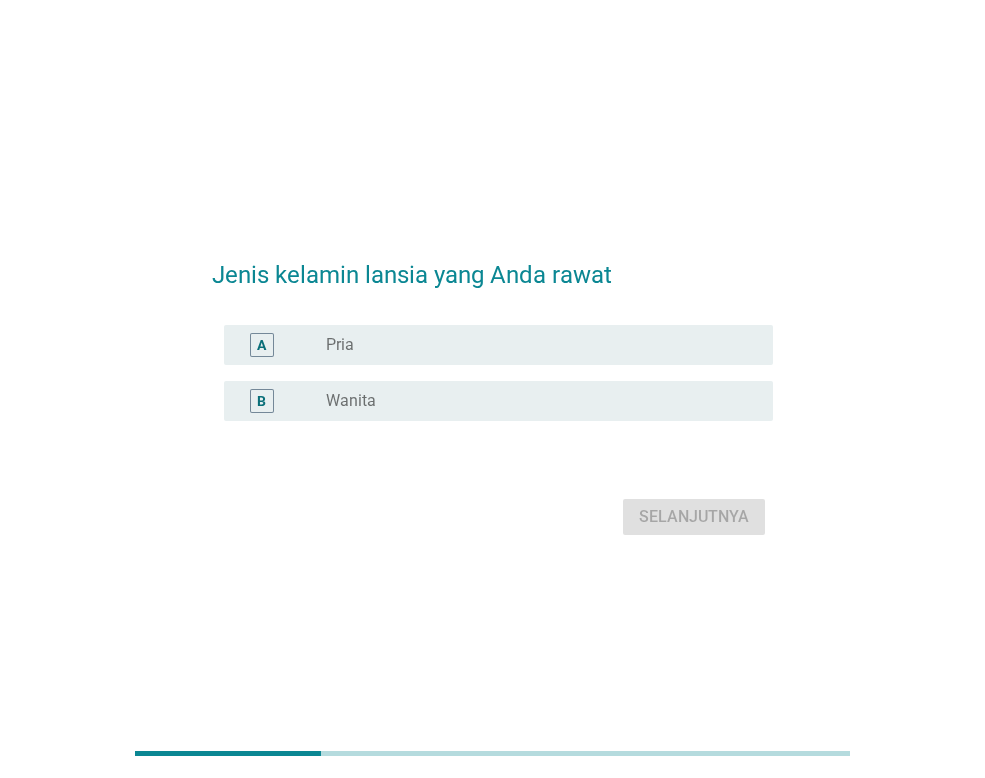 click on "radio_button_unchecked Pria" at bounding box center (533, 345) 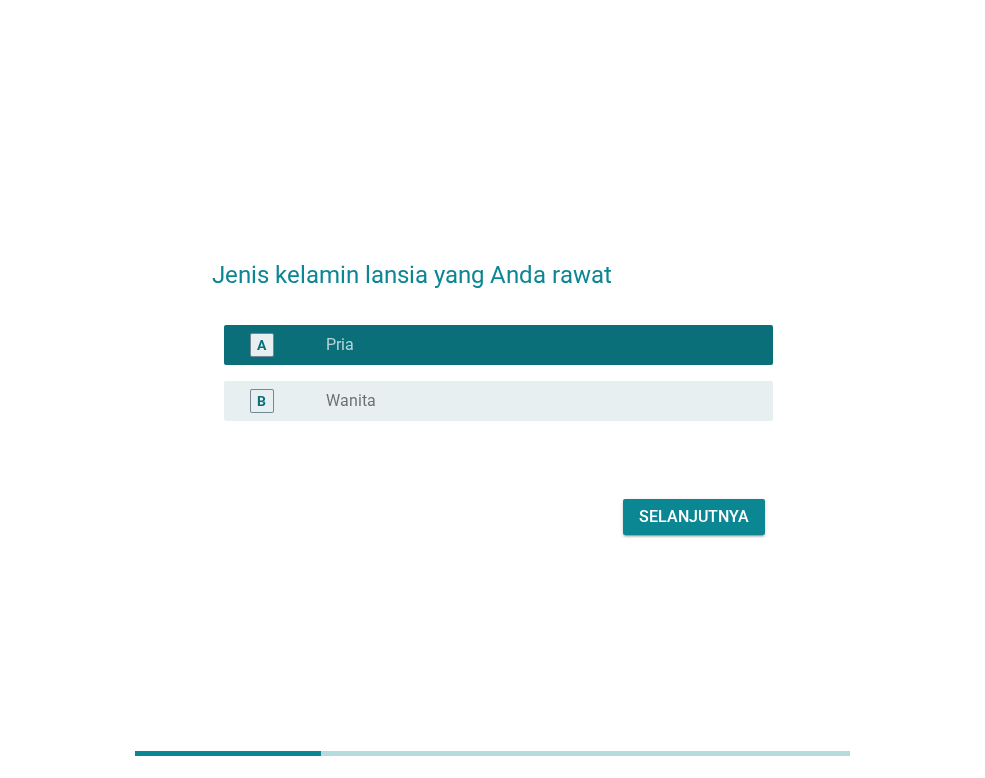 click on "Selanjutnya" at bounding box center [694, 517] 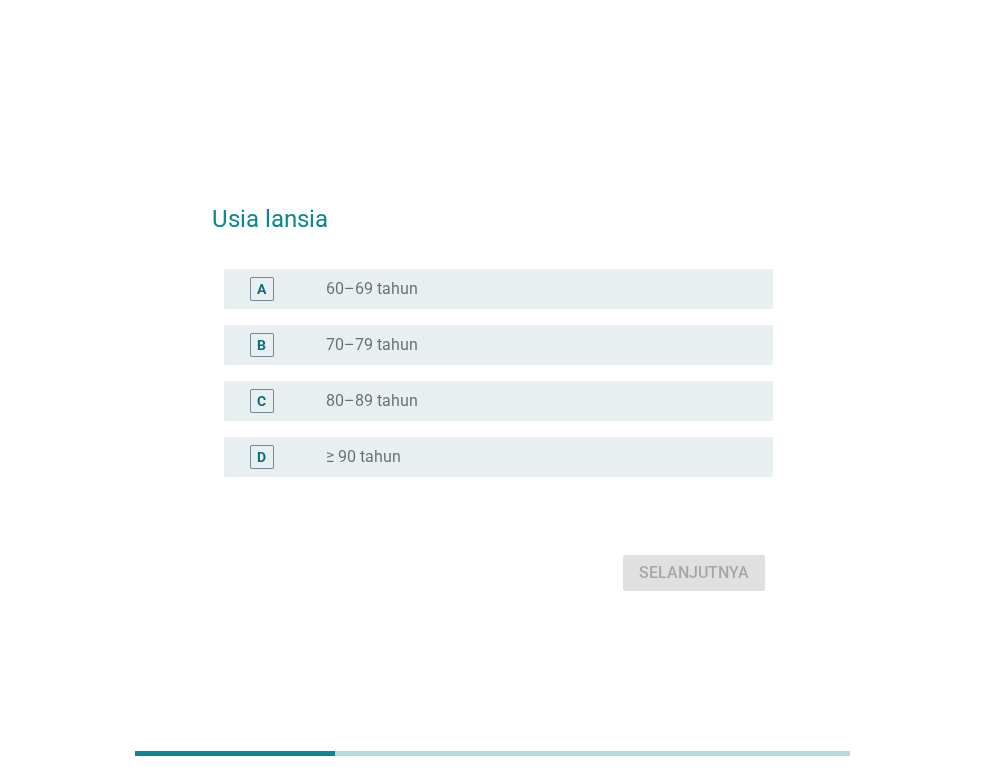 click on "radio_button_unchecked 60–69 tahun" at bounding box center [533, 289] 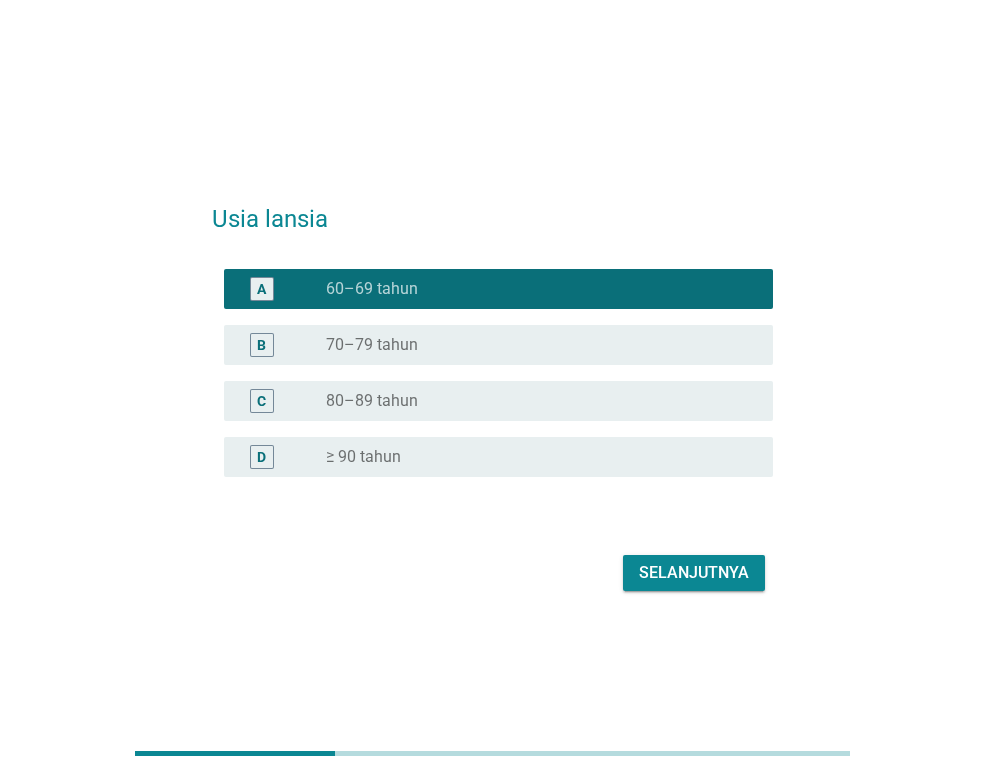 click on "Selanjutnya" at bounding box center [694, 573] 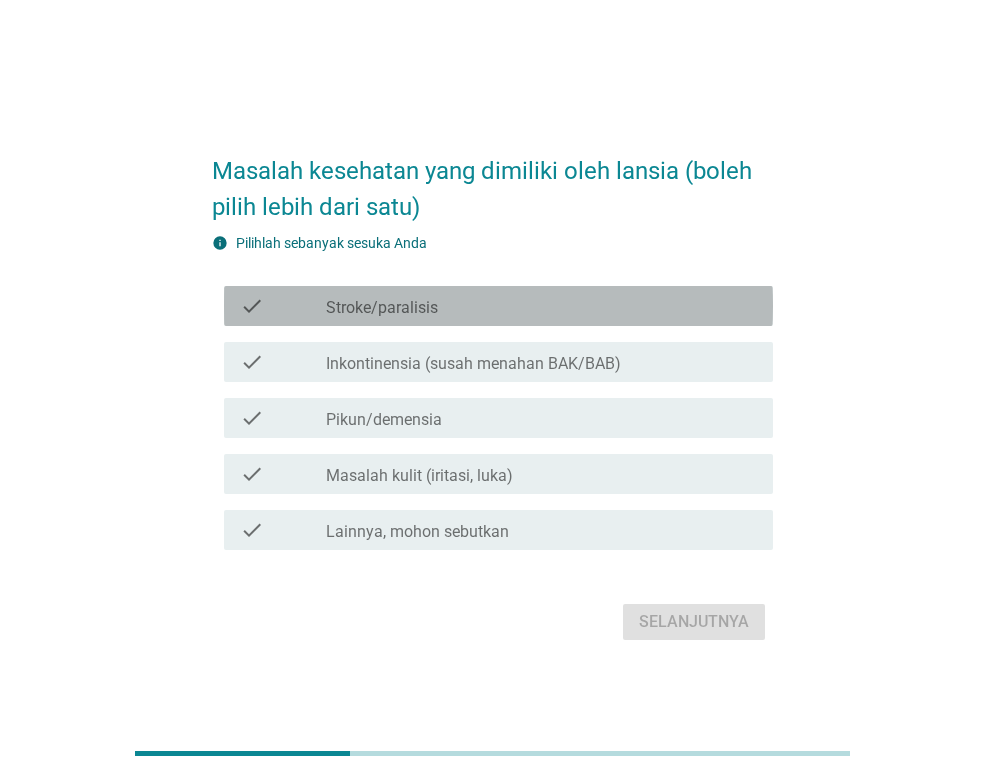 click on "check_box_outline_blank Stroke/paralisis" at bounding box center [541, 306] 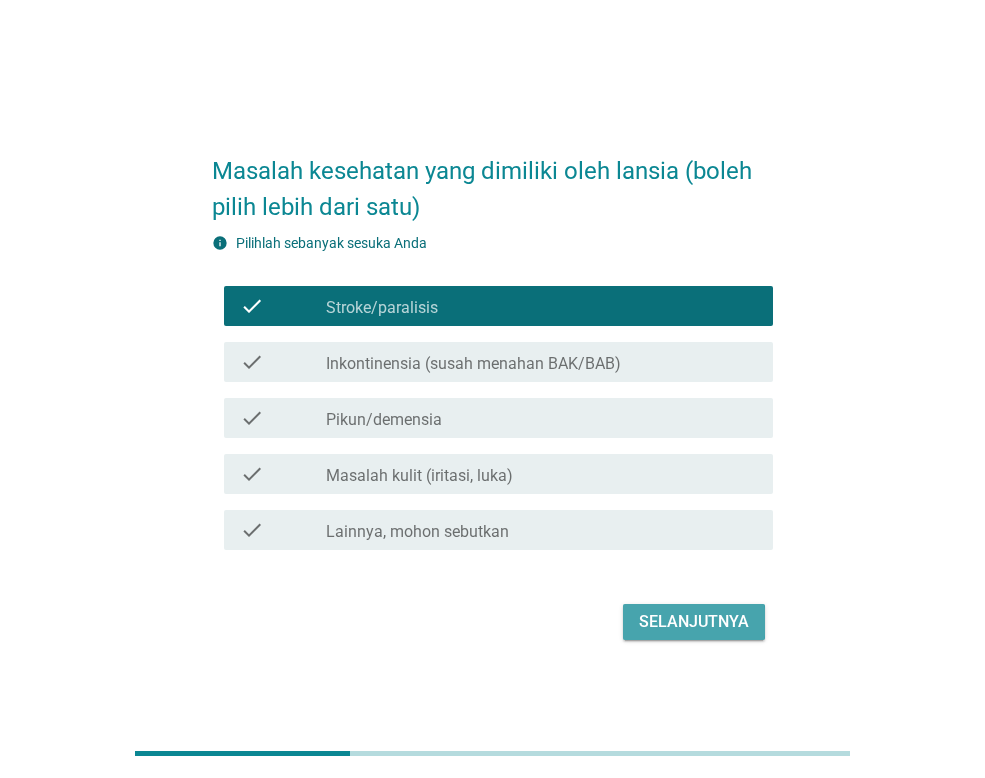 click on "Selanjutnya" at bounding box center [694, 622] 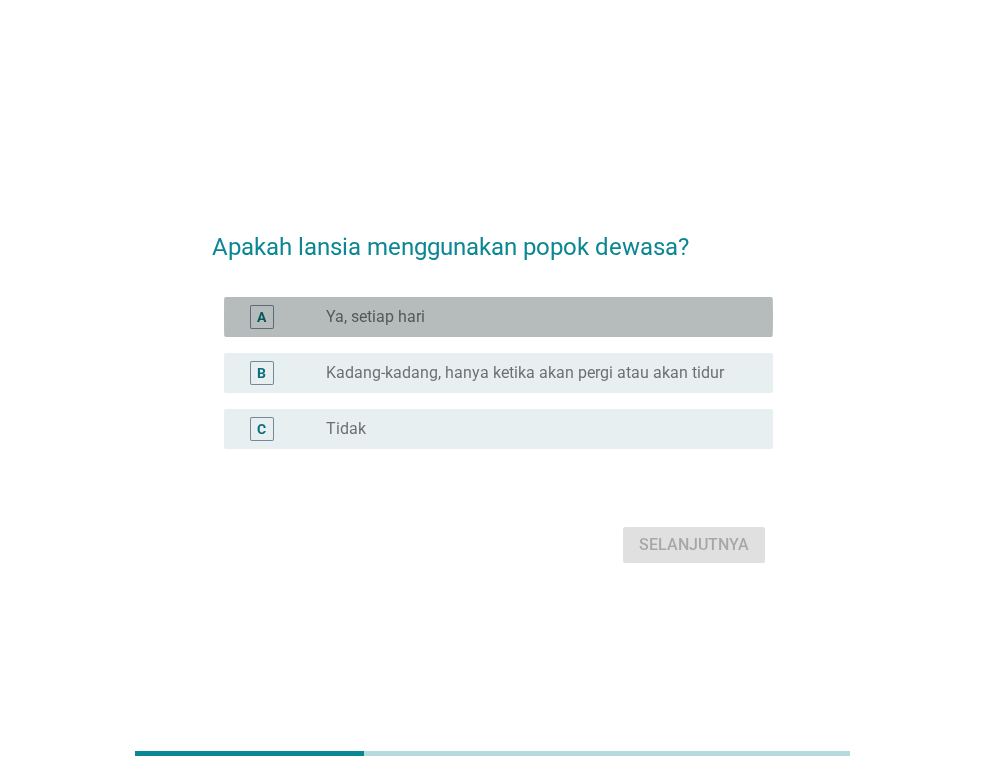 click on "radio_button_unchecked Ya, setiap hari" at bounding box center (533, 317) 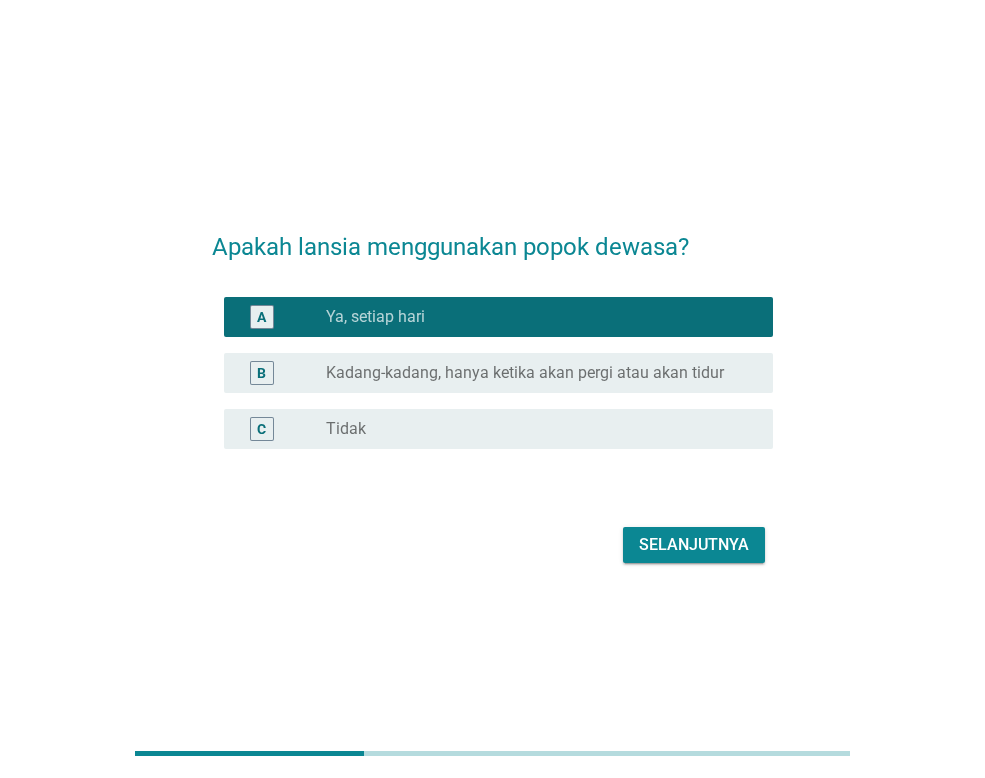 click on "Selanjutnya" at bounding box center (694, 545) 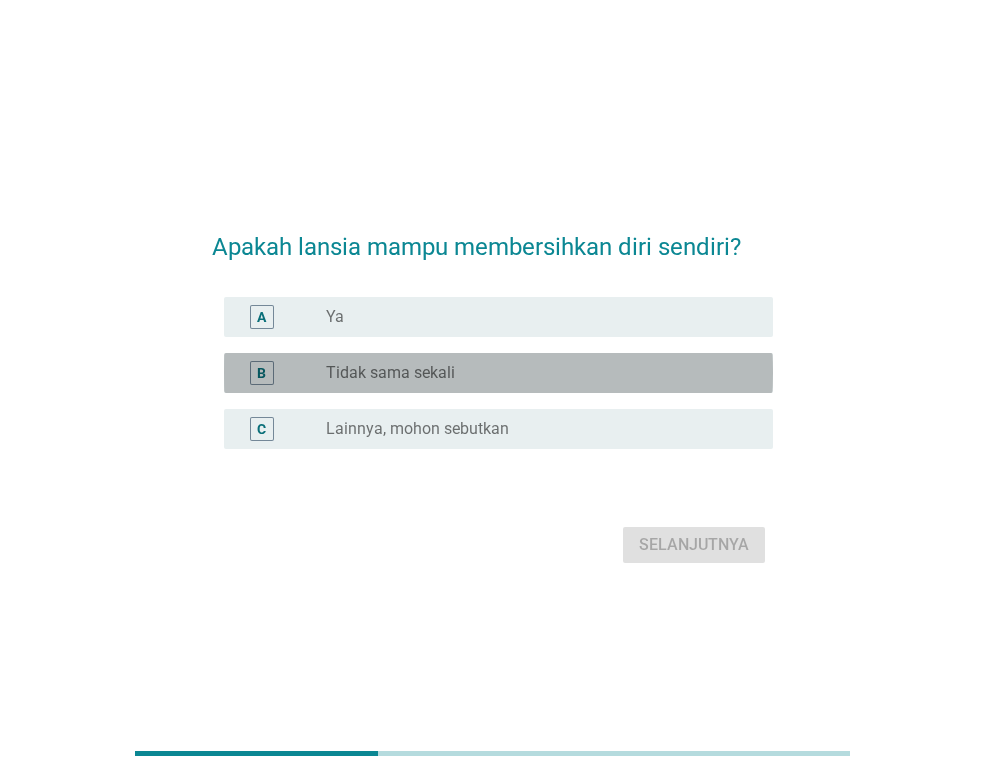 click on "radio_button_unchecked Tidak sama sekali" at bounding box center [533, 373] 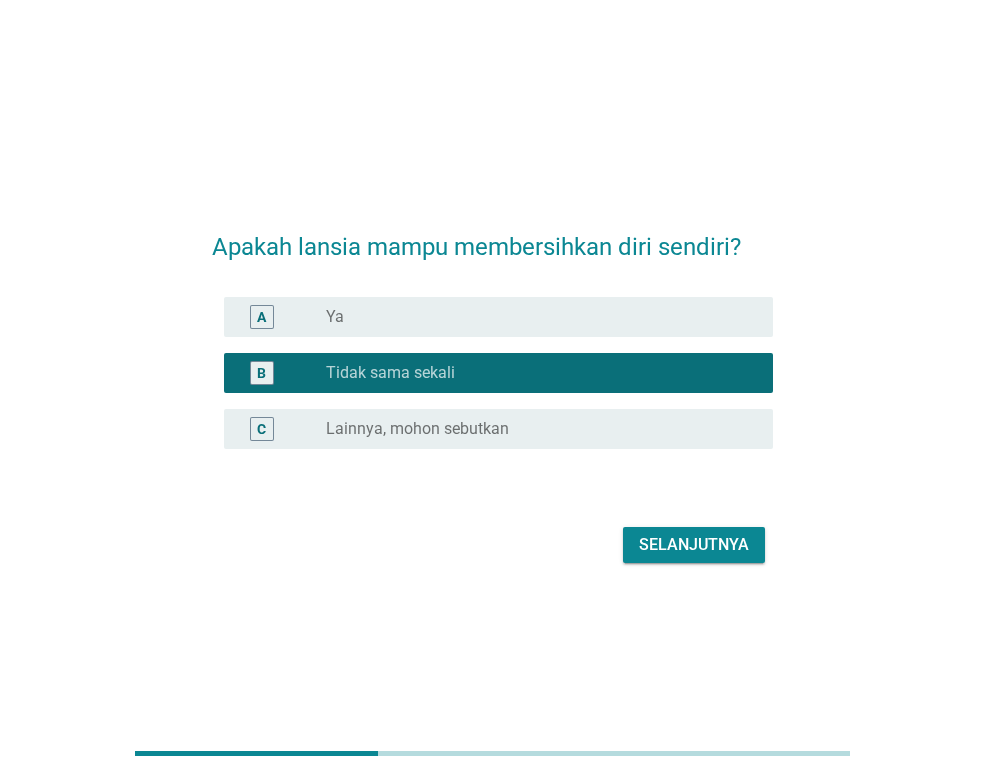 click on "Selanjutnya" at bounding box center (694, 545) 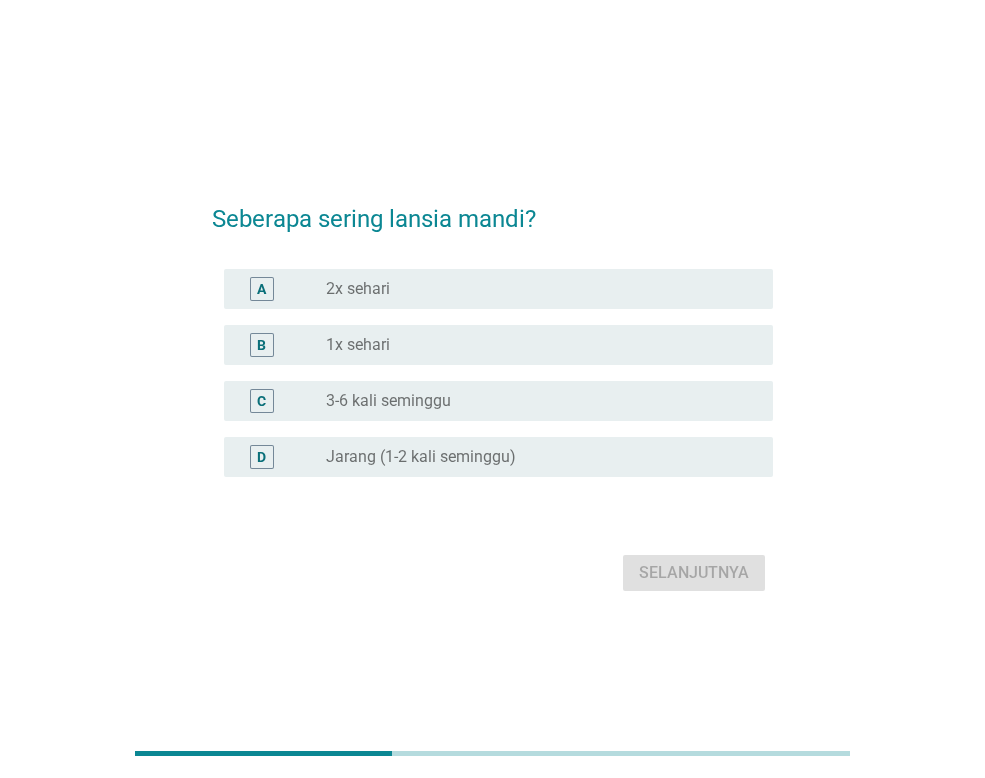 click on "radio_button_unchecked 2x sehari" at bounding box center (533, 289) 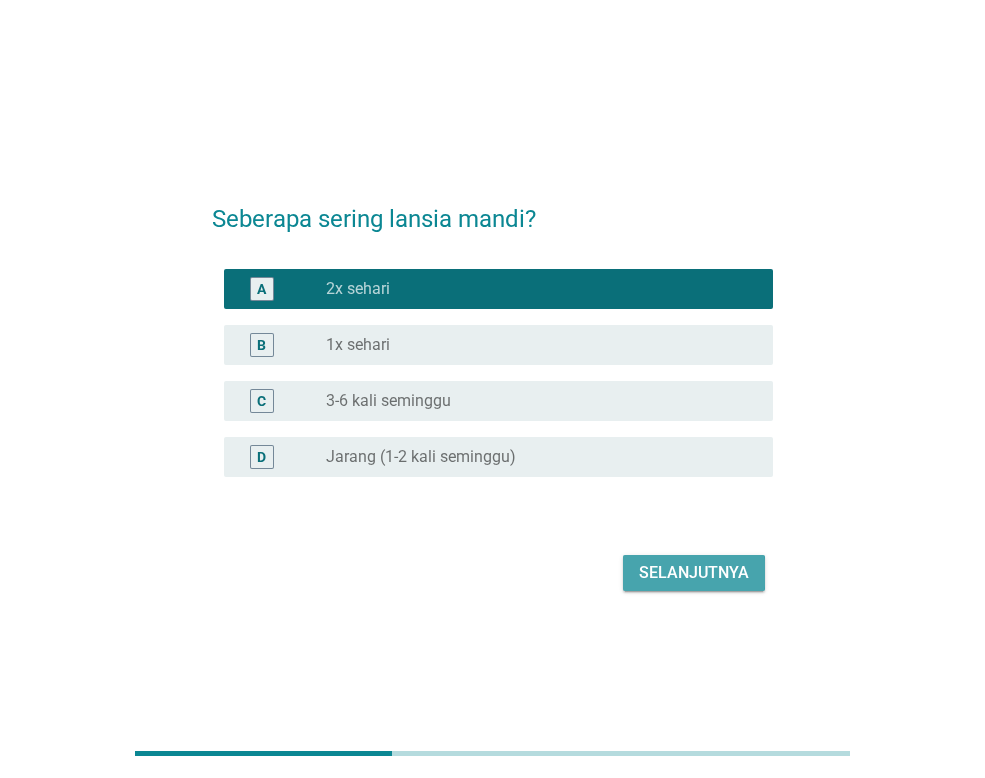 click on "Selanjutnya" at bounding box center (694, 573) 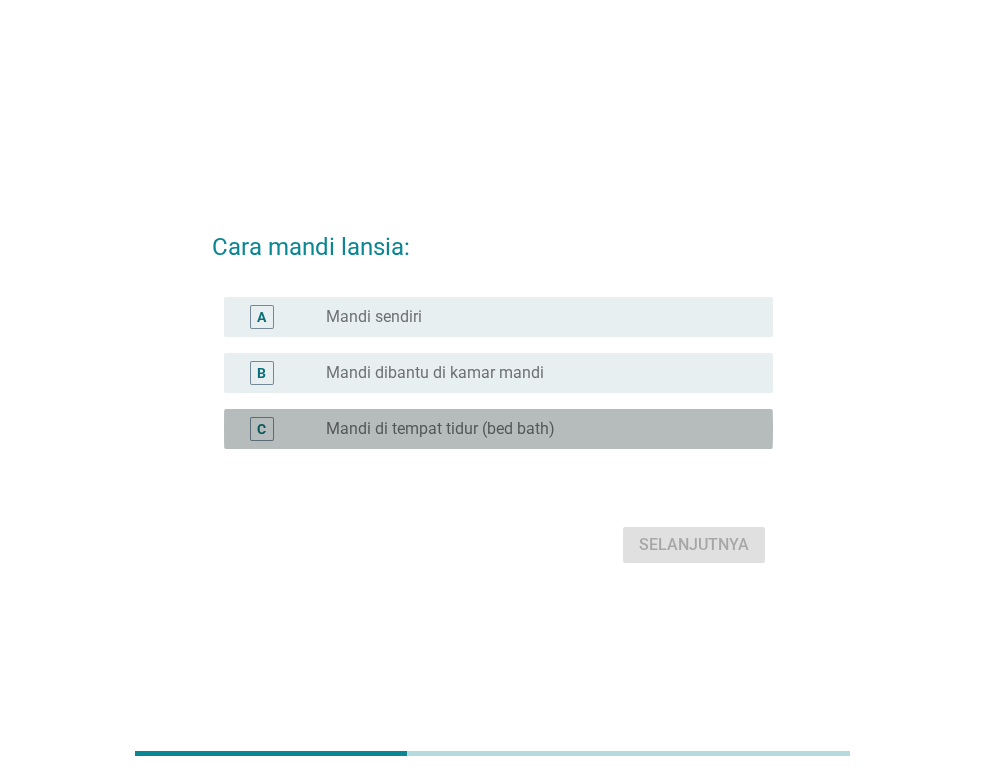 click on "radio_button_unchecked Mandi di tempat tidur (bed bath)" at bounding box center [533, 429] 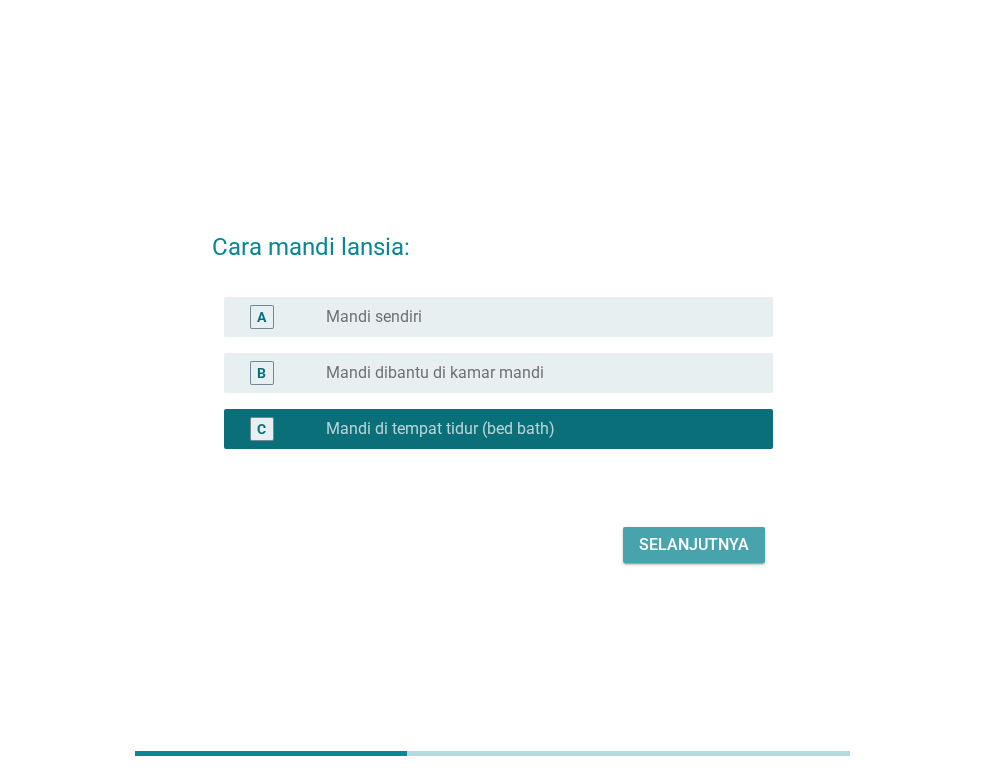 click on "Selanjutnya" at bounding box center [694, 545] 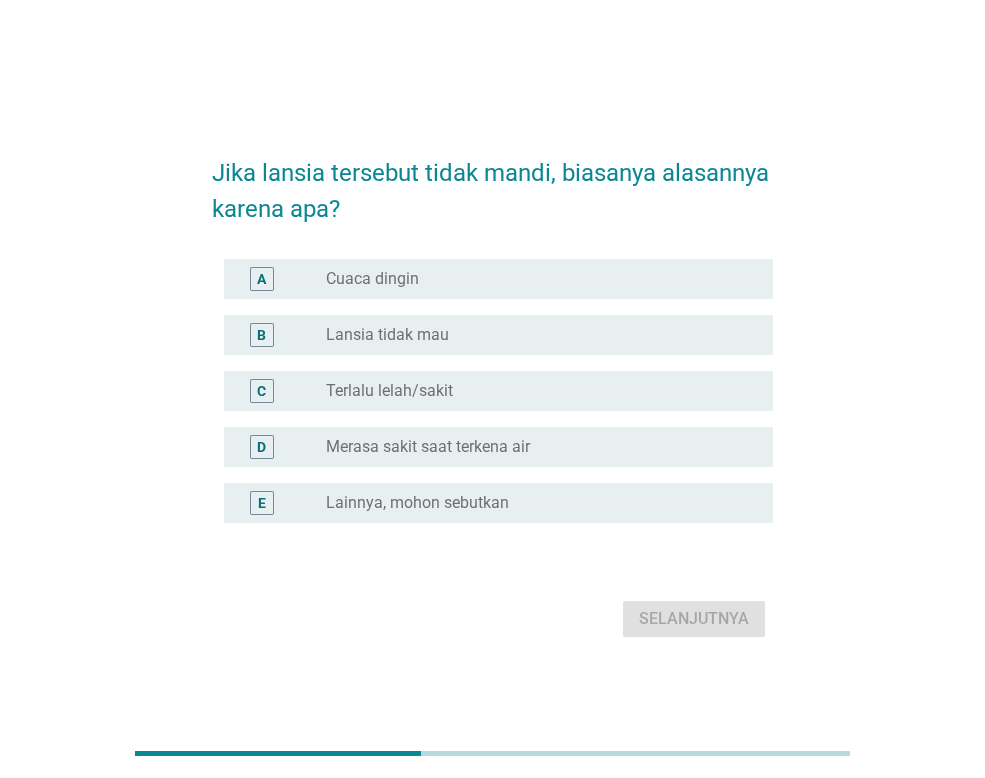 click on "Cuaca dingin" at bounding box center (372, 279) 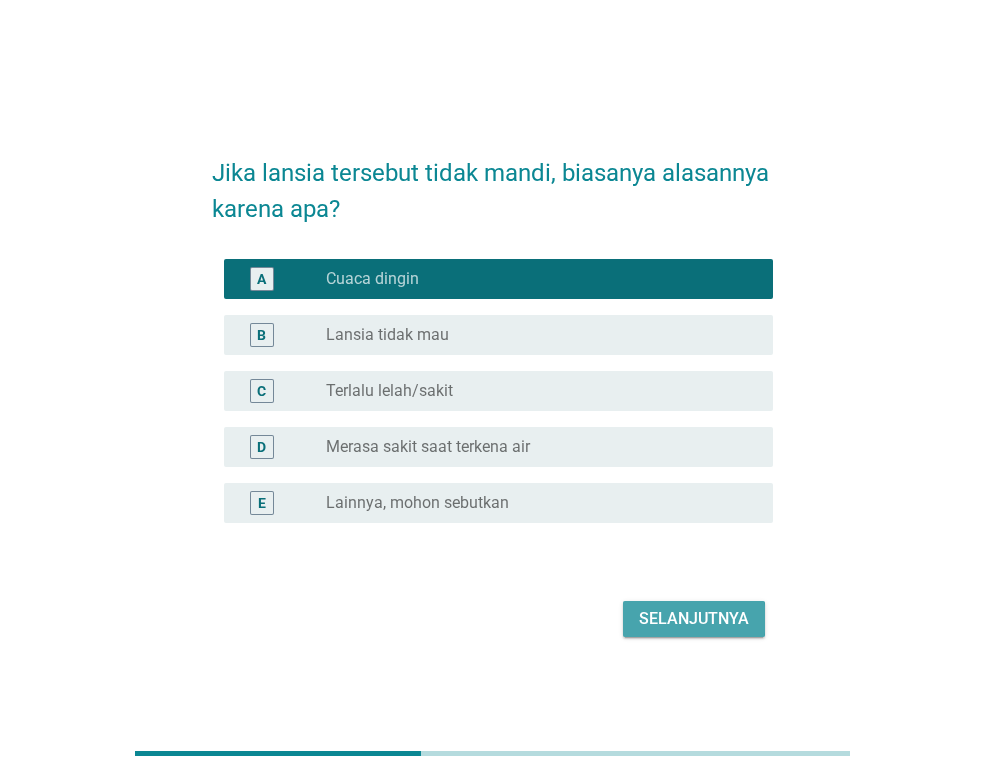 click on "Selanjutnya" at bounding box center (694, 619) 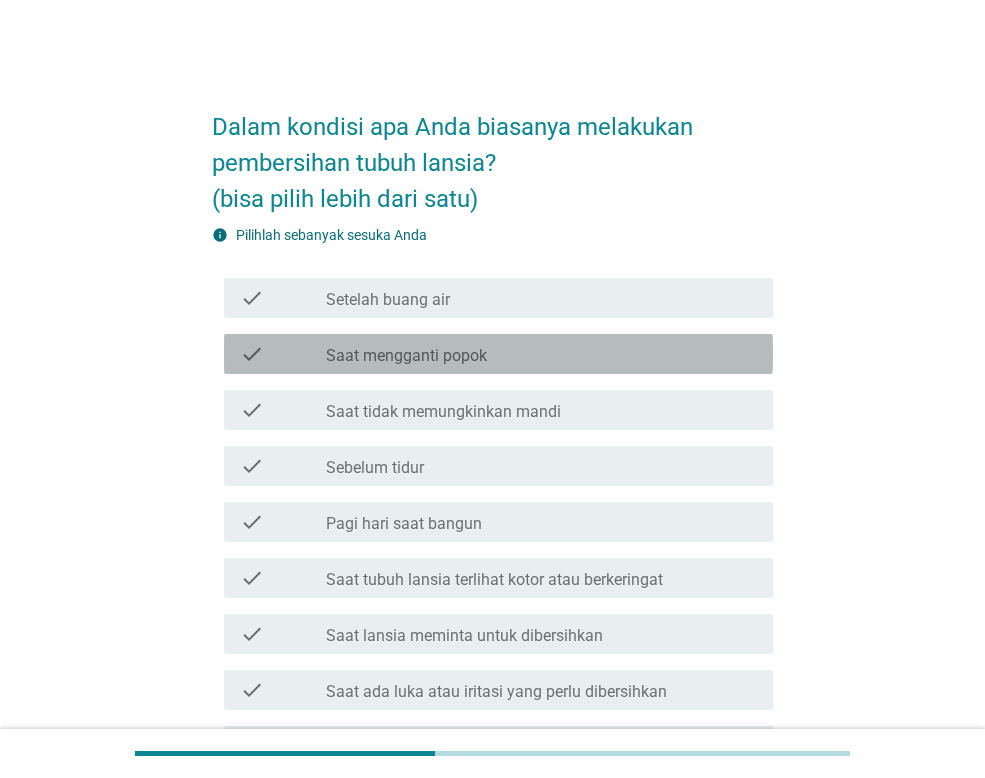 click on "check_box_outline_blank Saat mengganti popok" at bounding box center (541, 354) 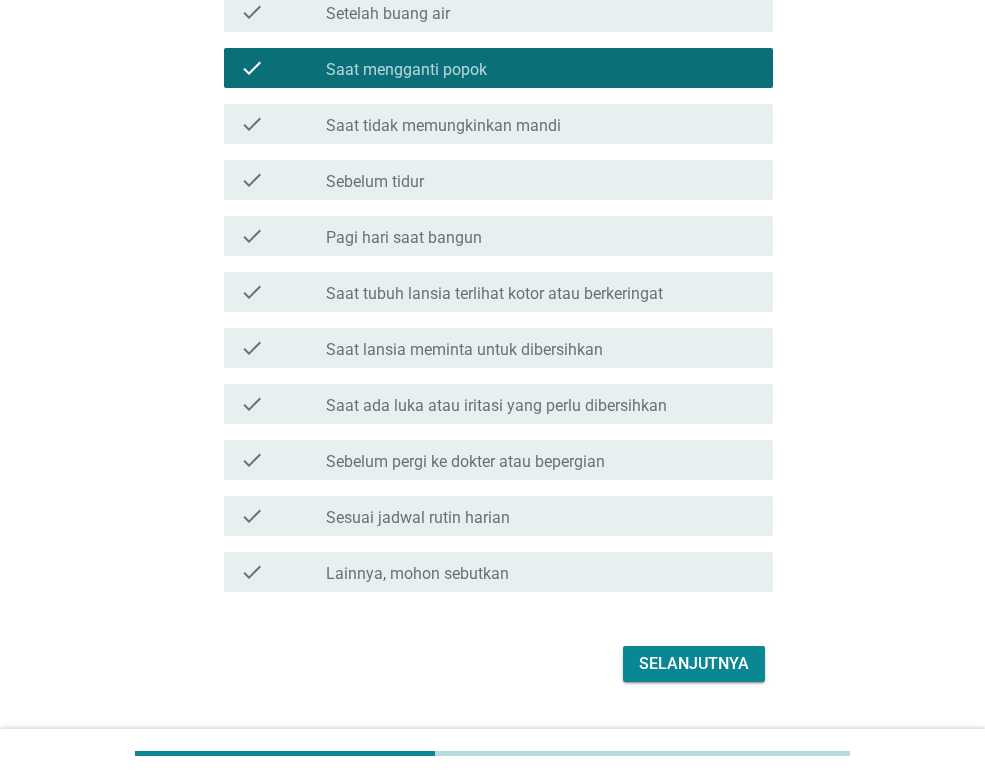 scroll, scrollTop: 333, scrollLeft: 0, axis: vertical 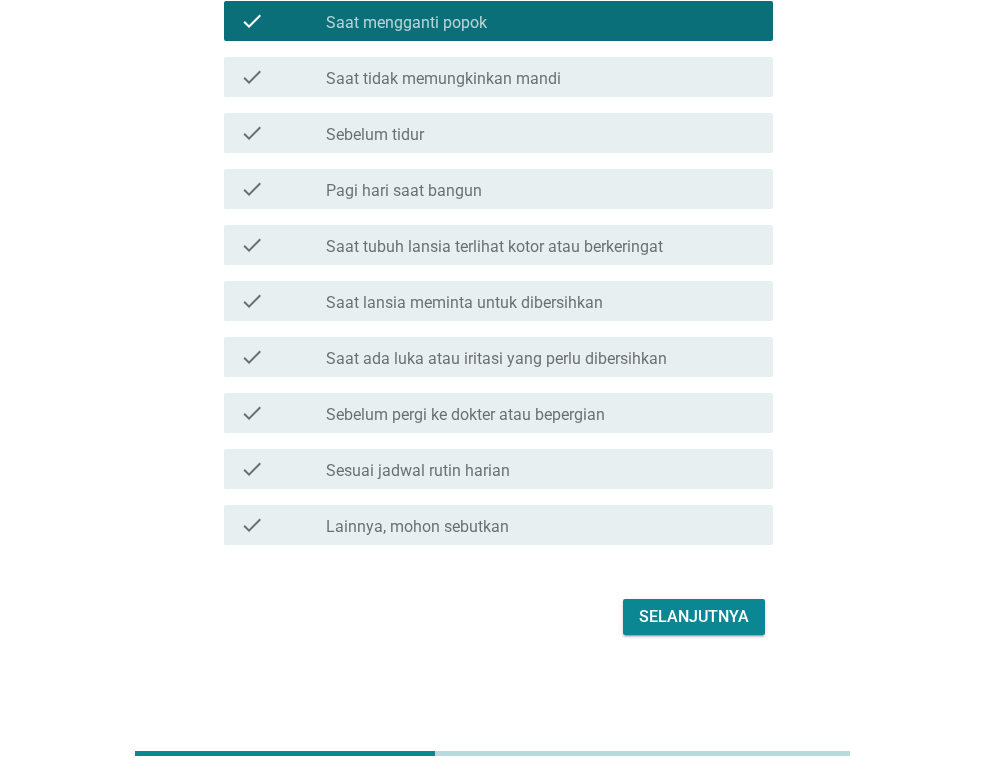 click on "Selanjutnya" at bounding box center (694, 617) 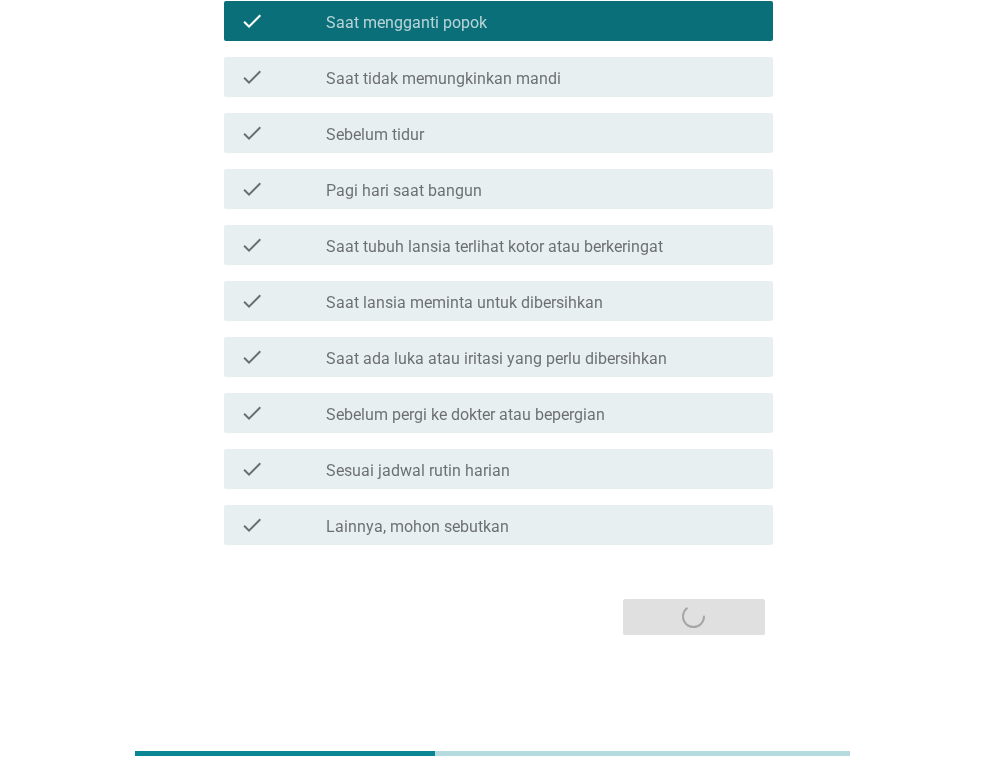 scroll, scrollTop: 0, scrollLeft: 0, axis: both 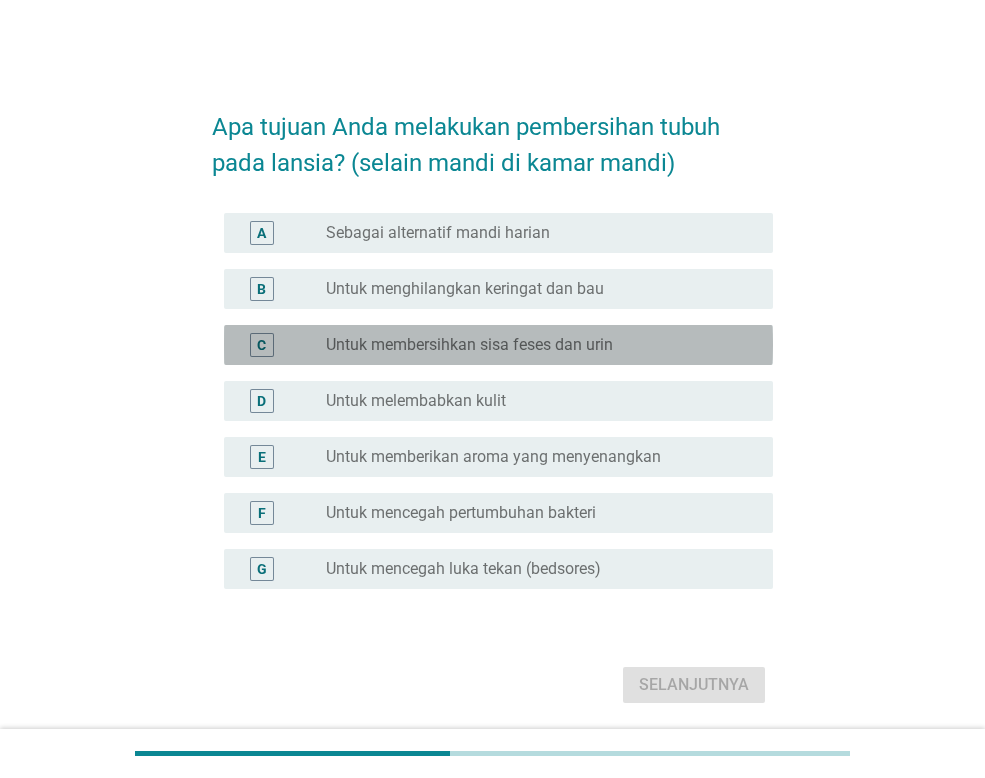 click on "Untuk membersihkan sisa feses dan urin" at bounding box center (469, 345) 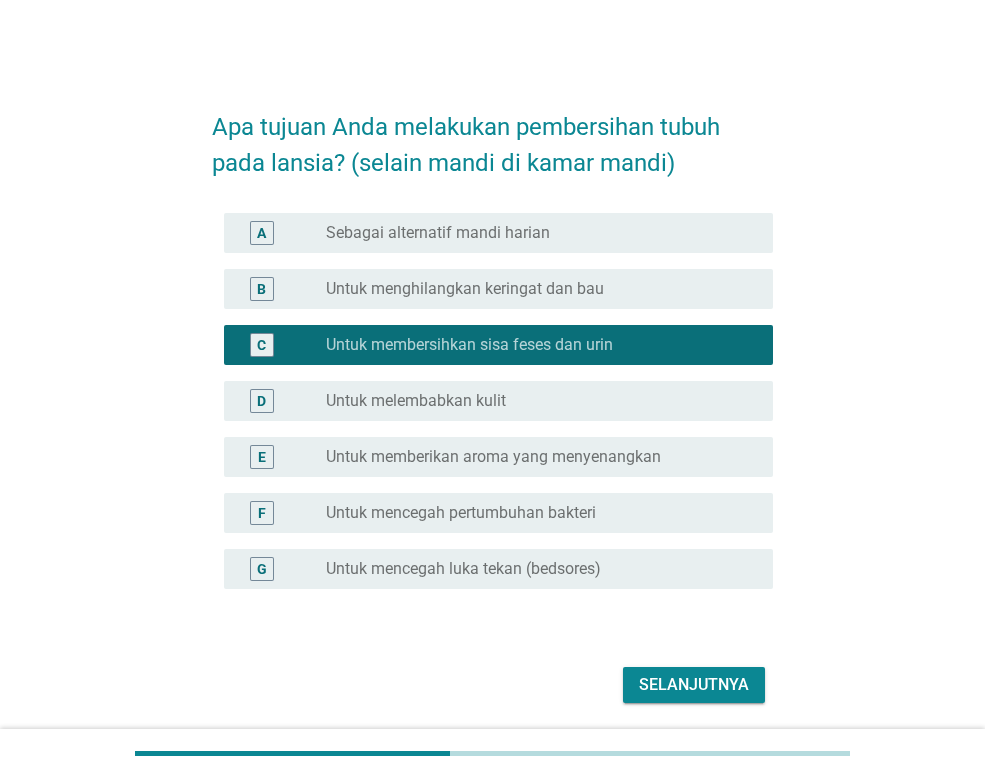 click on "radio_button_unchecked Untuk melembabkan kulit" at bounding box center (541, 401) 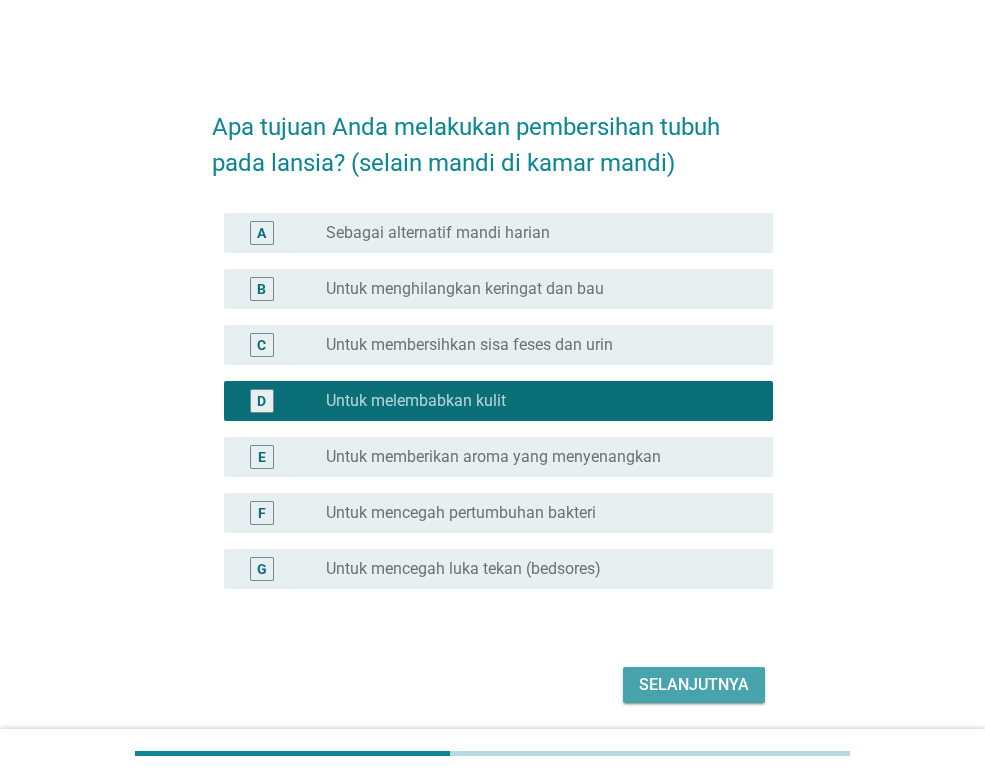 click on "Selanjutnya" at bounding box center [694, 685] 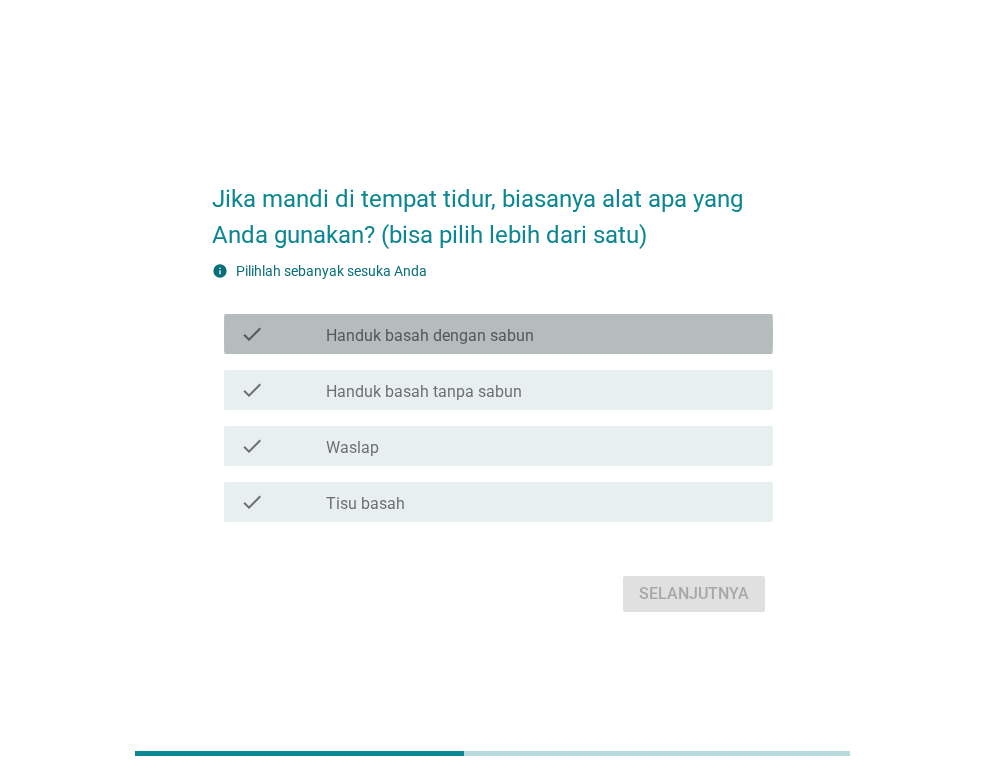 click on "Handuk basah dengan sabun" at bounding box center (430, 336) 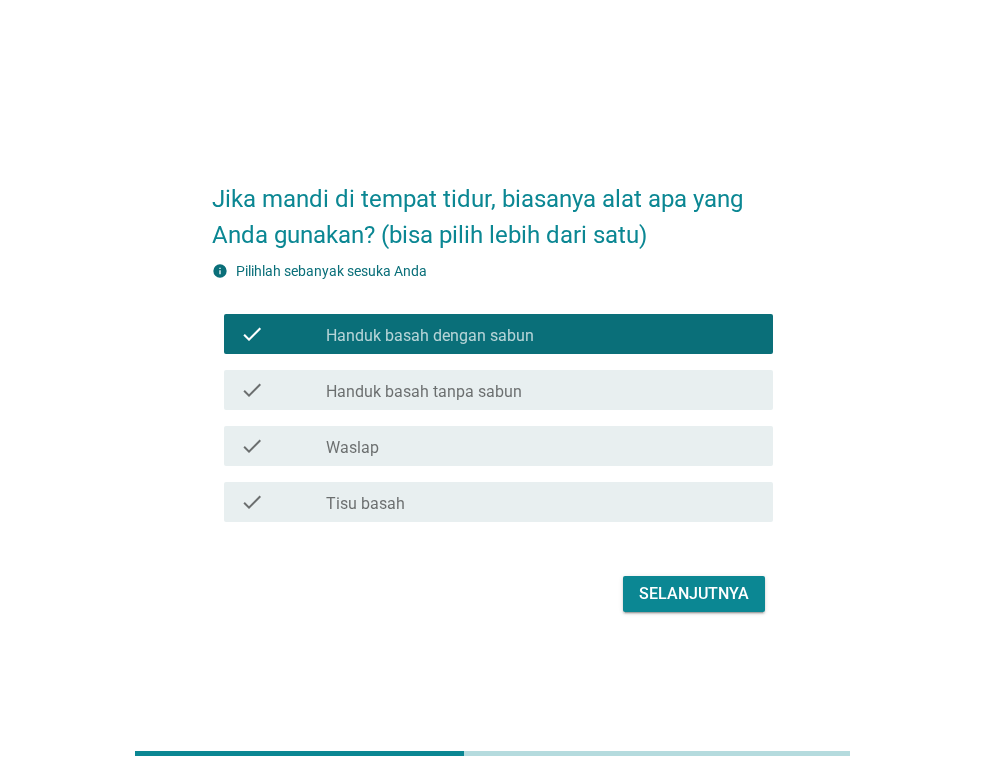 click on "check_box_outline_blank Waslap" at bounding box center (541, 446) 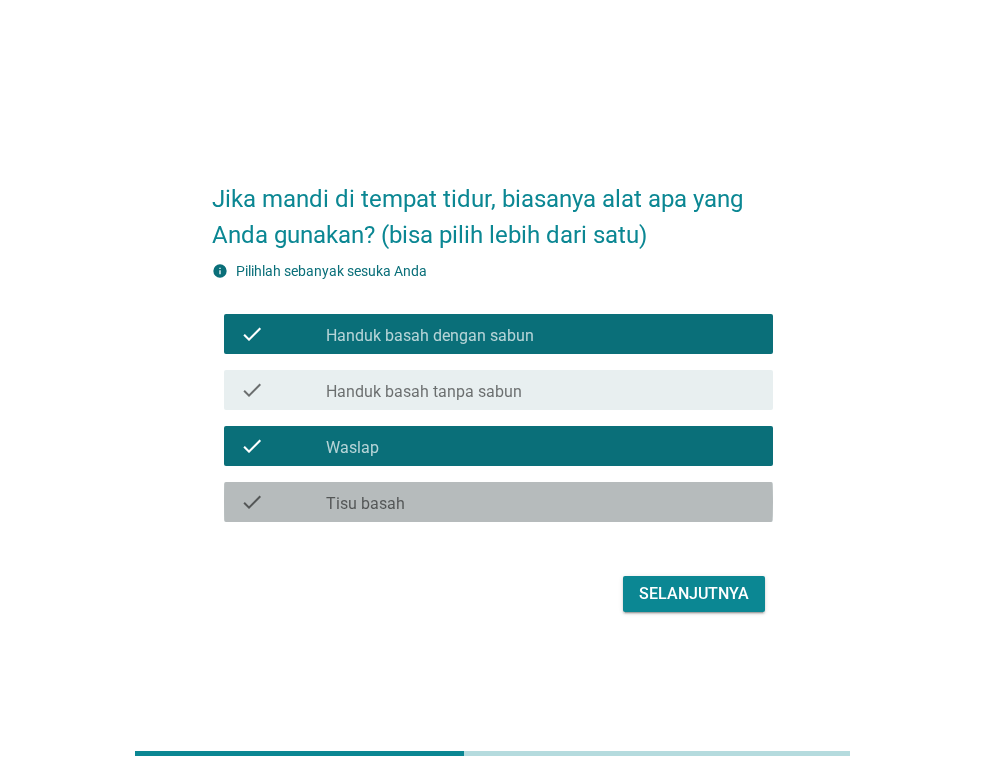 click on "check_box_outline_blank Tisu basah" at bounding box center [541, 502] 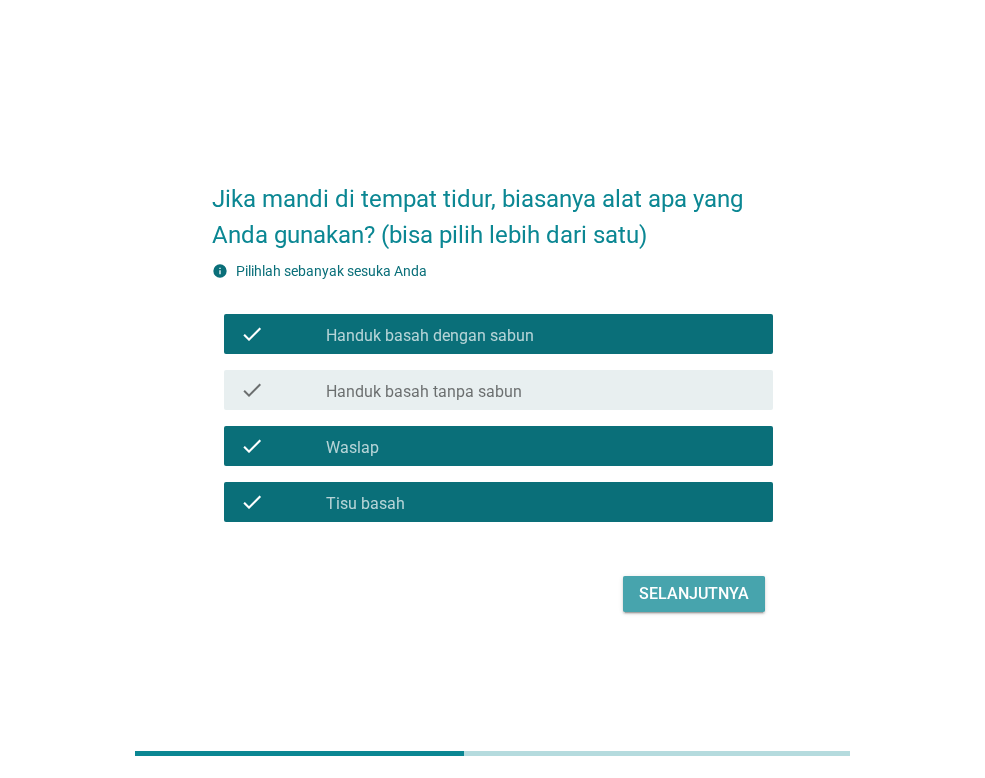 click on "Selanjutnya" at bounding box center (694, 594) 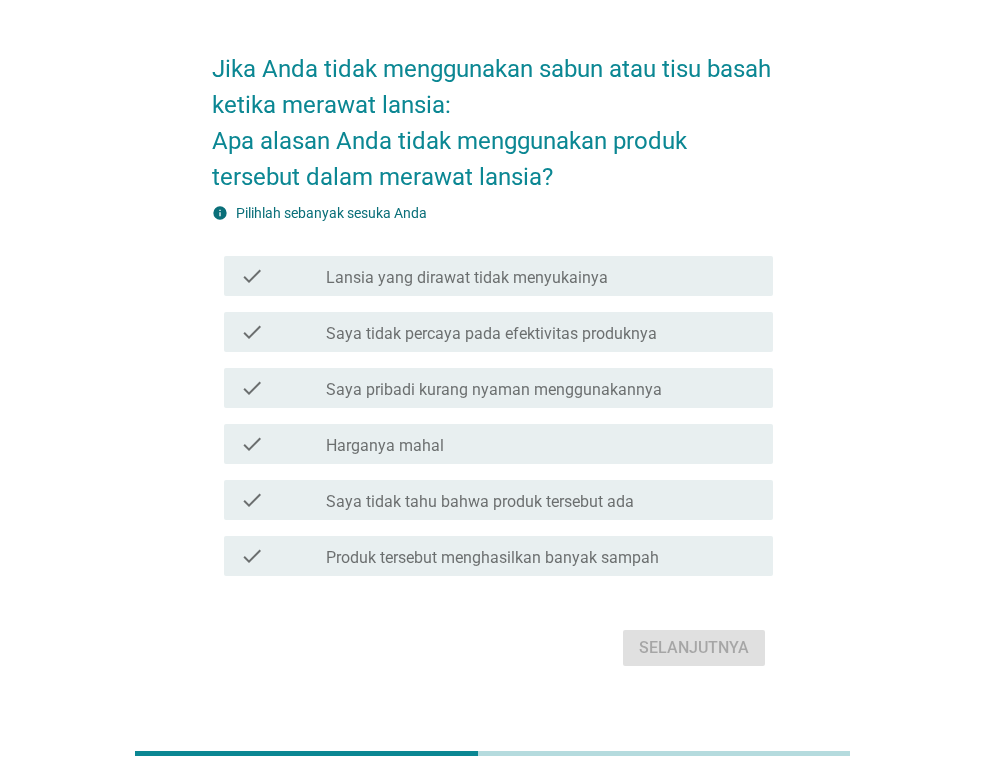 scroll, scrollTop: 89, scrollLeft: 0, axis: vertical 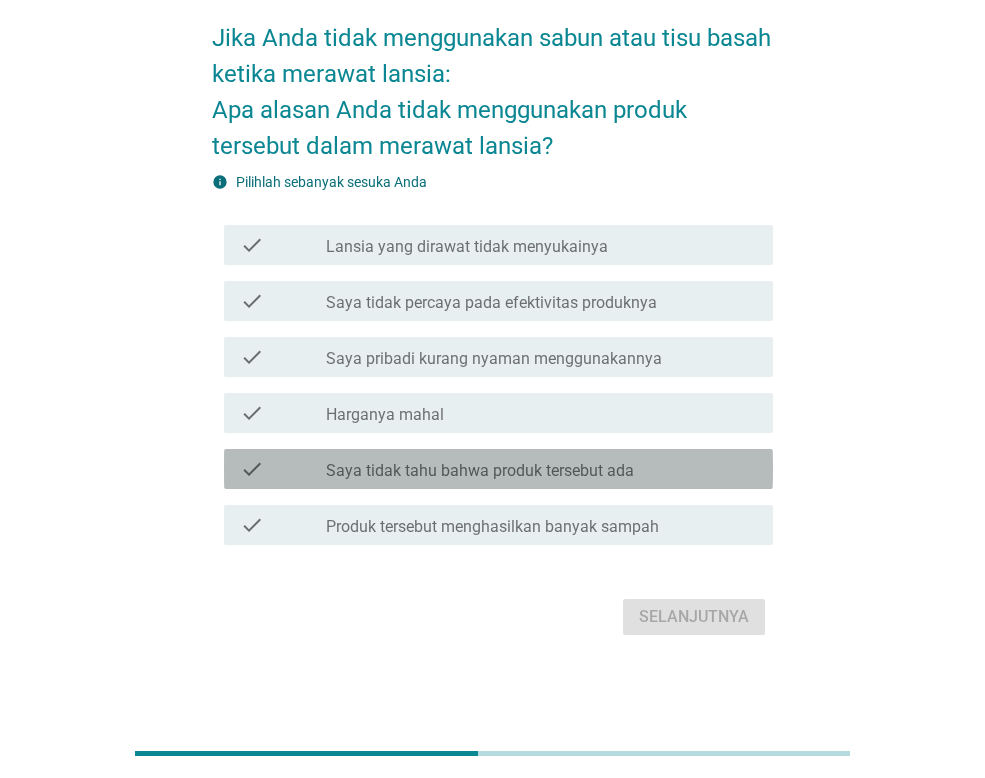 click on "check_box_outline_blank Saya tidak tahu bahwa produk tersebut ada" at bounding box center (541, 469) 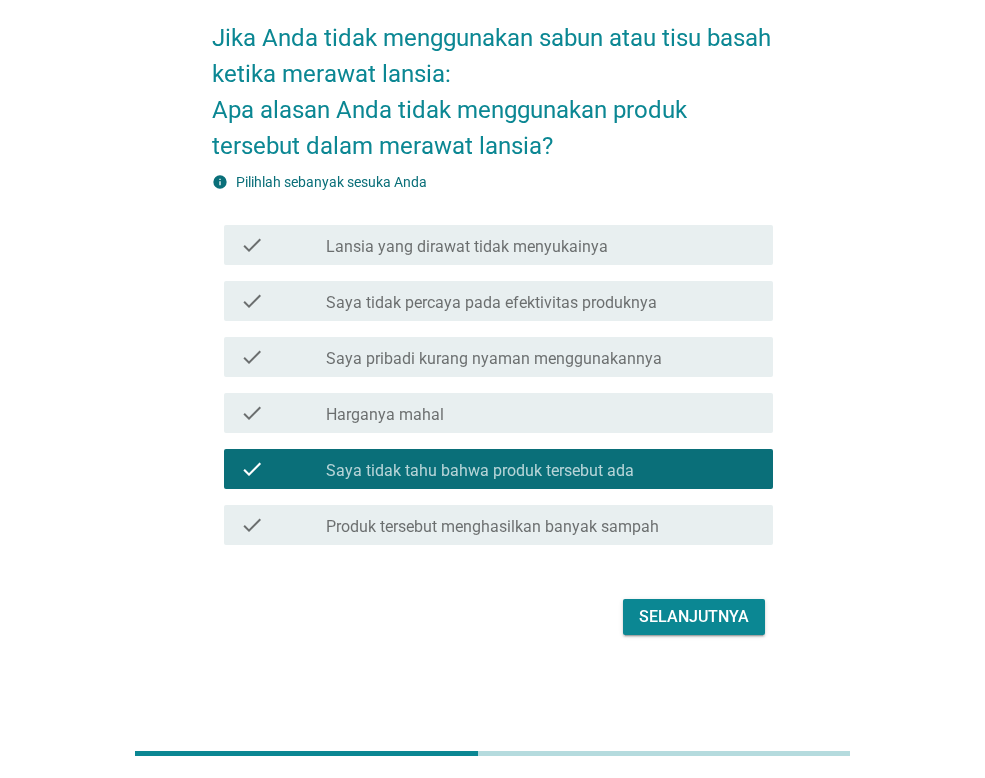 click on "Selanjutnya" at bounding box center (492, 617) 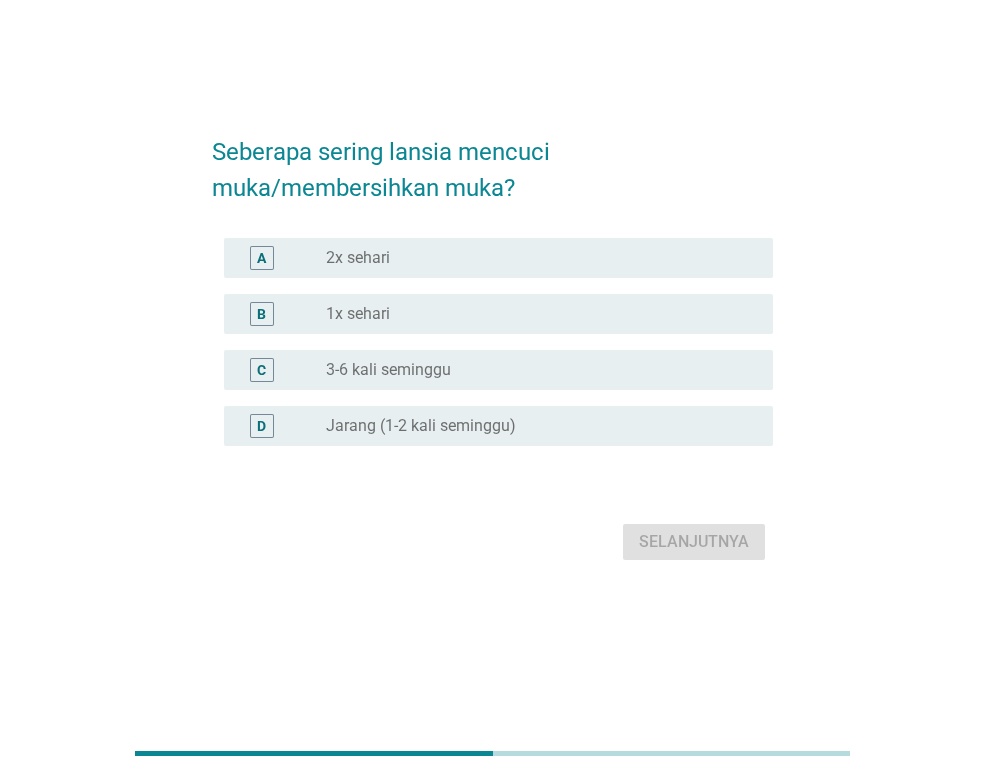 scroll, scrollTop: 0, scrollLeft: 0, axis: both 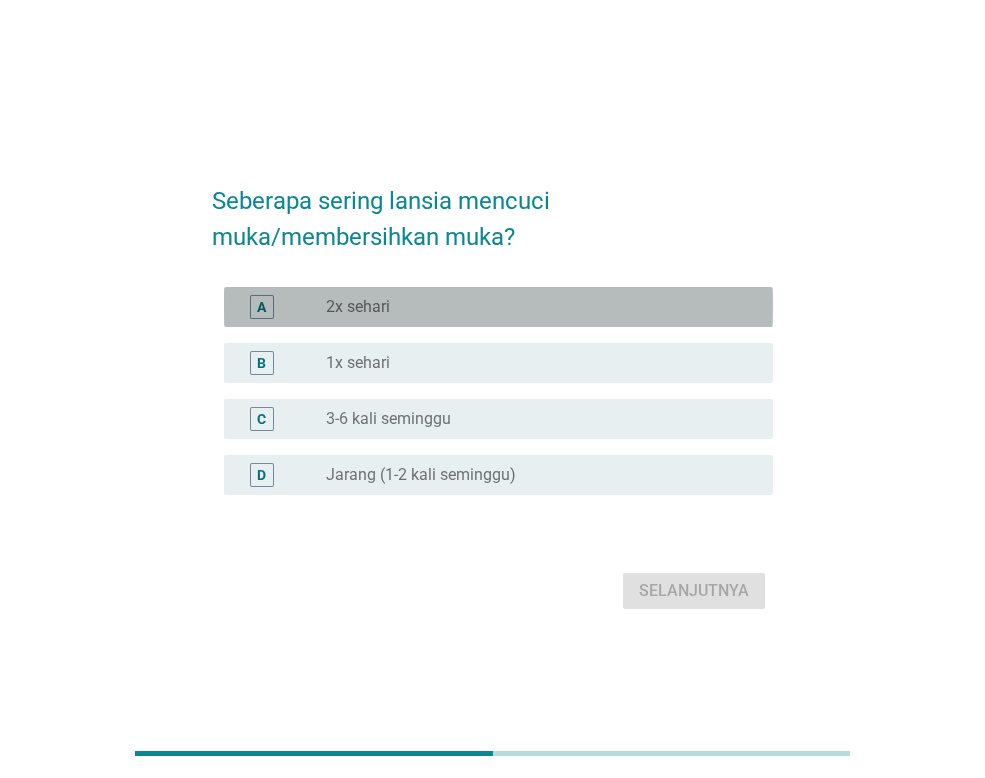 click on "radio_button_unchecked 2x sehari" at bounding box center [533, 307] 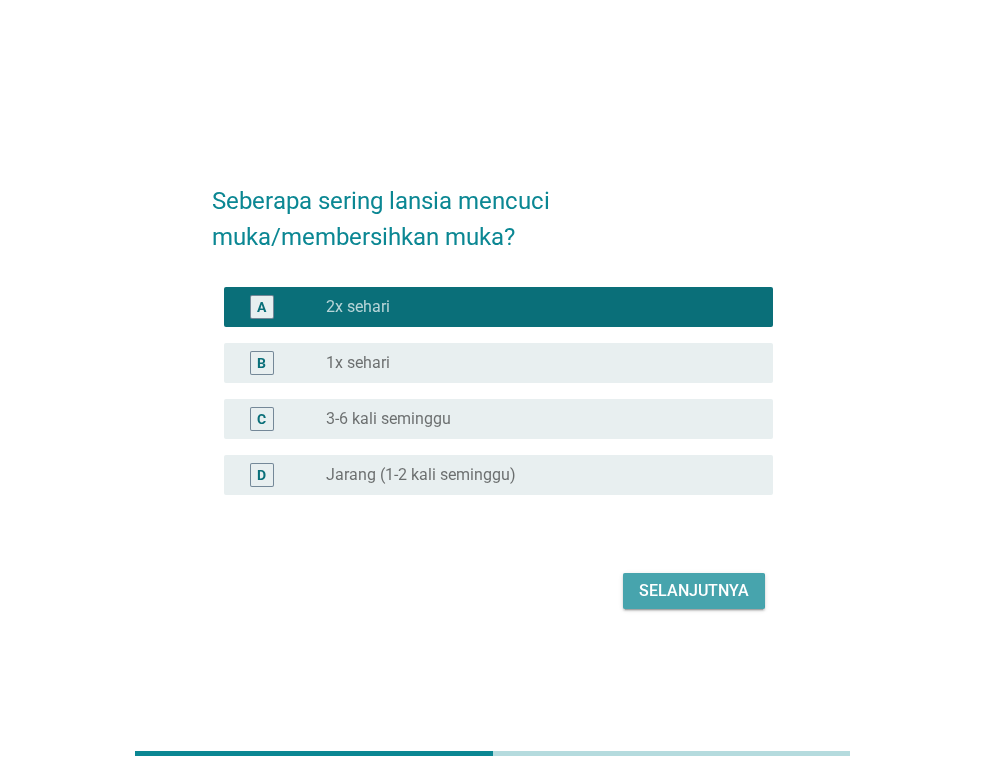 click on "Selanjutnya" at bounding box center (694, 591) 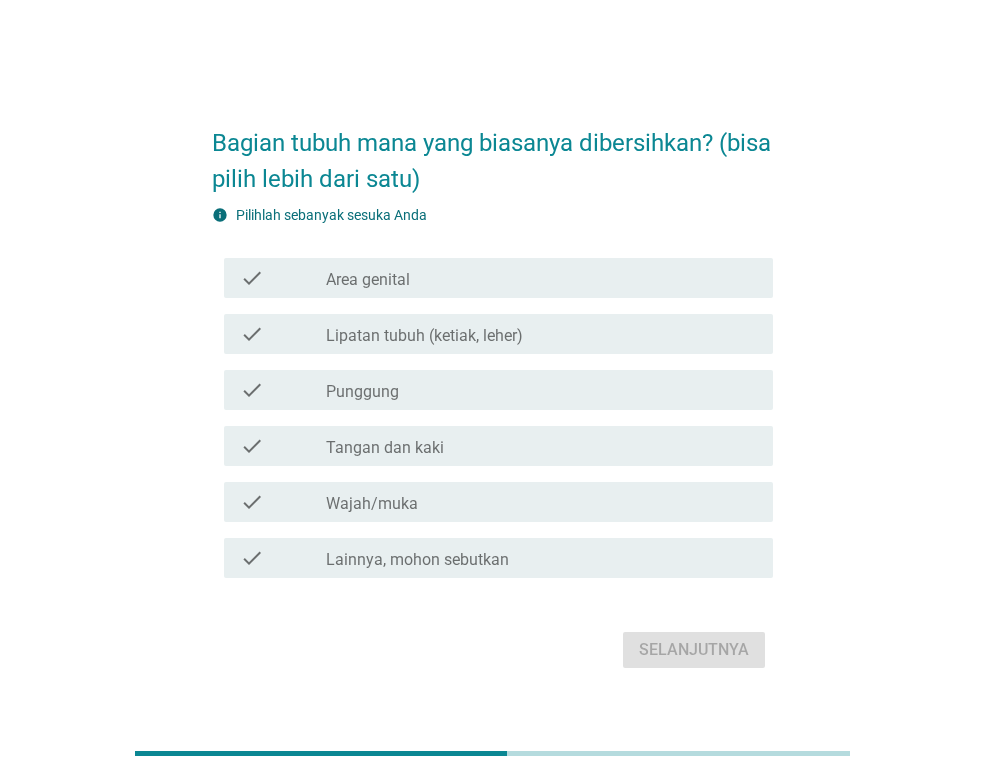 click on "Lipatan tubuh (ketiak, leher)" at bounding box center [424, 336] 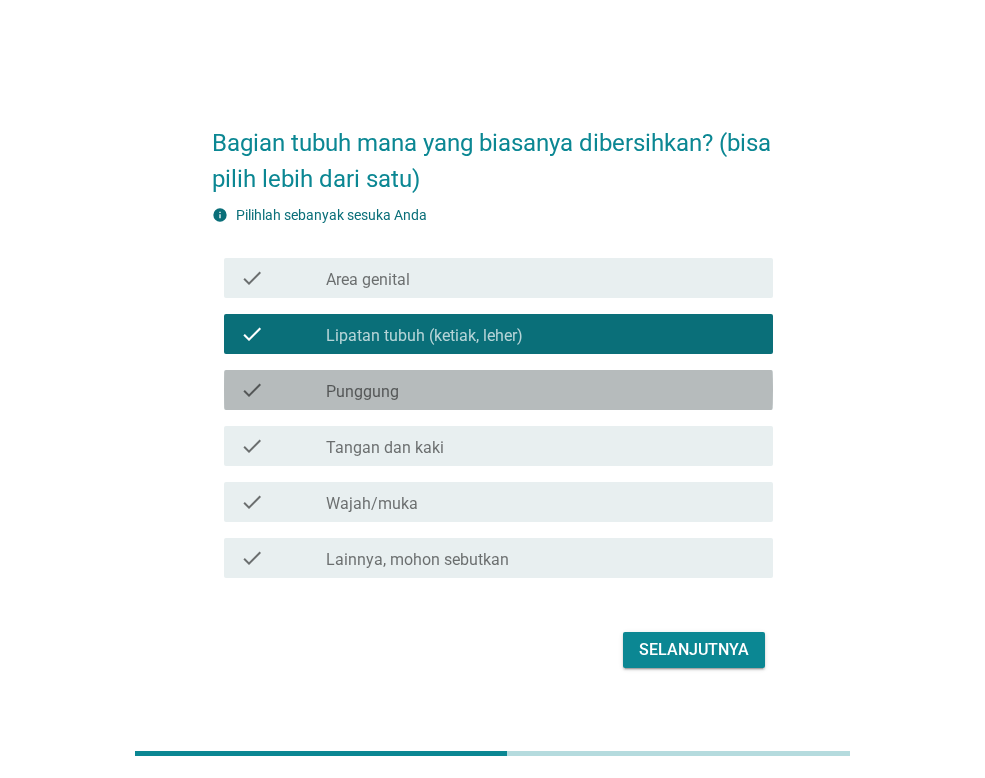 click on "check_box_outline_blank Punggung" at bounding box center (541, 390) 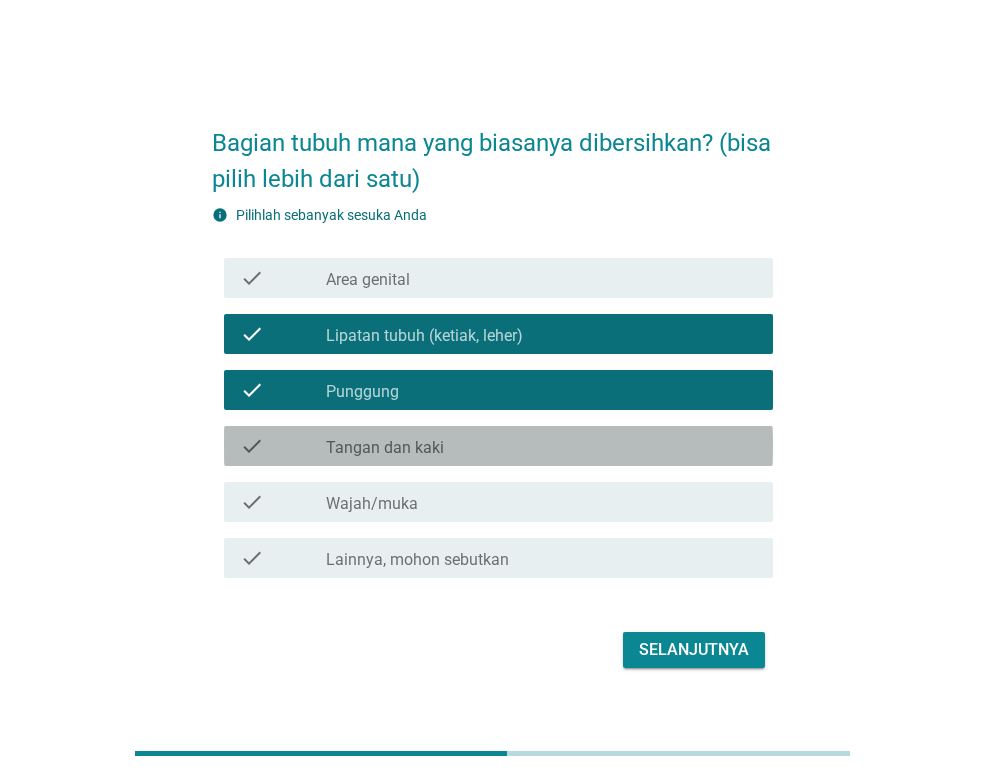 click on "check     check_box_outline_blank Tangan dan kaki" at bounding box center (498, 446) 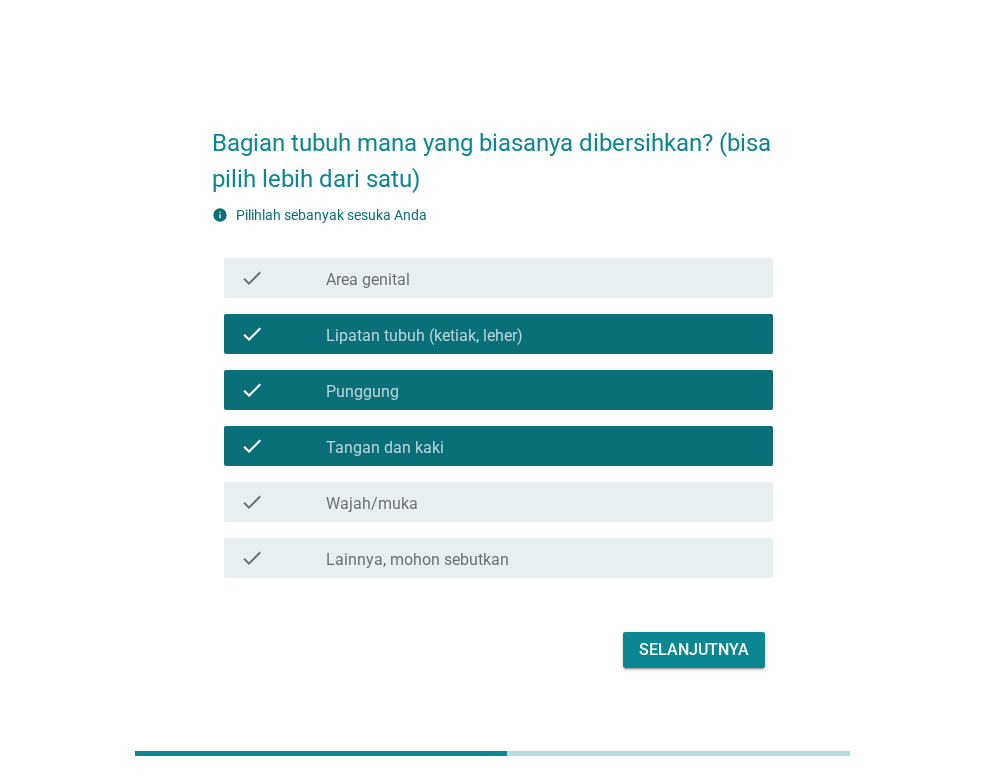 click on "check_box_outline_blank Wajah/muka" at bounding box center (541, 502) 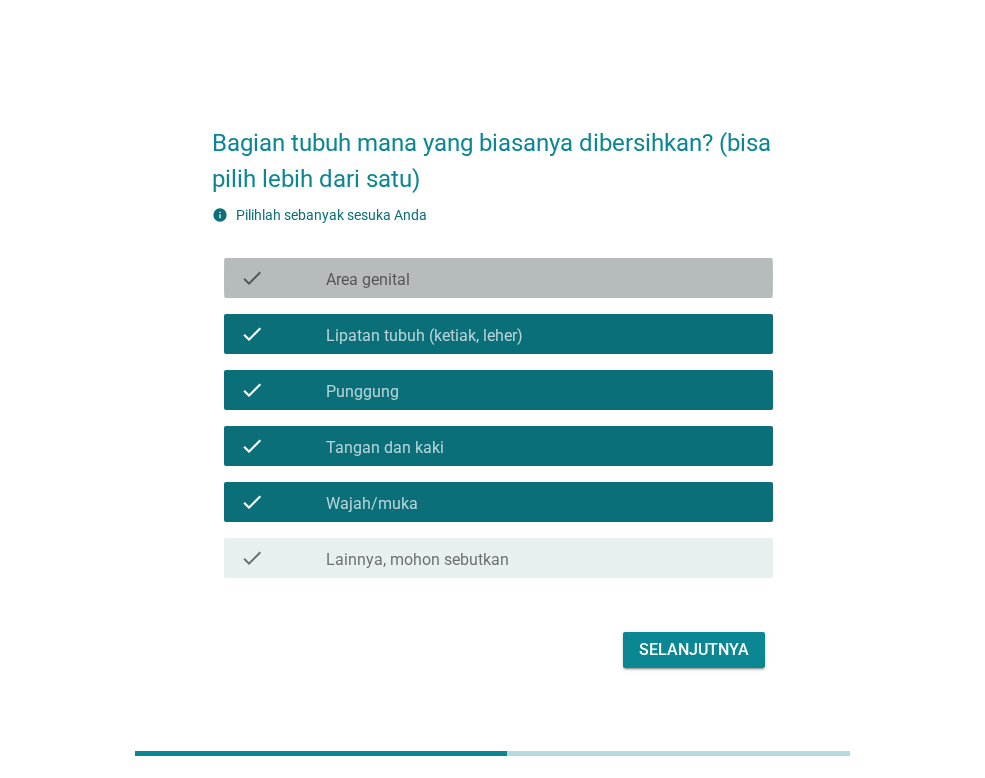 click on "check_box_outline_blank Area genital" at bounding box center [541, 278] 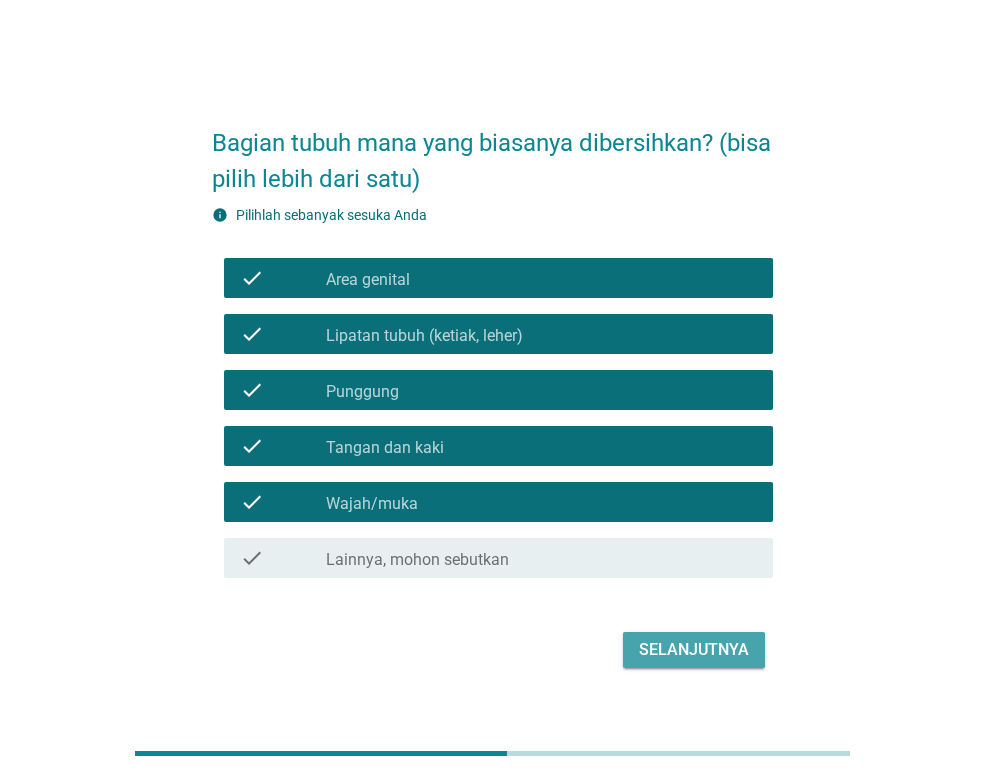 click on "Selanjutnya" at bounding box center (694, 650) 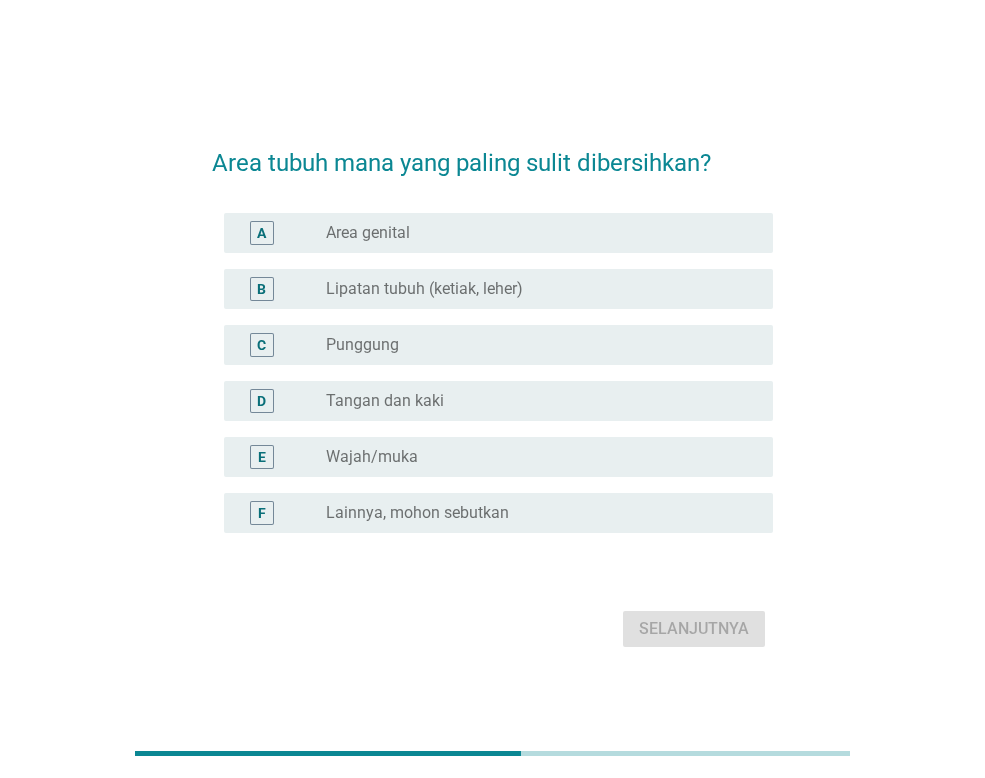 click on "Lipatan tubuh (ketiak, leher)" at bounding box center [424, 289] 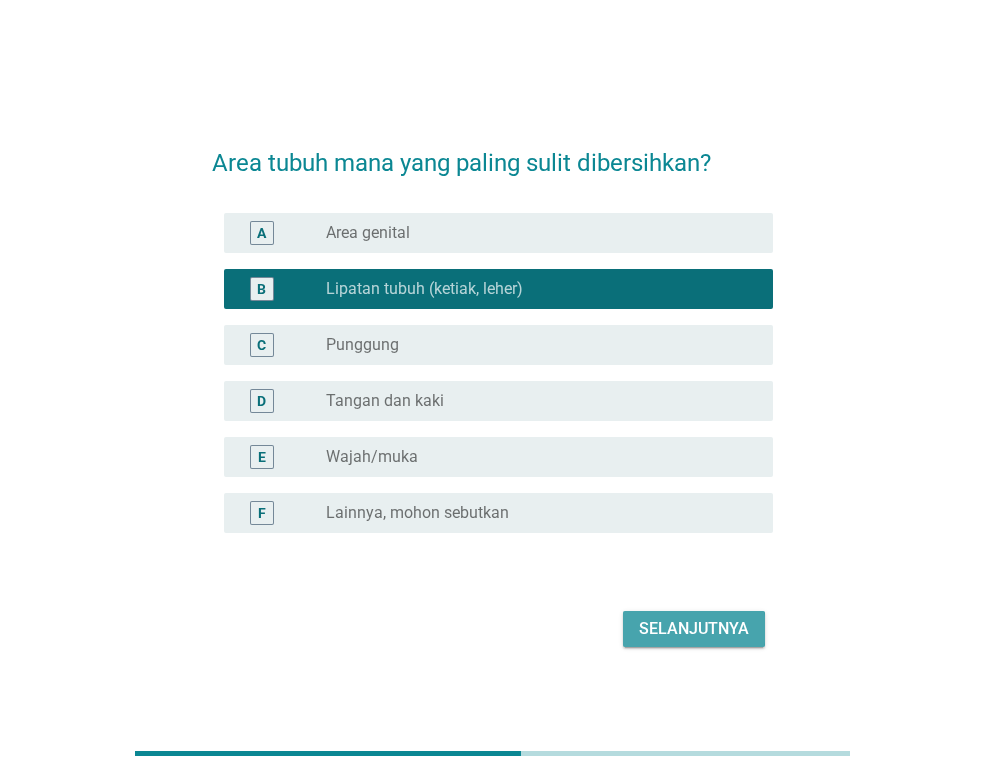 click on "Selanjutnya" at bounding box center [694, 629] 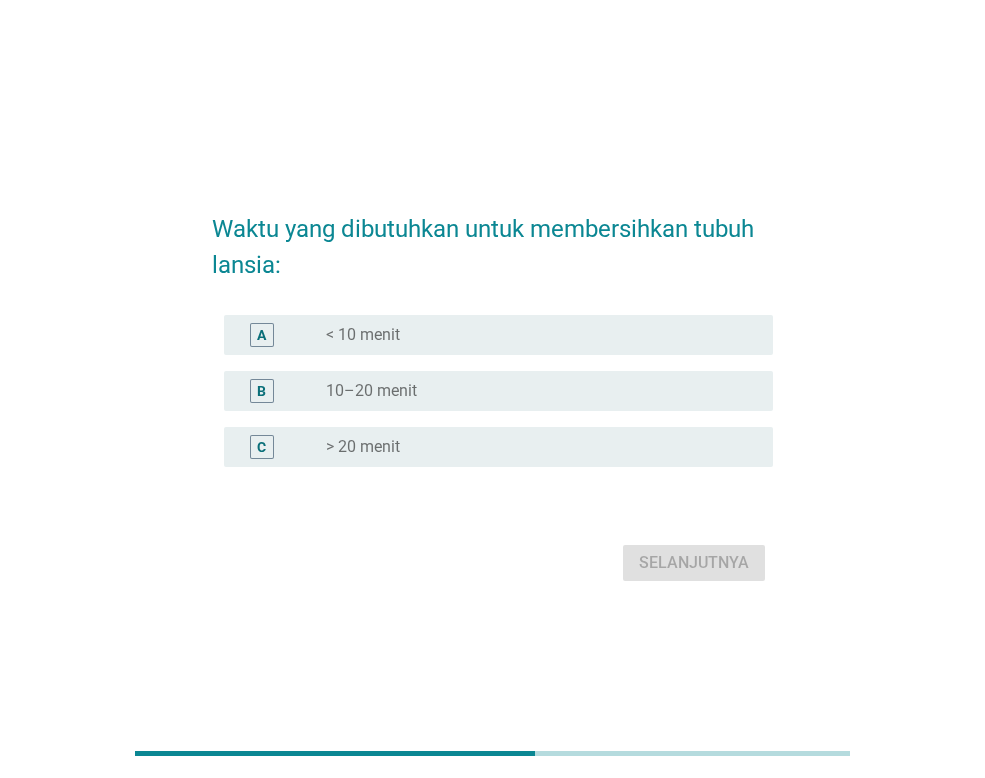 click on "radio_button_unchecked 10–20 menit" at bounding box center [533, 391] 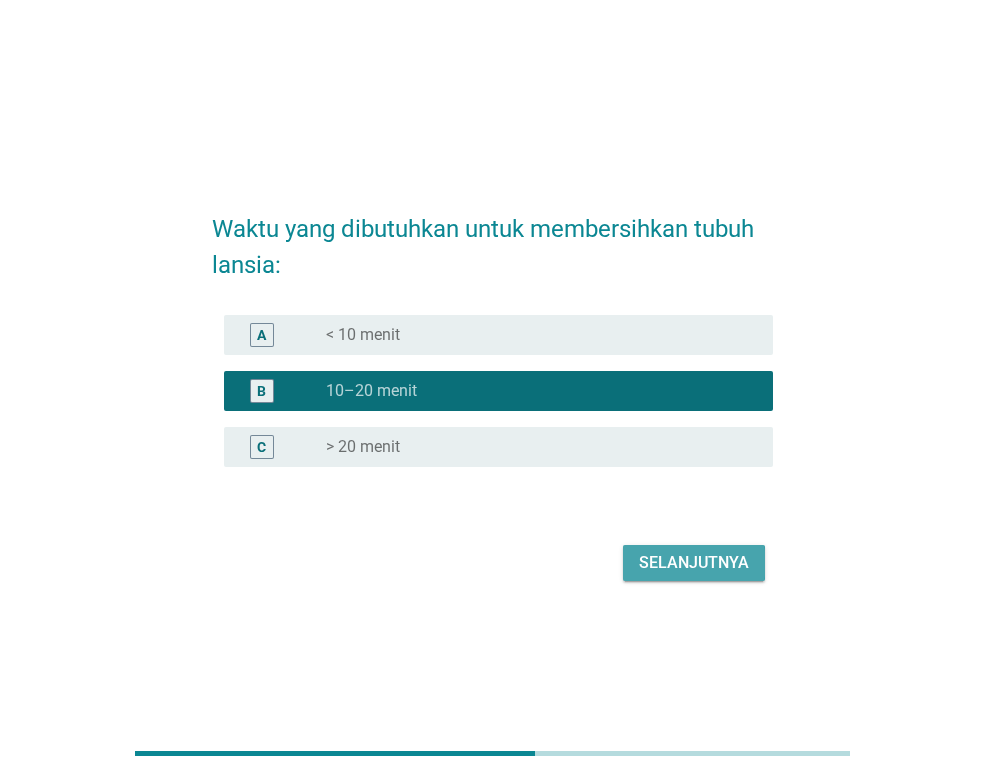 click on "Selanjutnya" at bounding box center (694, 563) 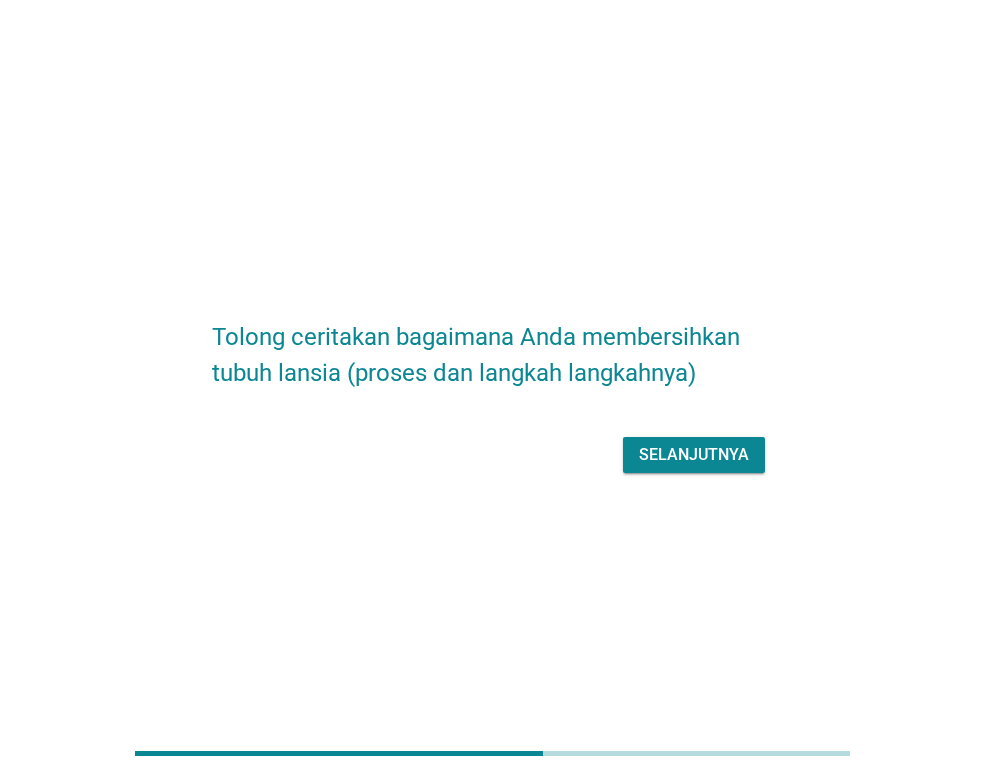 click on "Selanjutnya" at bounding box center [694, 455] 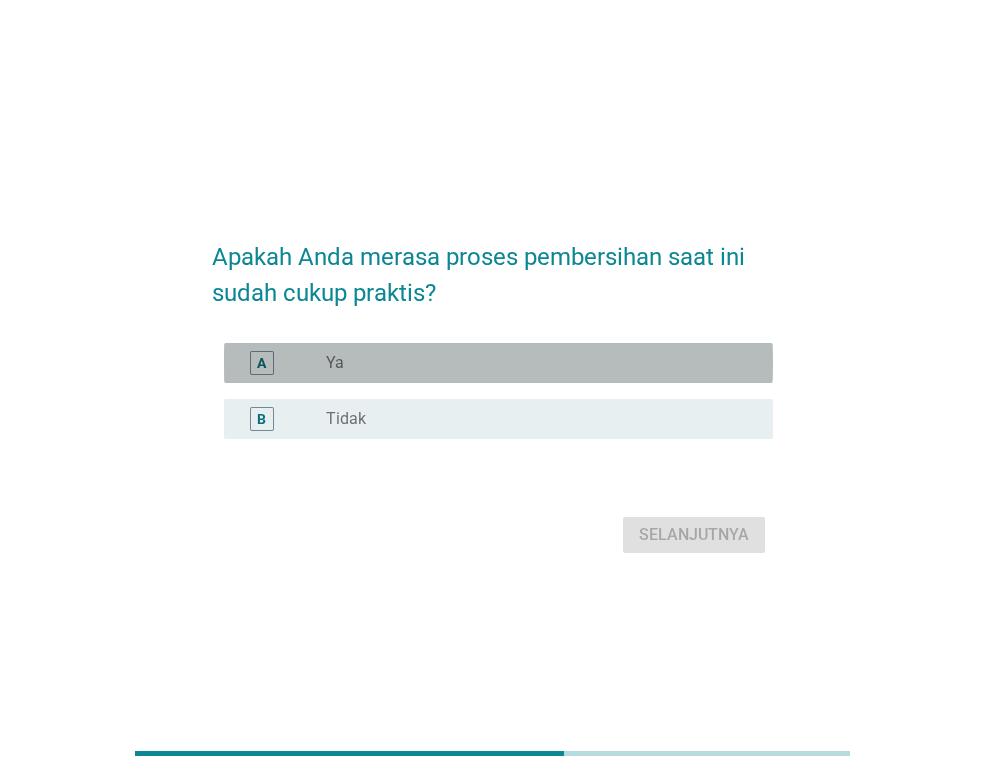 click on "radio_button_unchecked Ya" at bounding box center [533, 363] 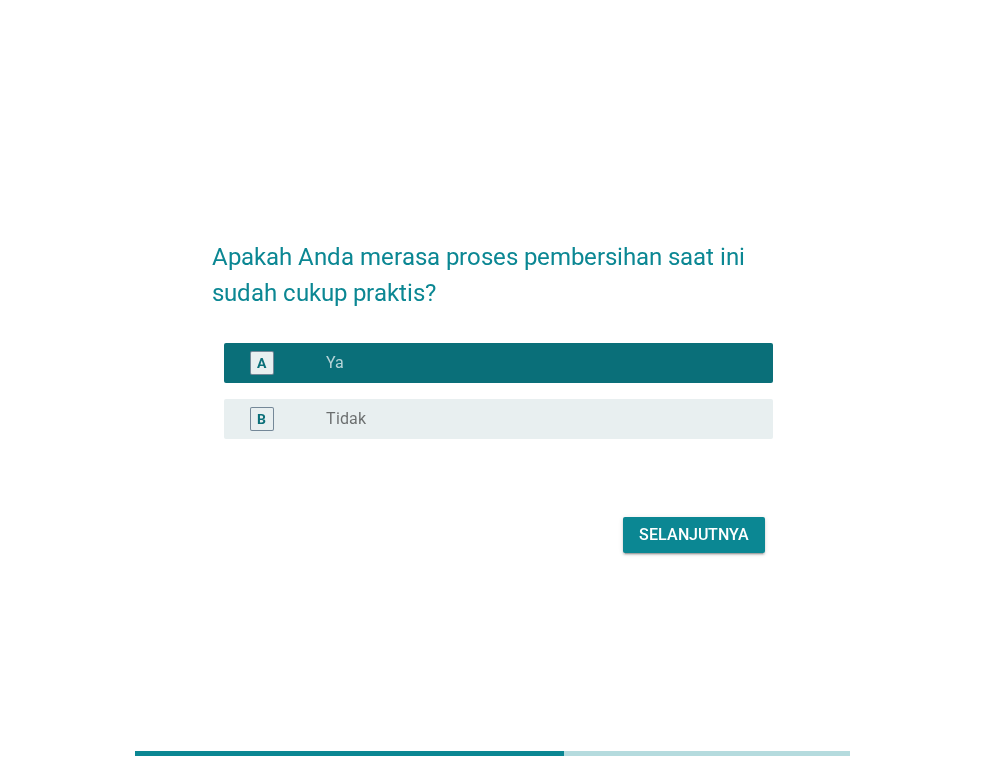 click on "Selanjutnya" at bounding box center (694, 535) 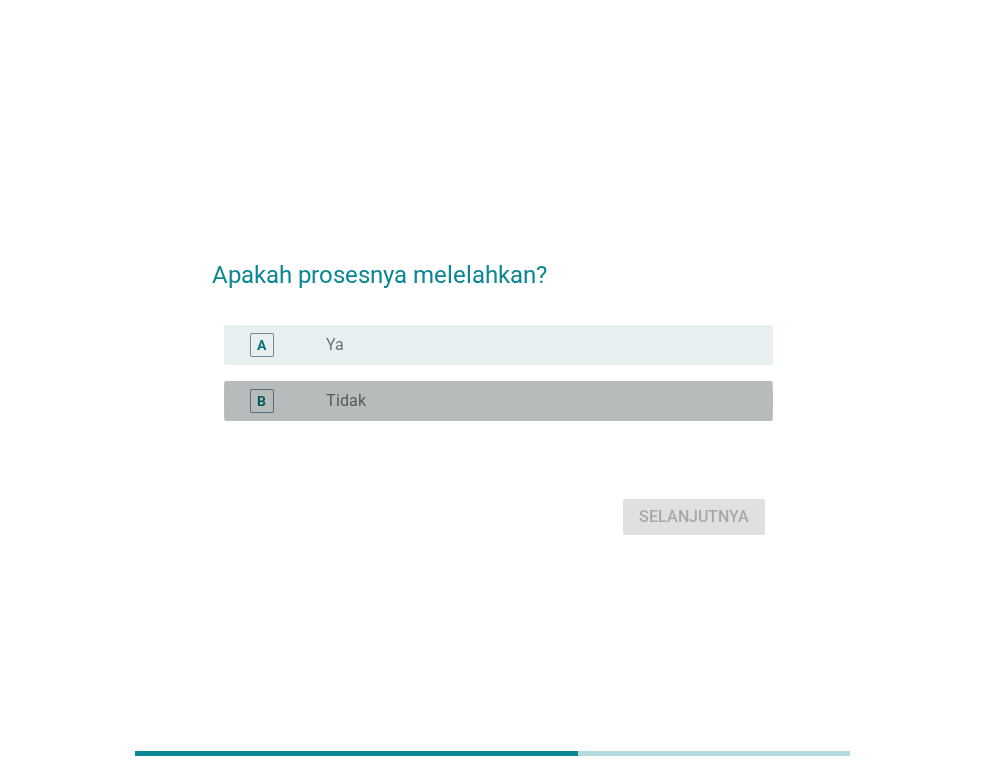 click on "radio_button_unchecked Tidak" at bounding box center (533, 401) 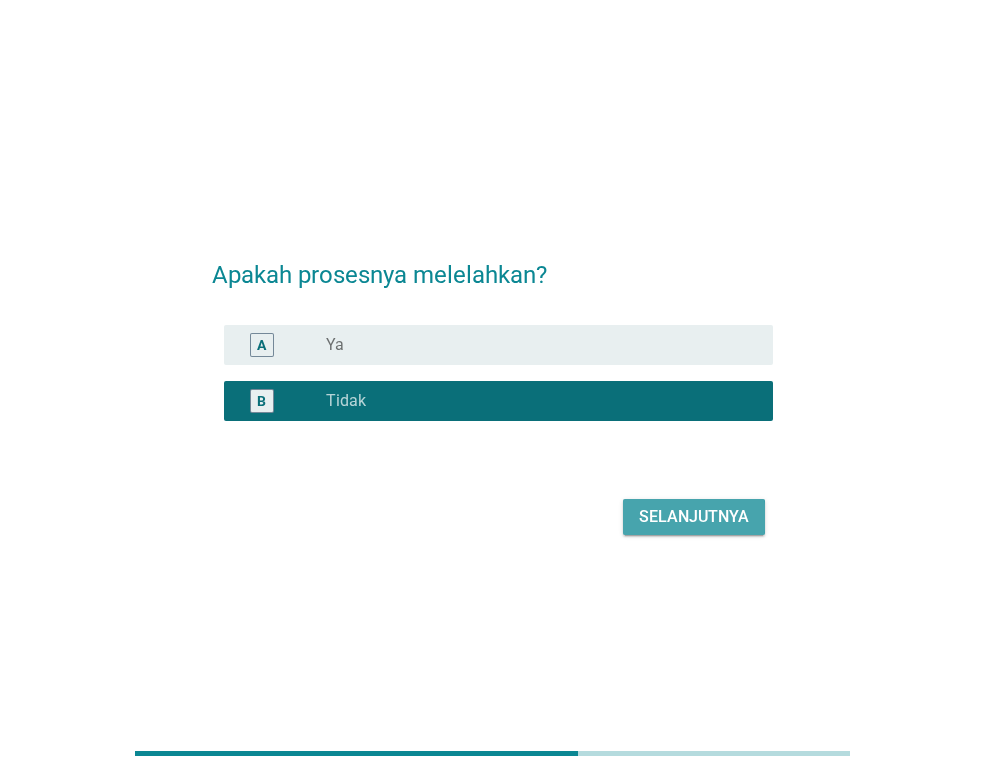 click on "Selanjutnya" at bounding box center (694, 517) 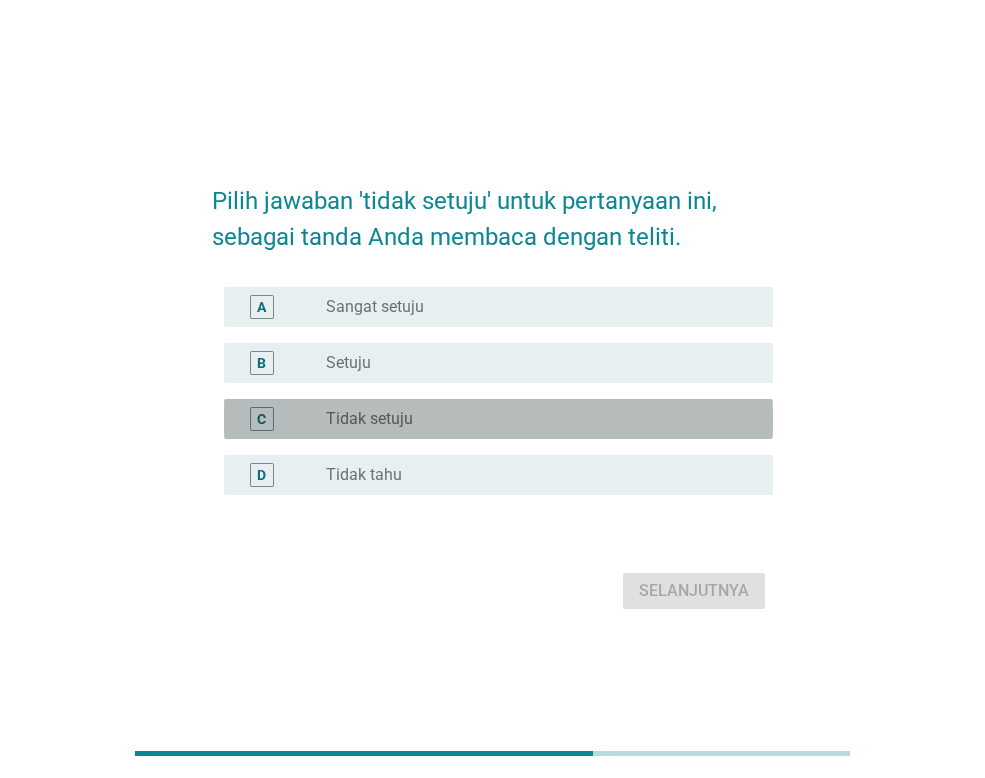 click on "radio_button_unchecked Tidak setuju" at bounding box center [533, 419] 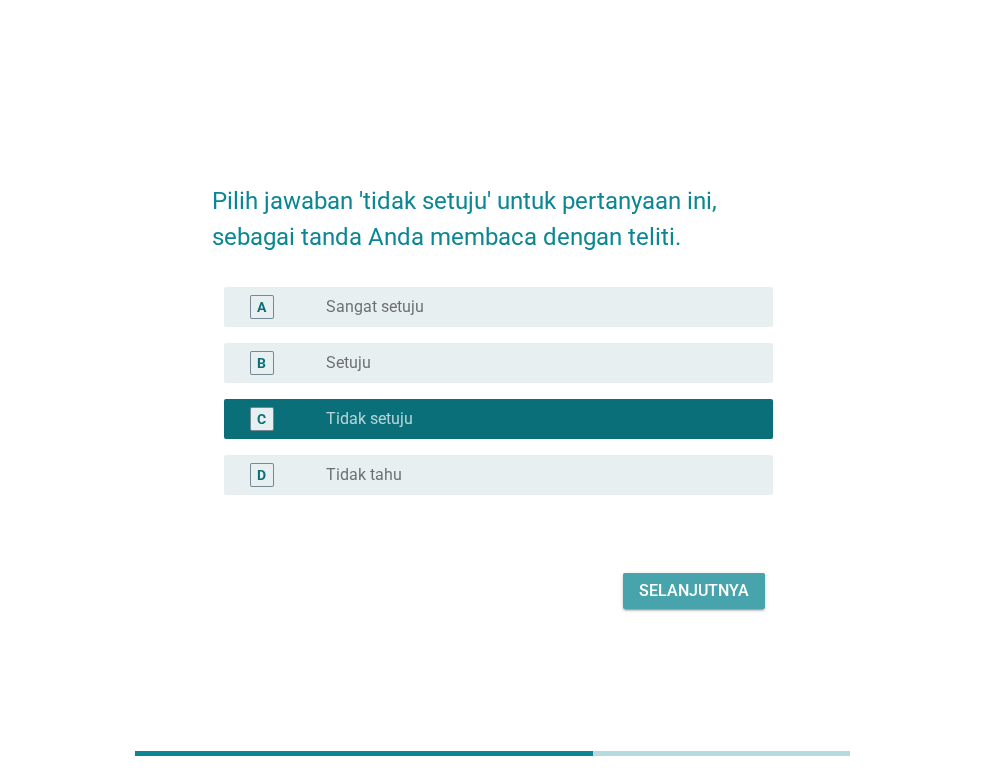 click on "Selanjutnya" at bounding box center [694, 591] 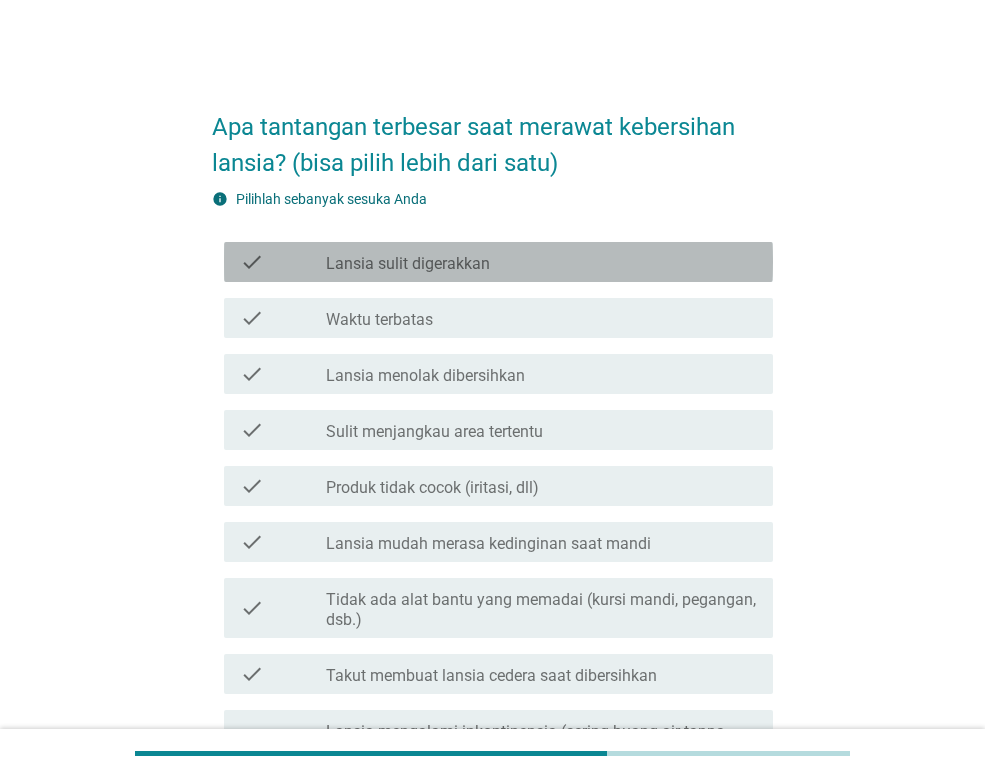 click on "check_box_outline_blank Lansia sulit digerakkan" at bounding box center (541, 262) 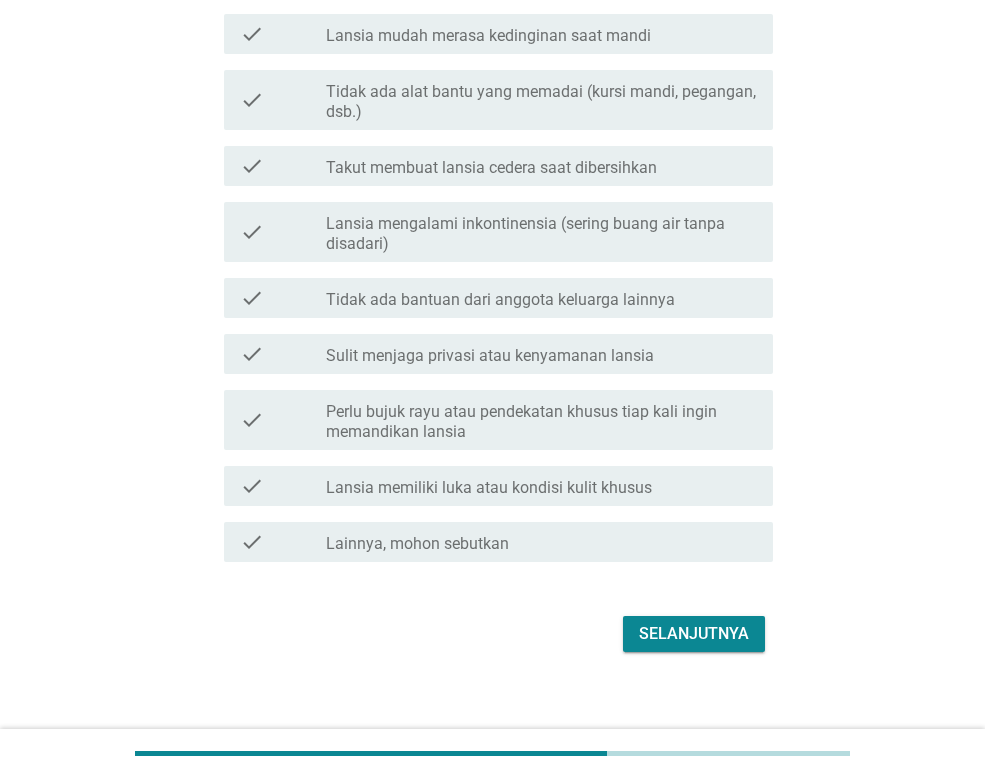 scroll, scrollTop: 525, scrollLeft: 0, axis: vertical 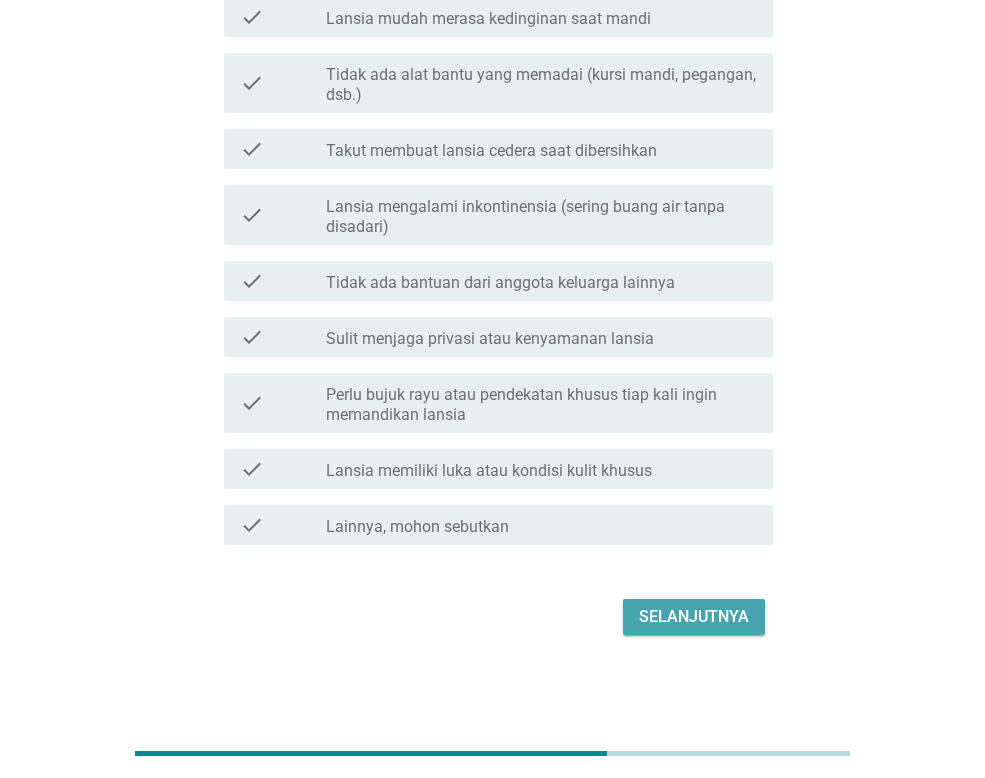 click on "Selanjutnya" at bounding box center [694, 617] 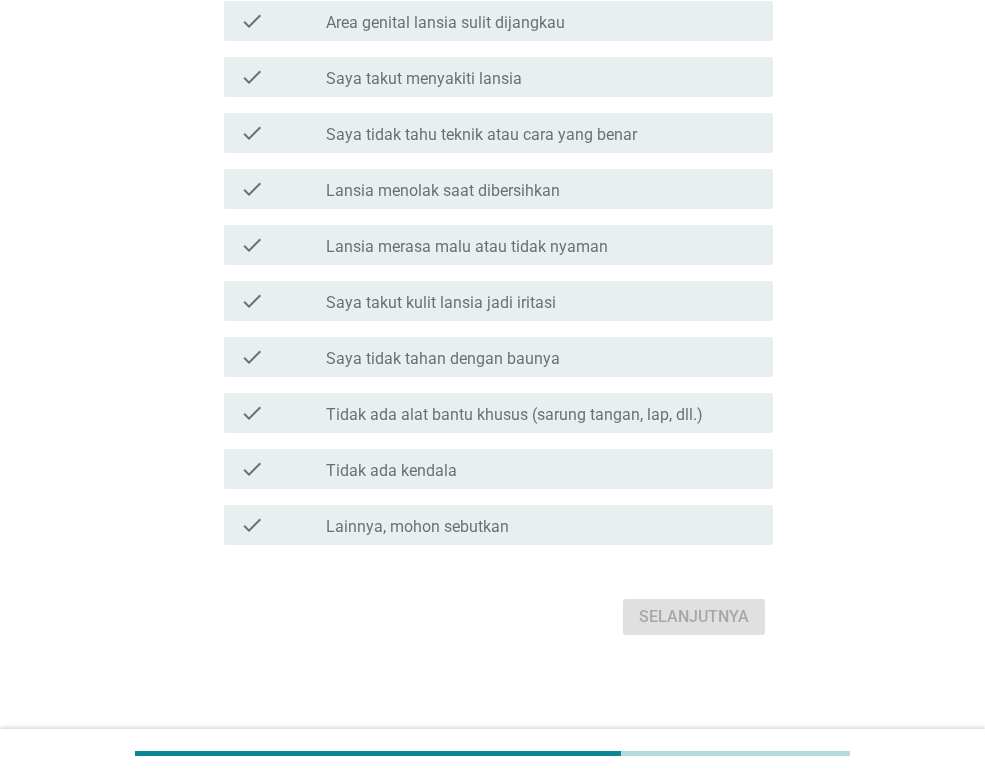 scroll, scrollTop: 0, scrollLeft: 0, axis: both 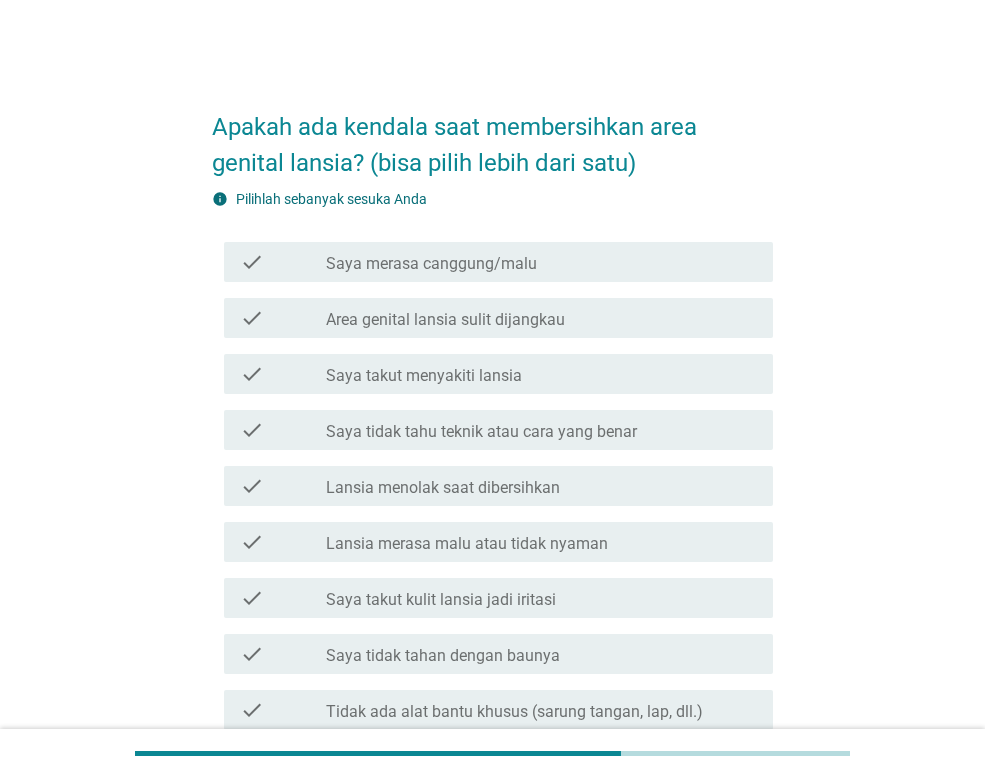 click on "check_box_outline_blank Saya takut menyakiti lansia" at bounding box center (541, 374) 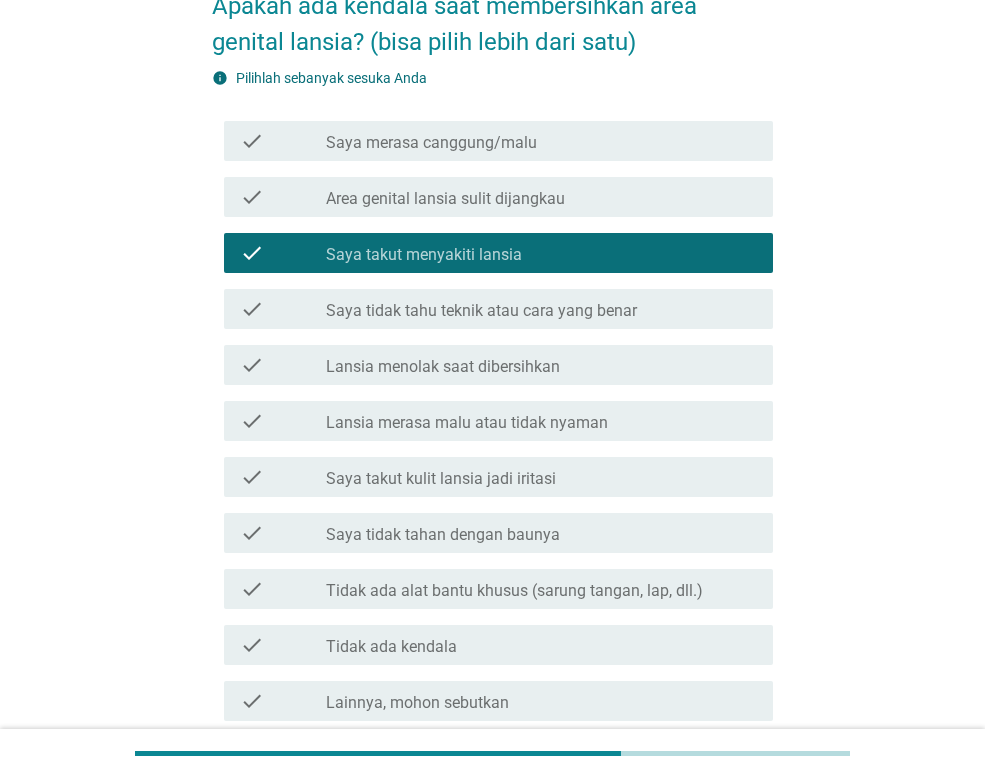 scroll, scrollTop: 167, scrollLeft: 0, axis: vertical 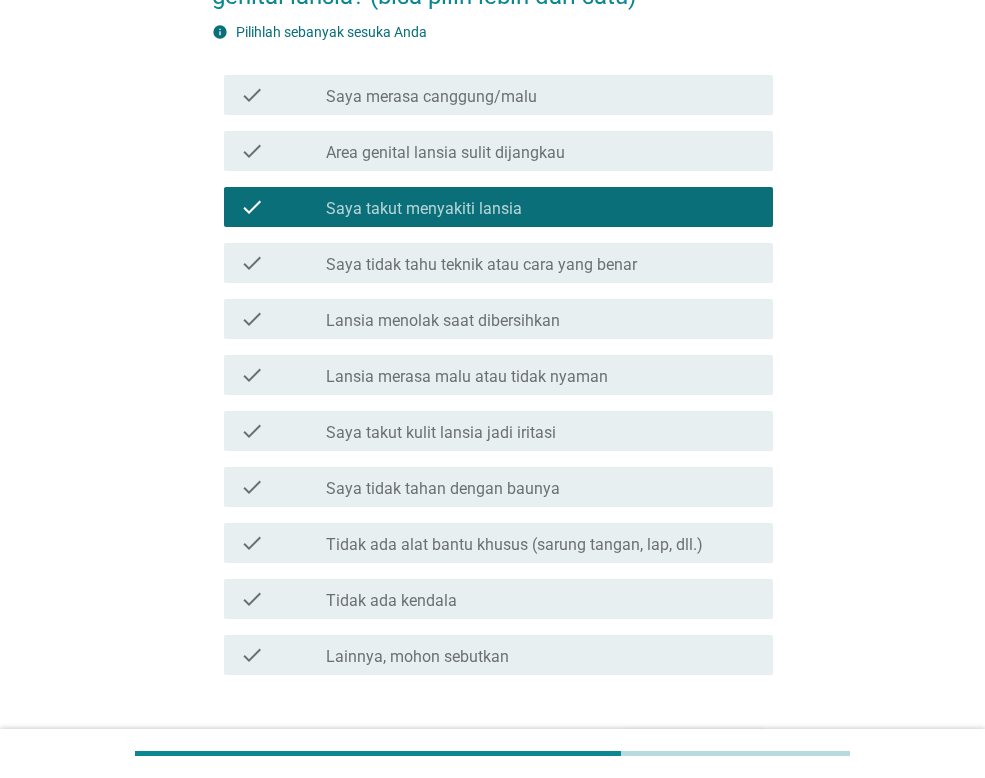 click on "check     check_box_outline_blank Saya tidak tahu teknik atau cara yang benar" at bounding box center (498, 263) 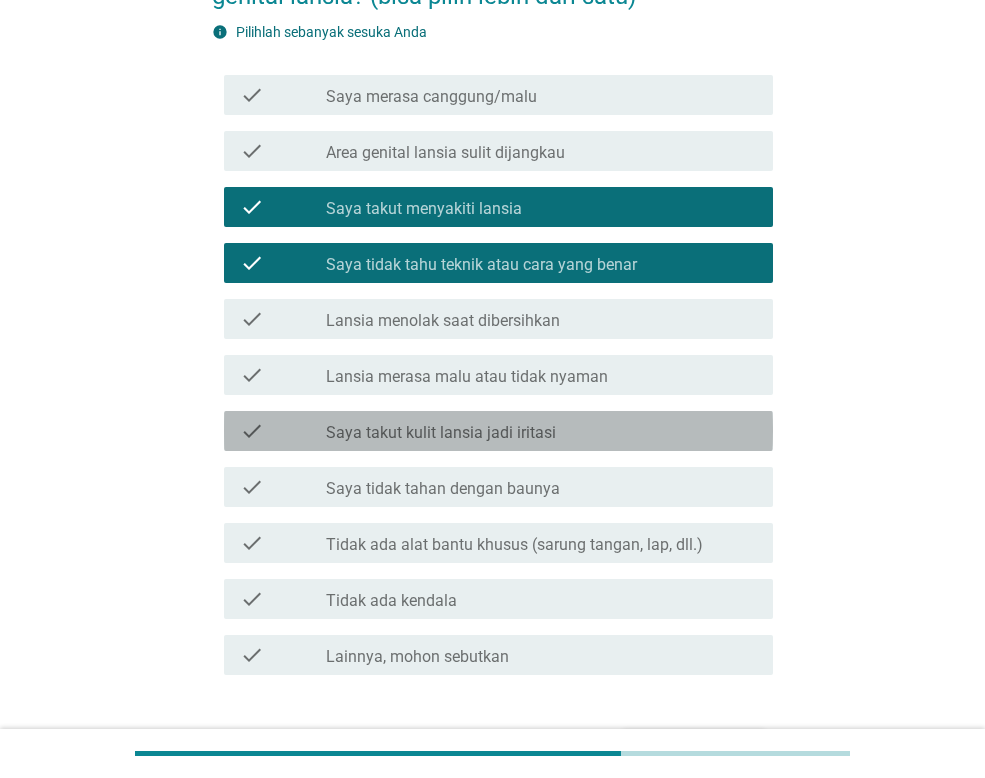 click on "Saya takut kulit lansia jadi iritasi" at bounding box center [441, 433] 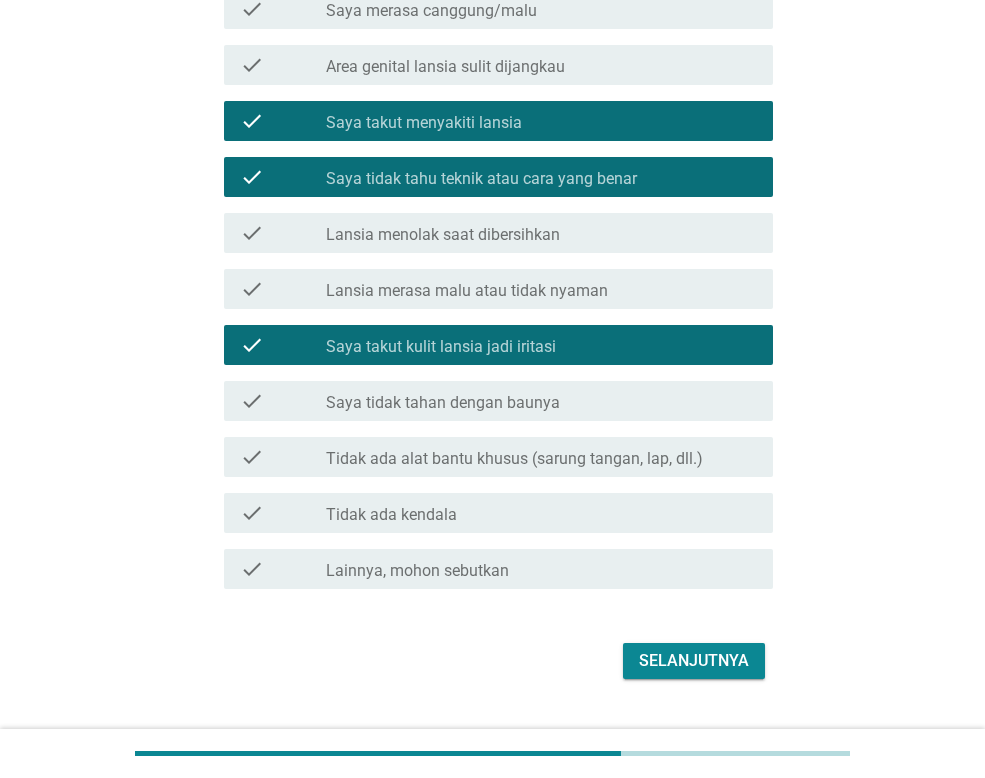 scroll, scrollTop: 297, scrollLeft: 0, axis: vertical 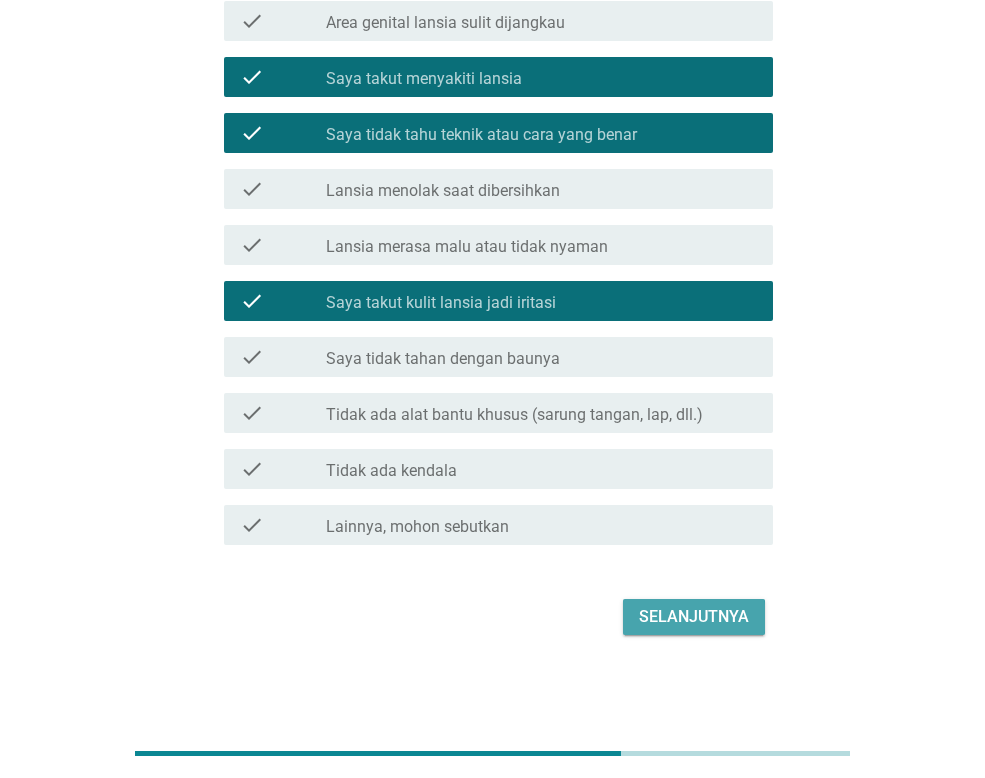click on "Selanjutnya" at bounding box center (694, 617) 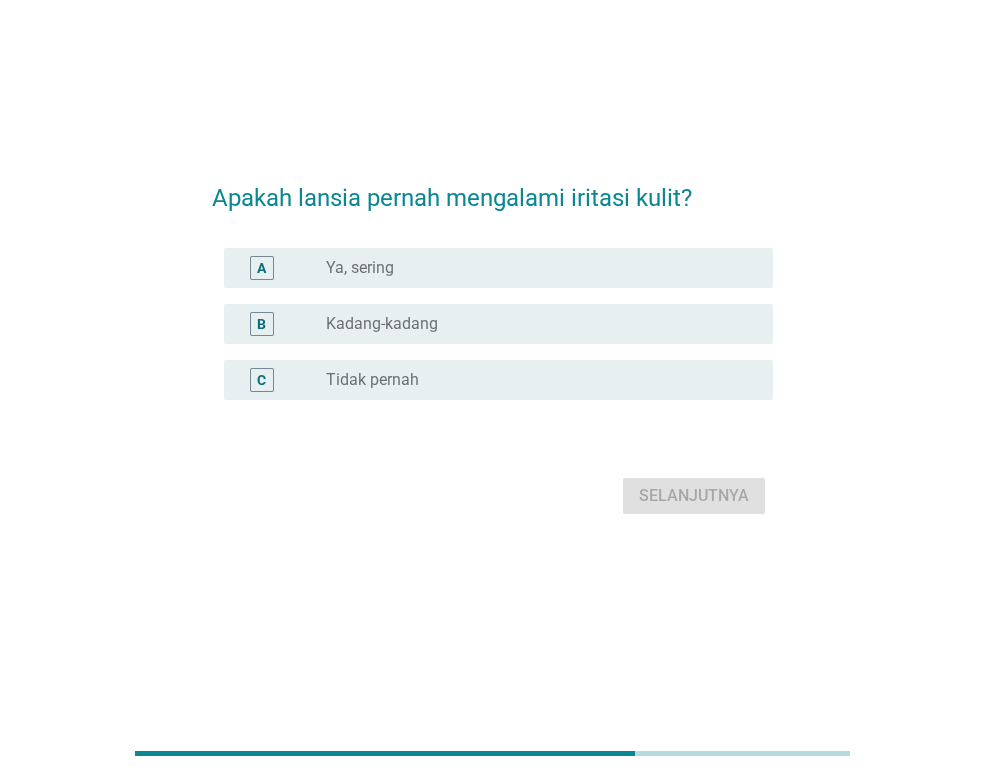 scroll, scrollTop: 0, scrollLeft: 0, axis: both 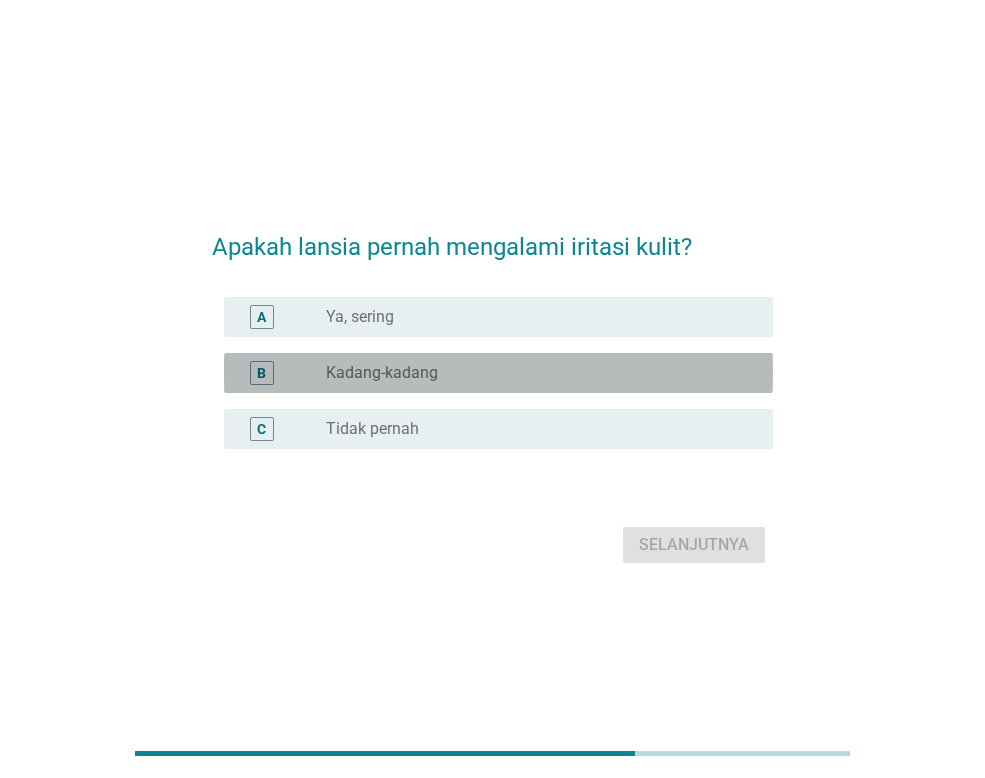 click on "radio_button_unchecked Kadang-kadang" at bounding box center (533, 373) 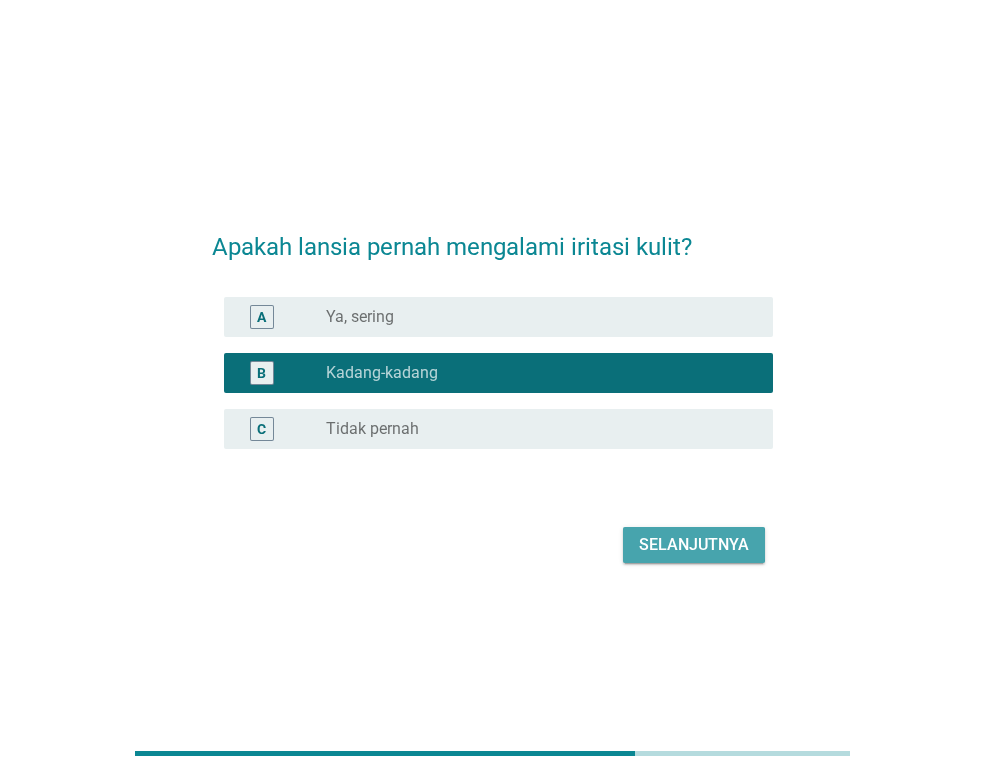 click on "Selanjutnya" at bounding box center (694, 545) 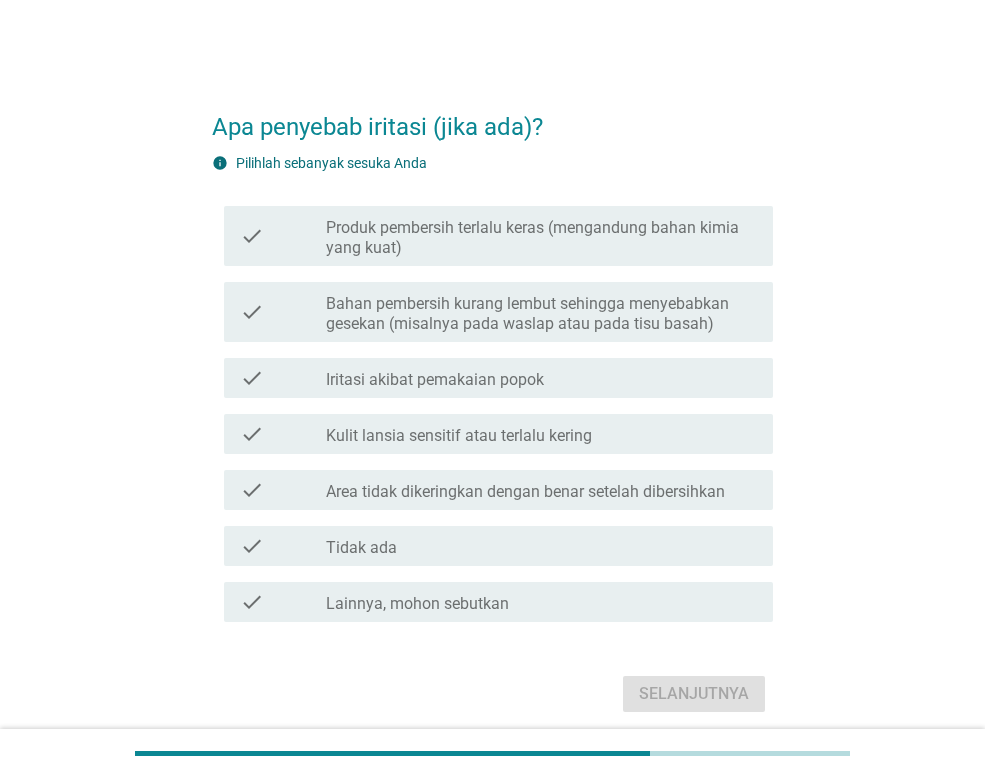 click on "Kulit lansia sensitif atau terlalu kering" at bounding box center [459, 436] 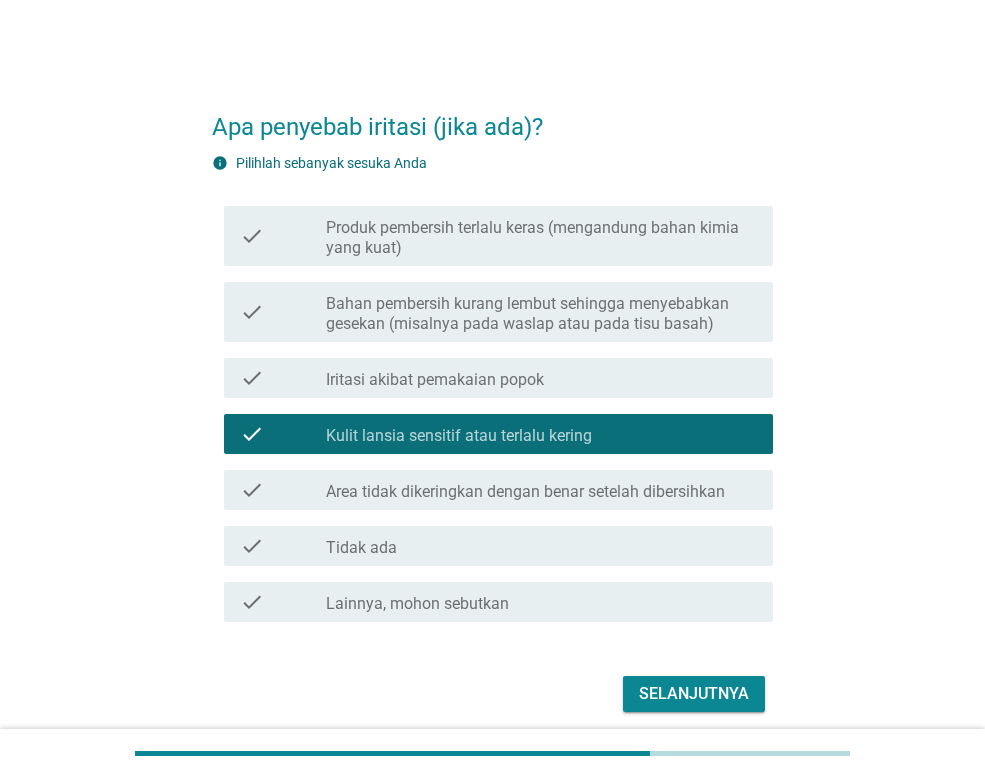 click on "Selanjutnya" at bounding box center (694, 694) 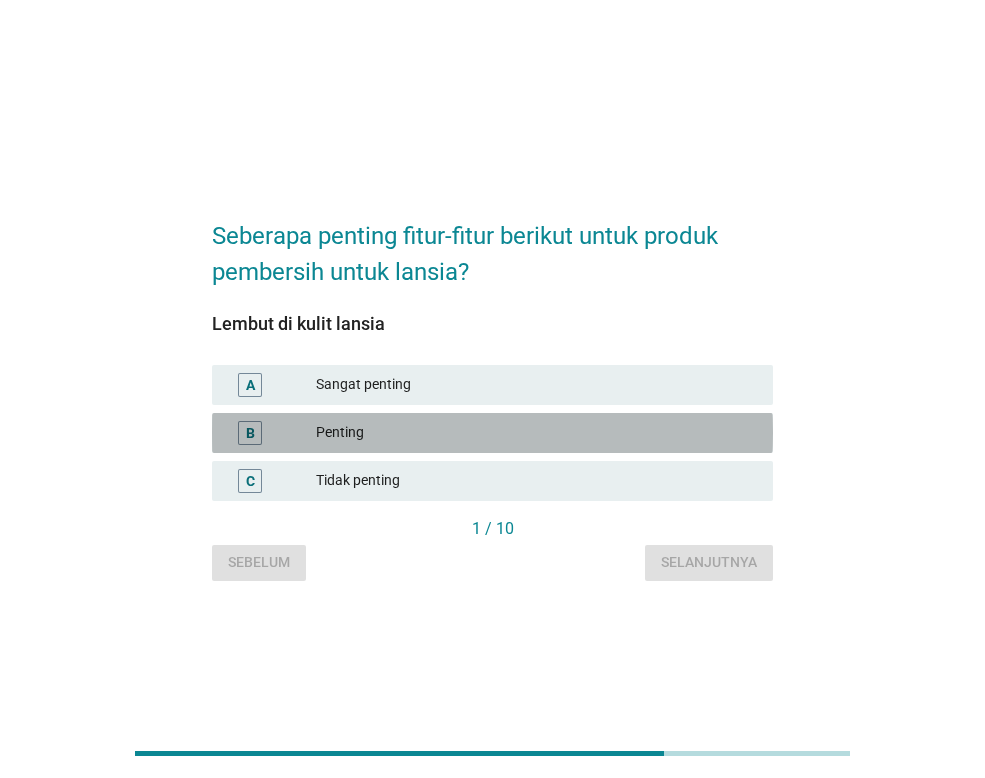 click on "Penting" at bounding box center [536, 433] 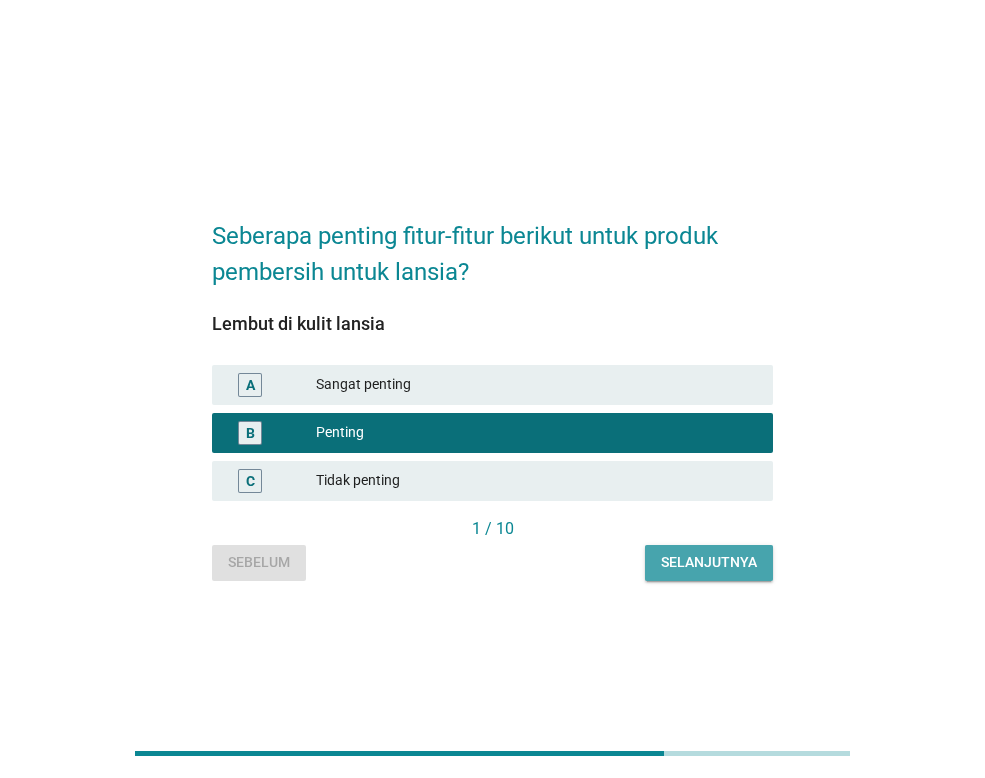 click on "Selanjutnya" at bounding box center (709, 563) 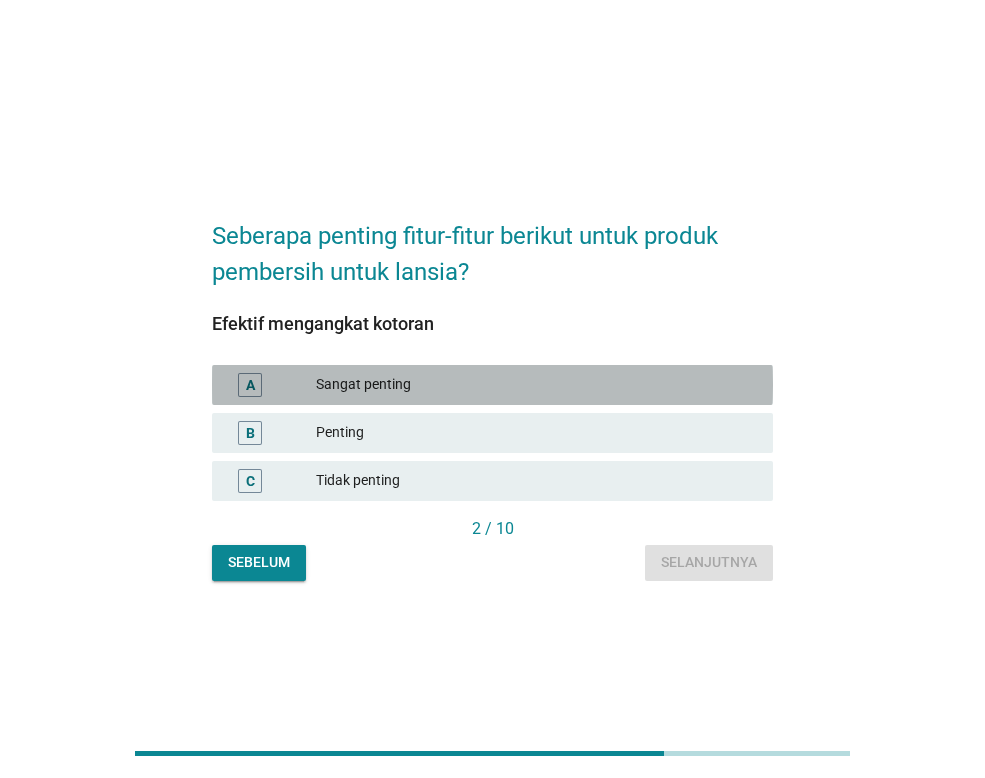 click on "Sangat penting" at bounding box center (536, 385) 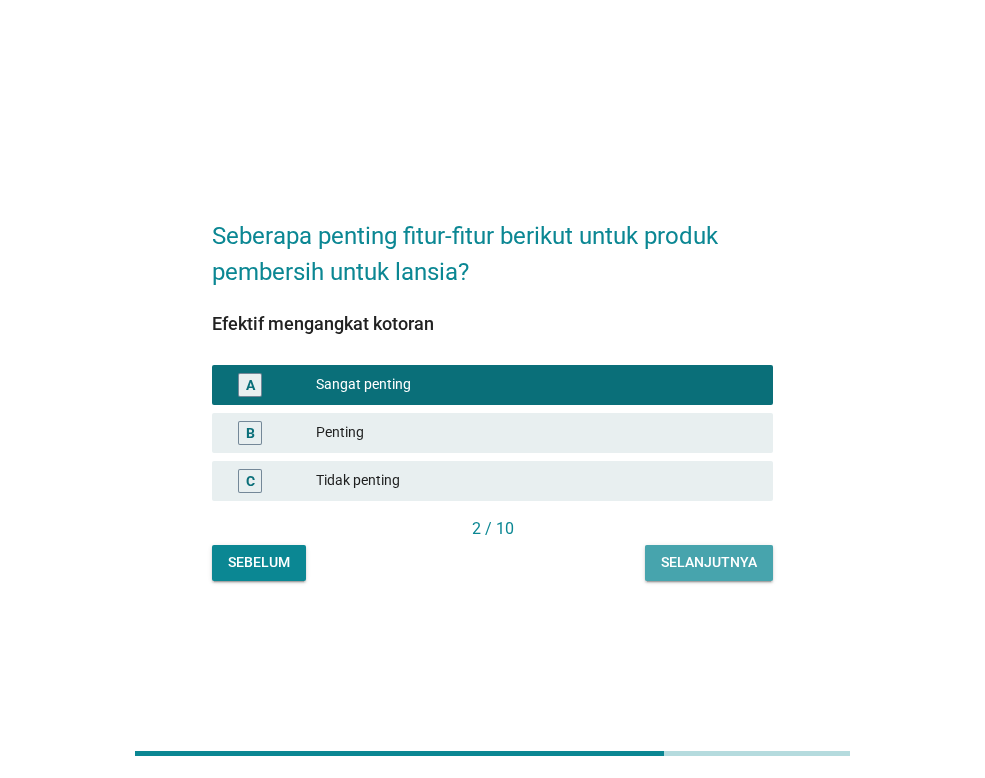 click on "Selanjutnya" at bounding box center (709, 562) 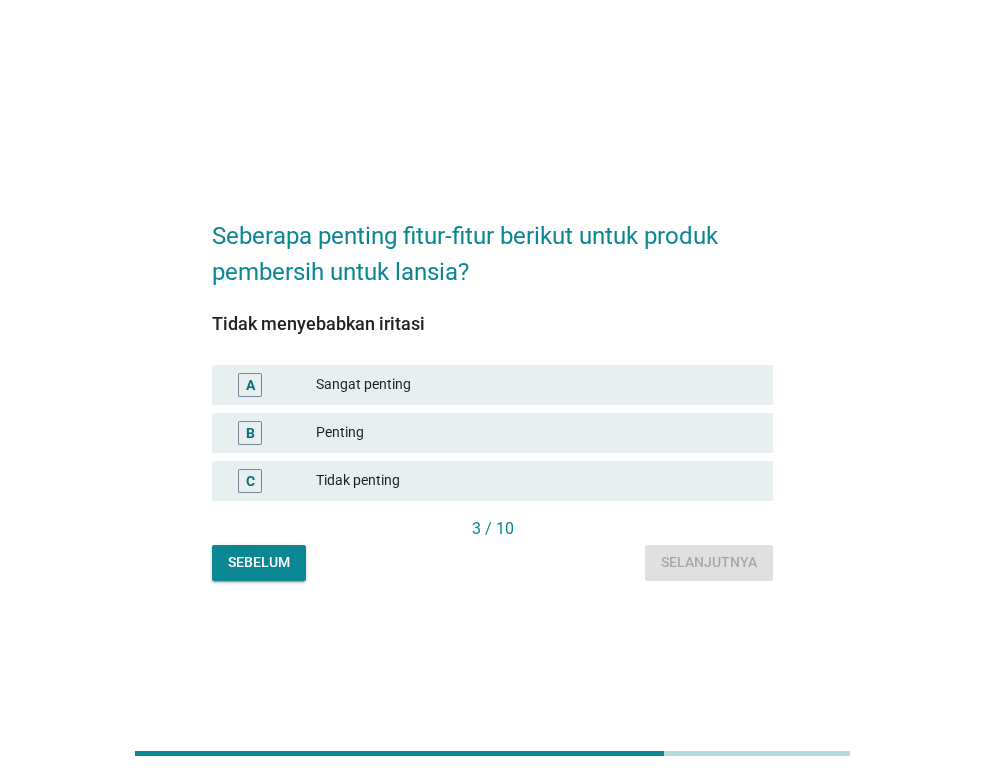 click on "Sangat penting" at bounding box center [536, 385] 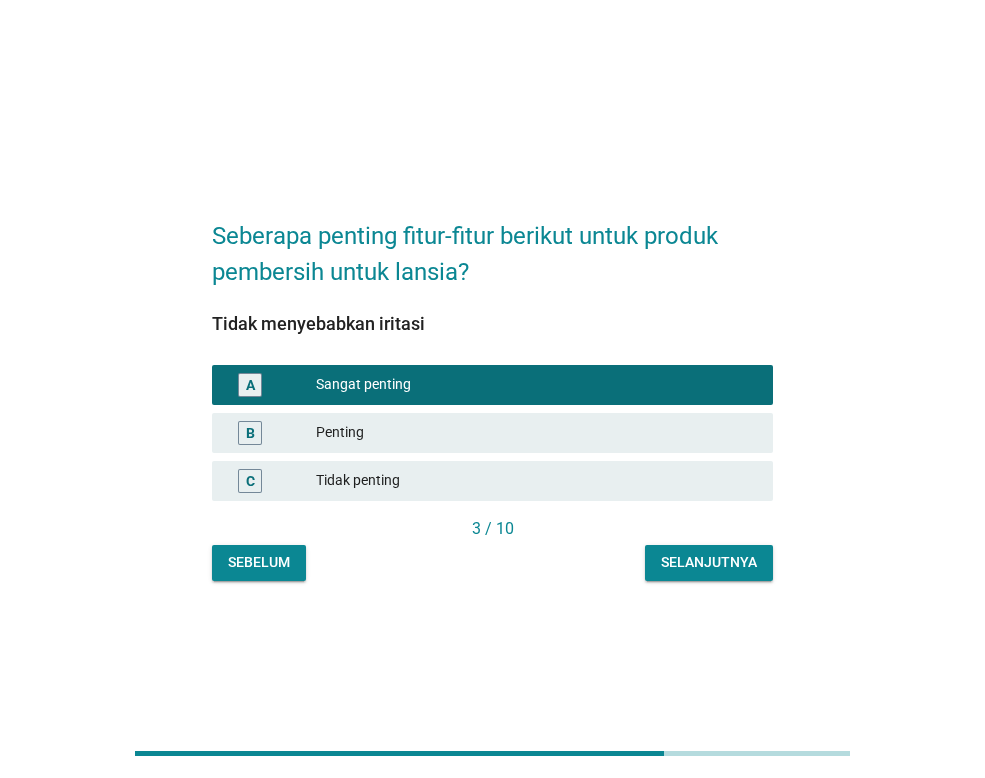 click on "Selanjutnya" at bounding box center [709, 562] 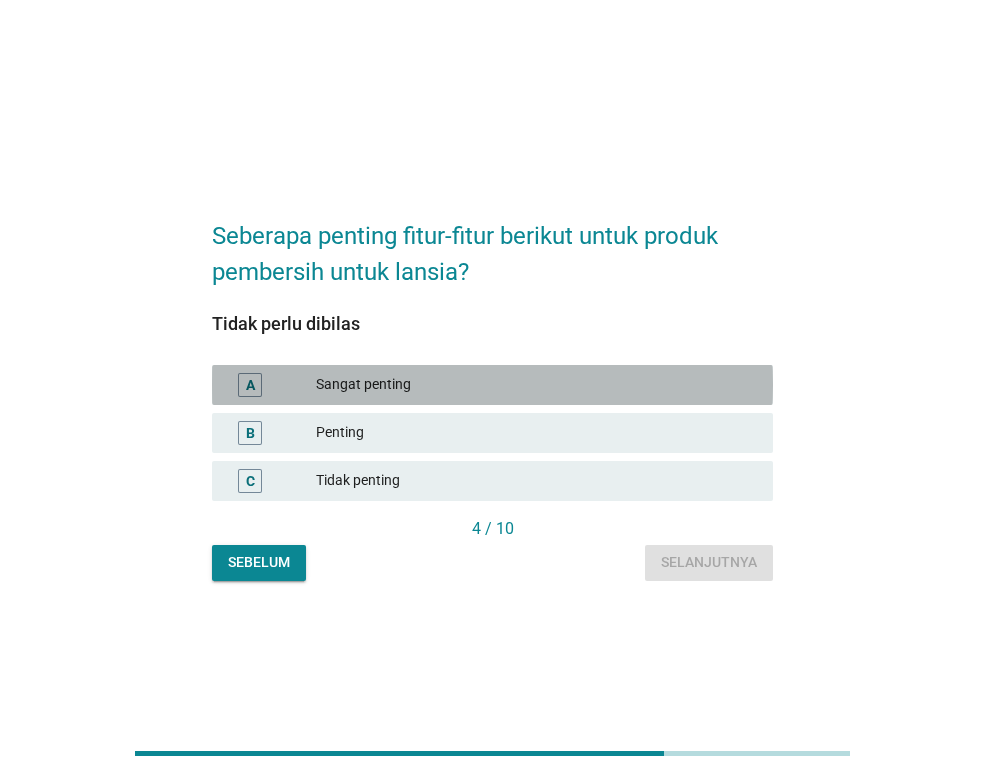 click on "Sangat penting" at bounding box center (536, 385) 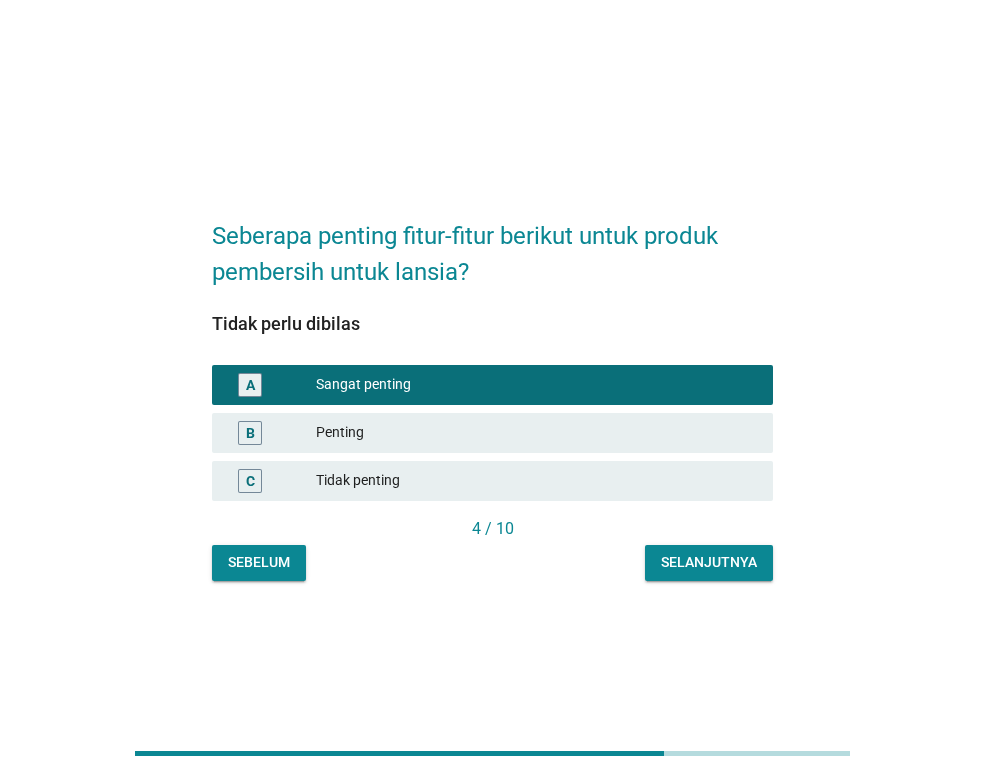 click on "Tidak penting" at bounding box center [536, 481] 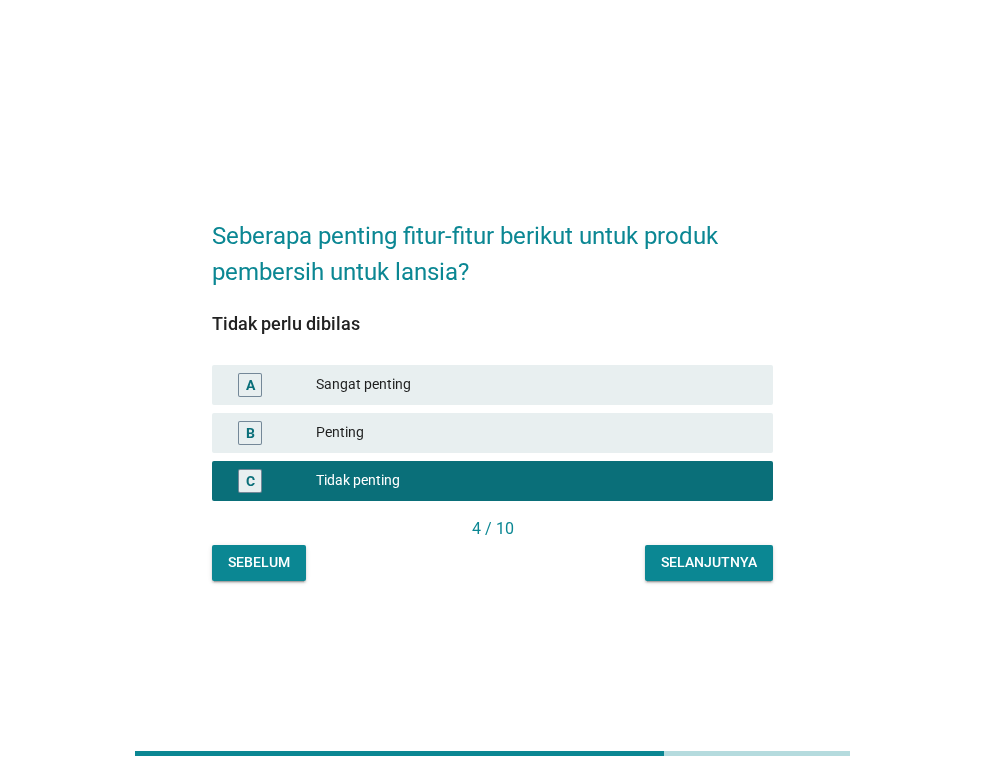 click on "Sangat penting" at bounding box center [536, 385] 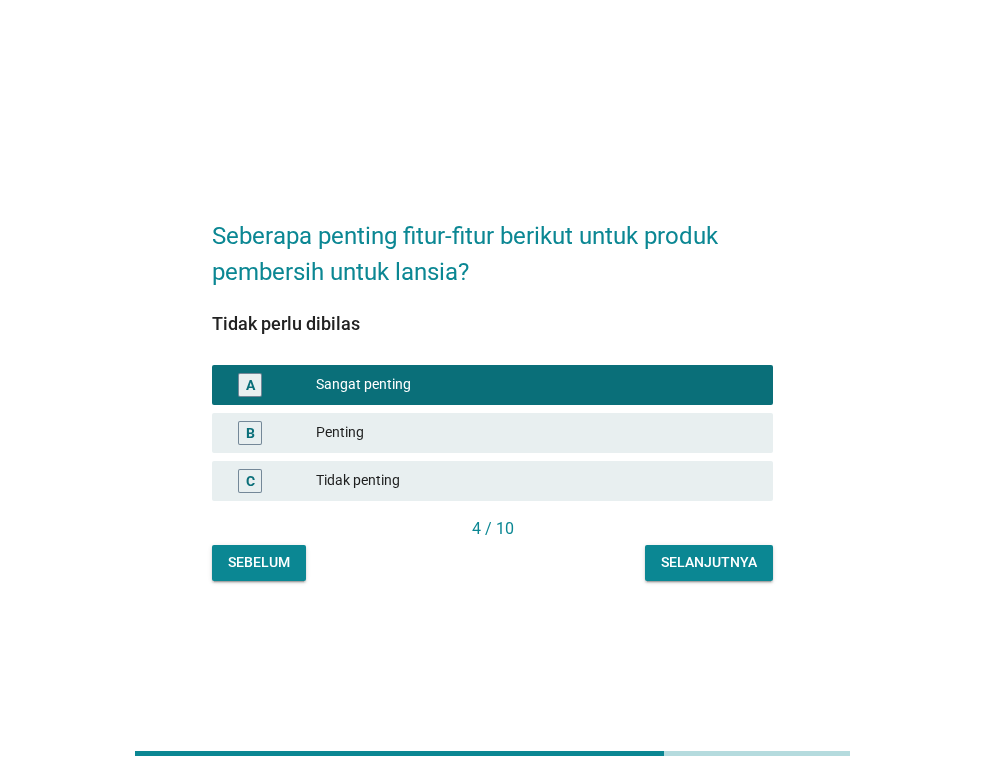 click on "Selanjutnya" at bounding box center (709, 562) 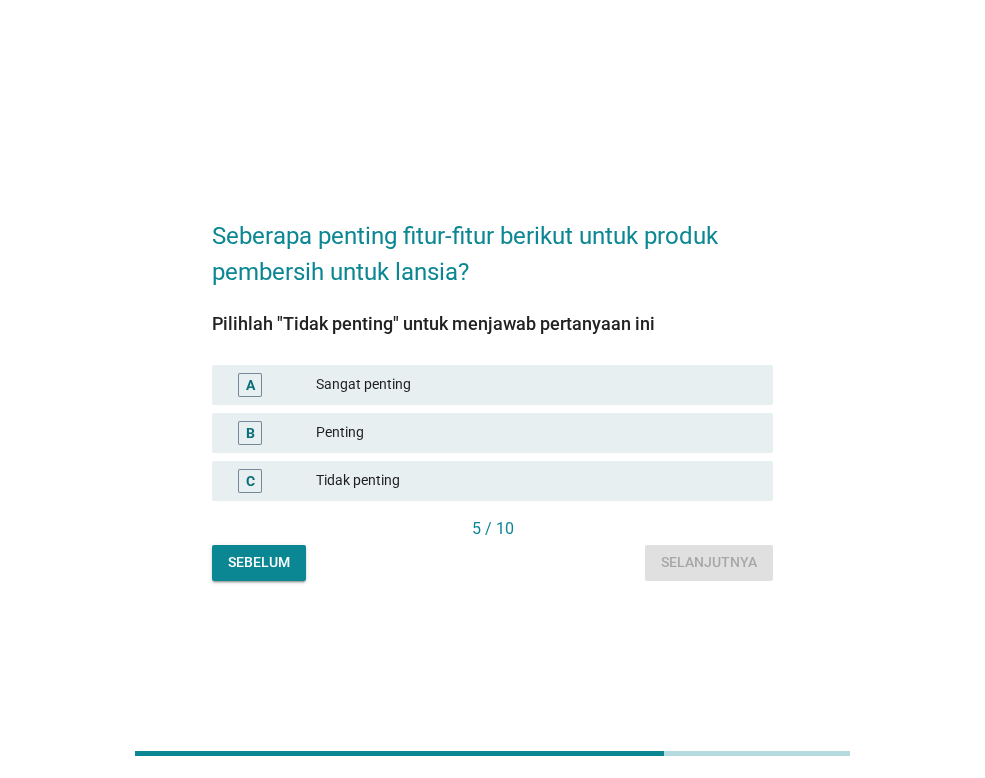 click on "Tidak penting" at bounding box center (536, 481) 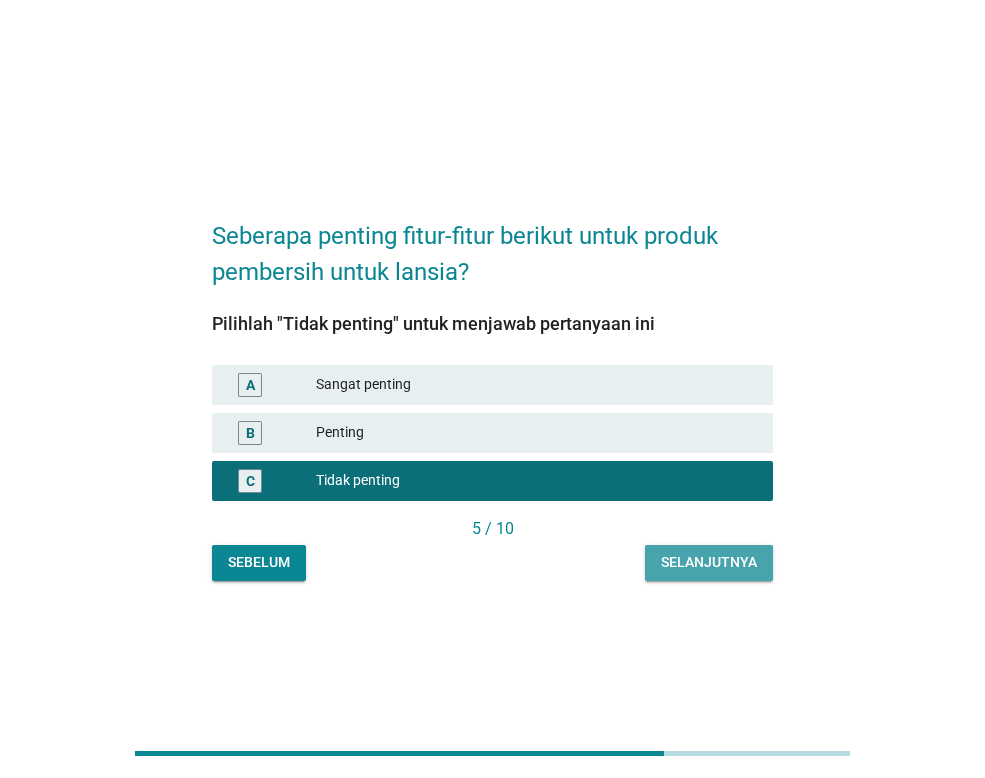 click on "Selanjutnya" at bounding box center [709, 563] 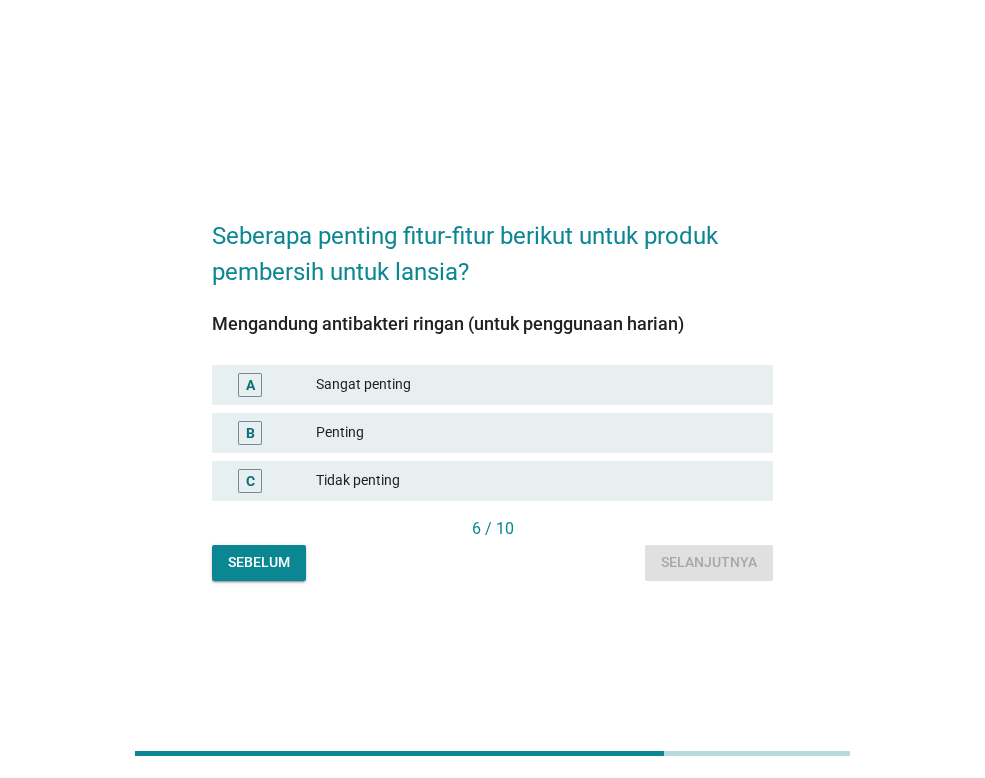 click on "Sangat penting" at bounding box center [536, 385] 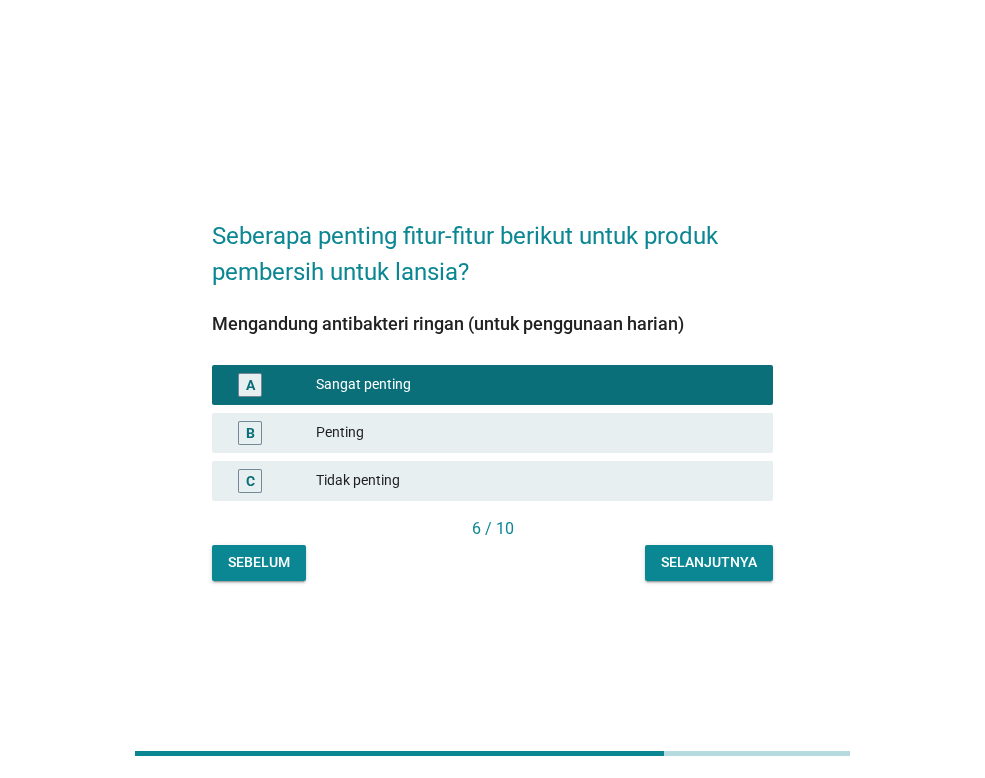 click on "Selanjutnya" at bounding box center (709, 562) 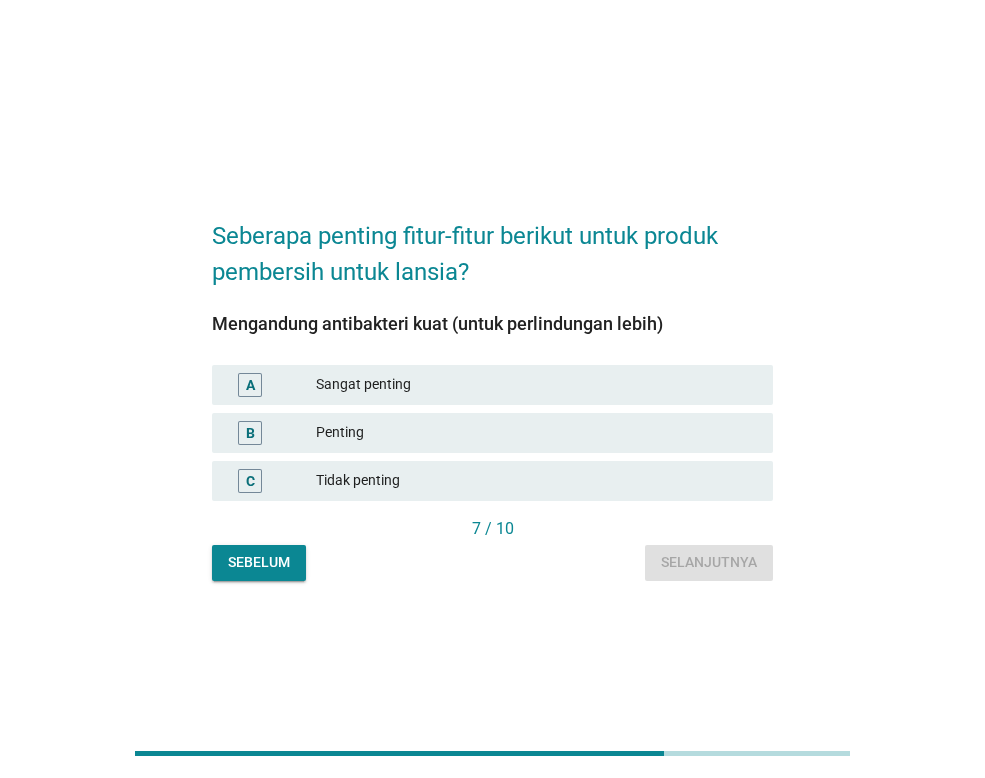 click on "Sangat penting" at bounding box center [536, 385] 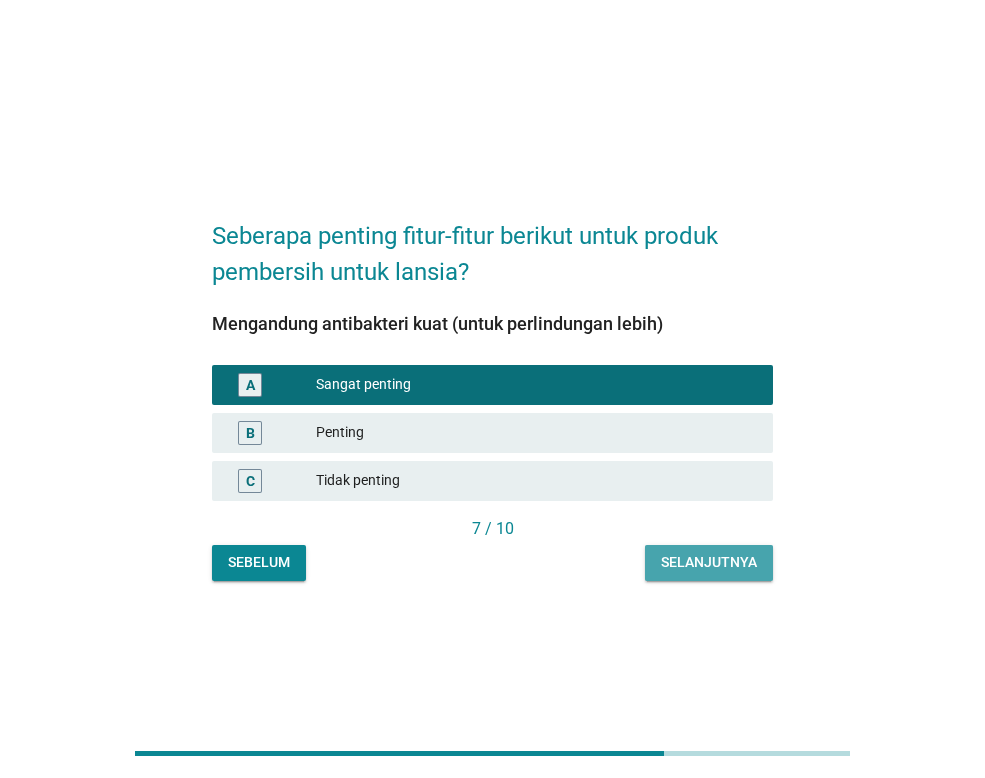 click on "Selanjutnya" at bounding box center [709, 562] 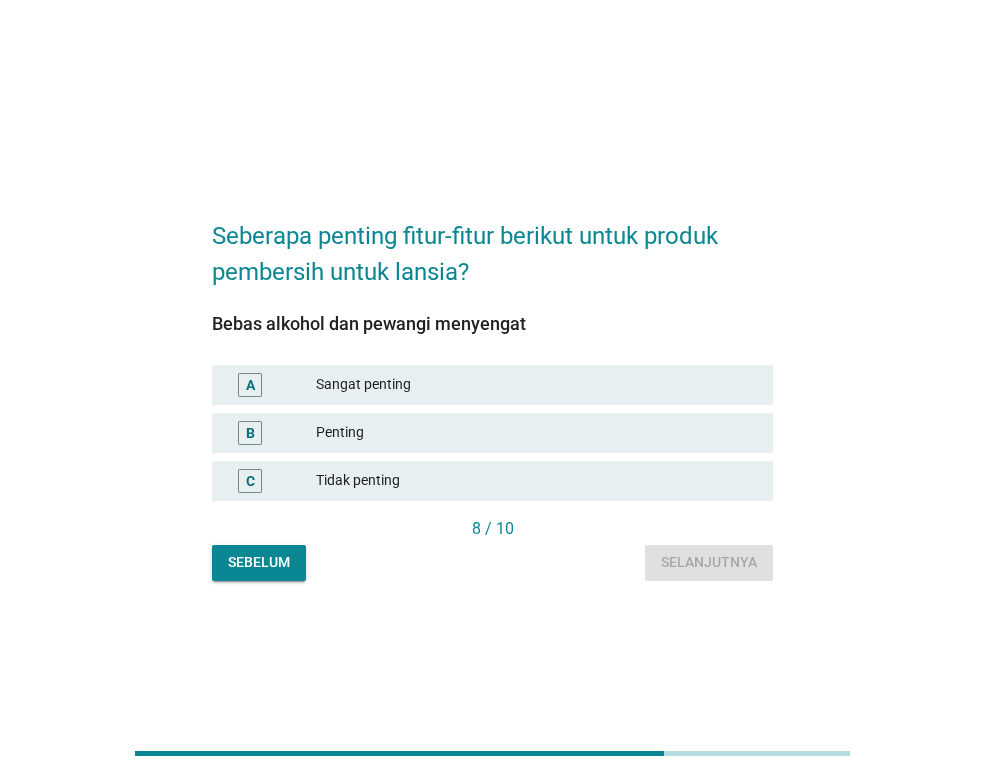 click on "Sangat penting" at bounding box center (536, 385) 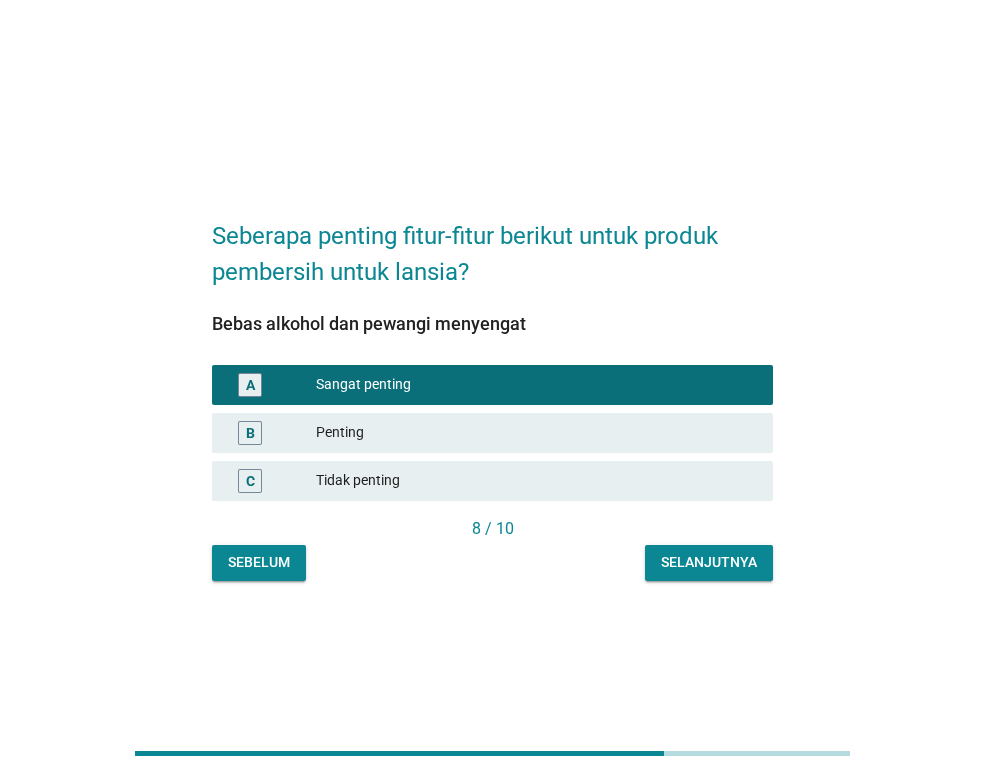 click on "Selanjutnya" at bounding box center [709, 562] 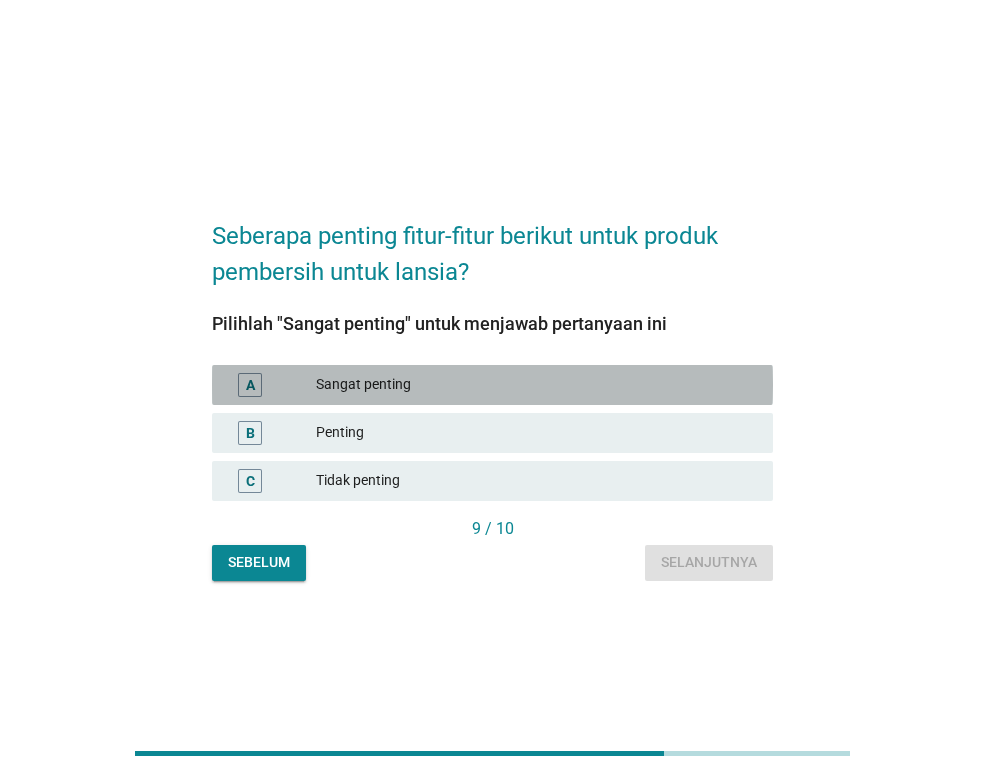 click on "Sangat penting" at bounding box center (536, 385) 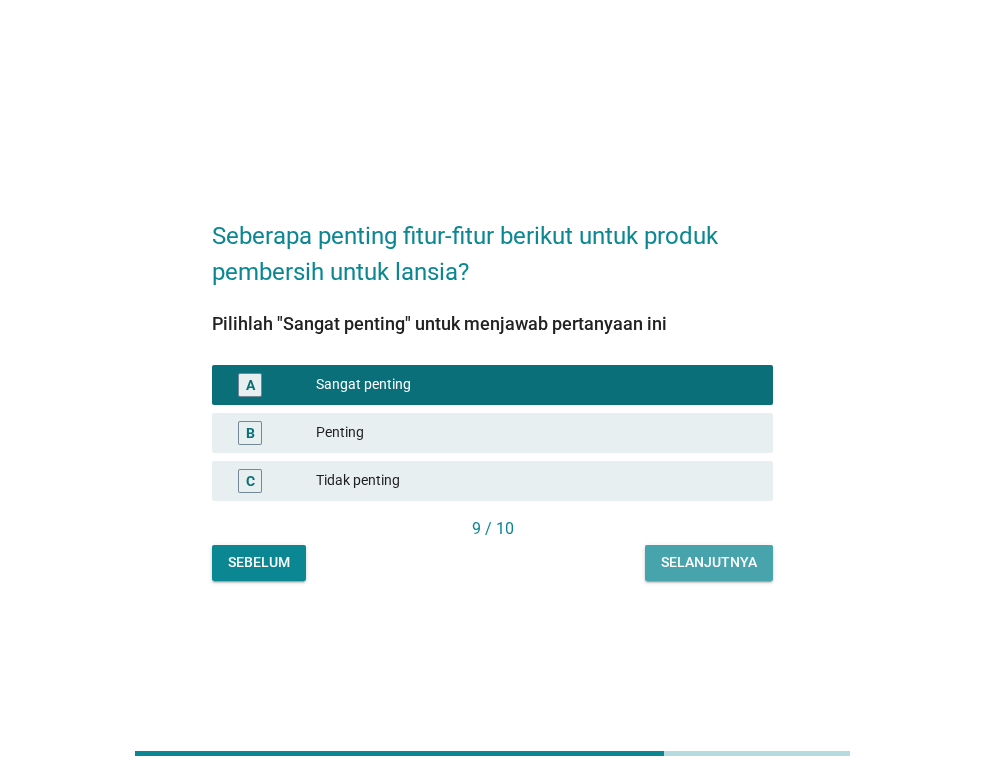 click on "Selanjutnya" at bounding box center (709, 562) 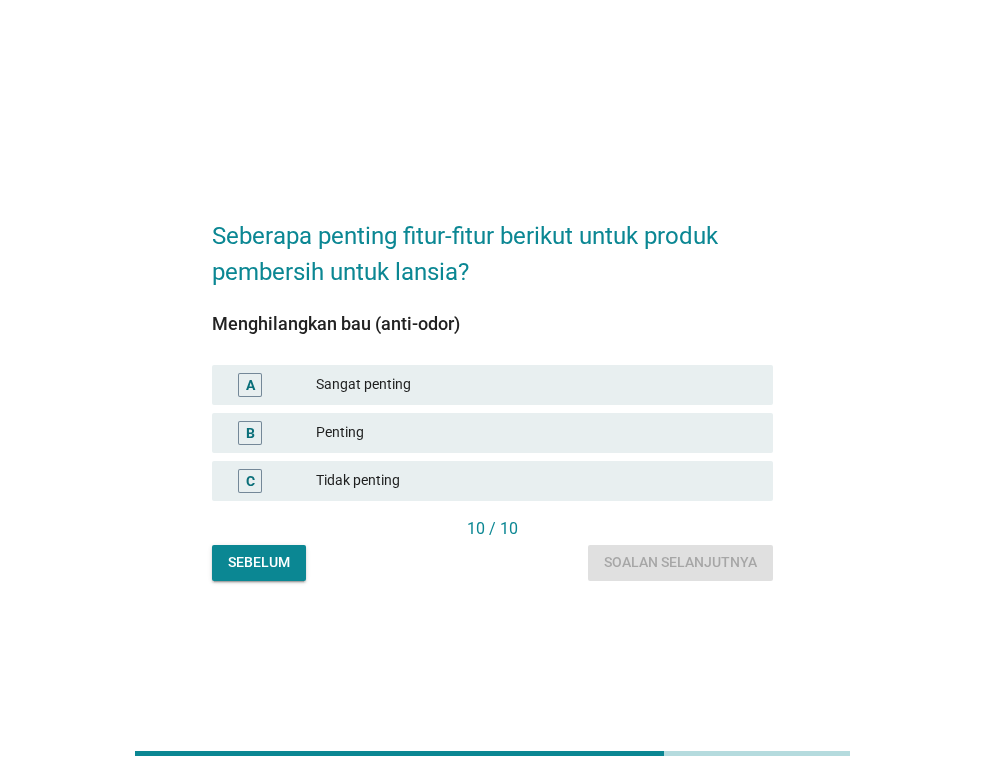 click on "Penting" at bounding box center [536, 433] 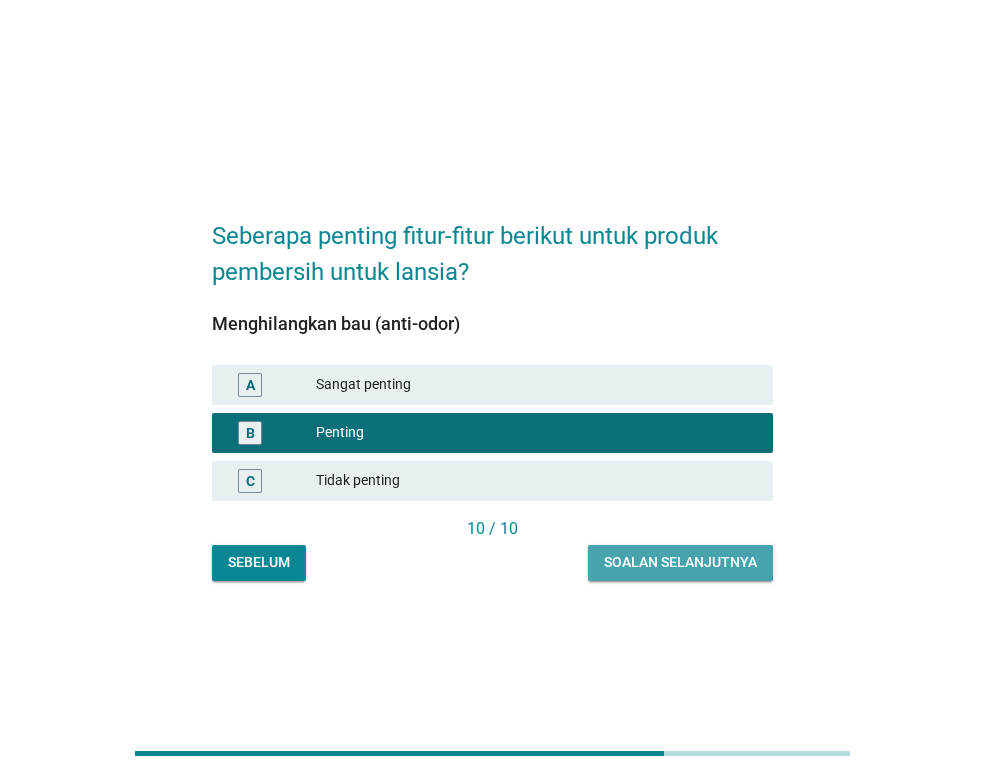 click on "Soalan selanjutnya" at bounding box center [680, 562] 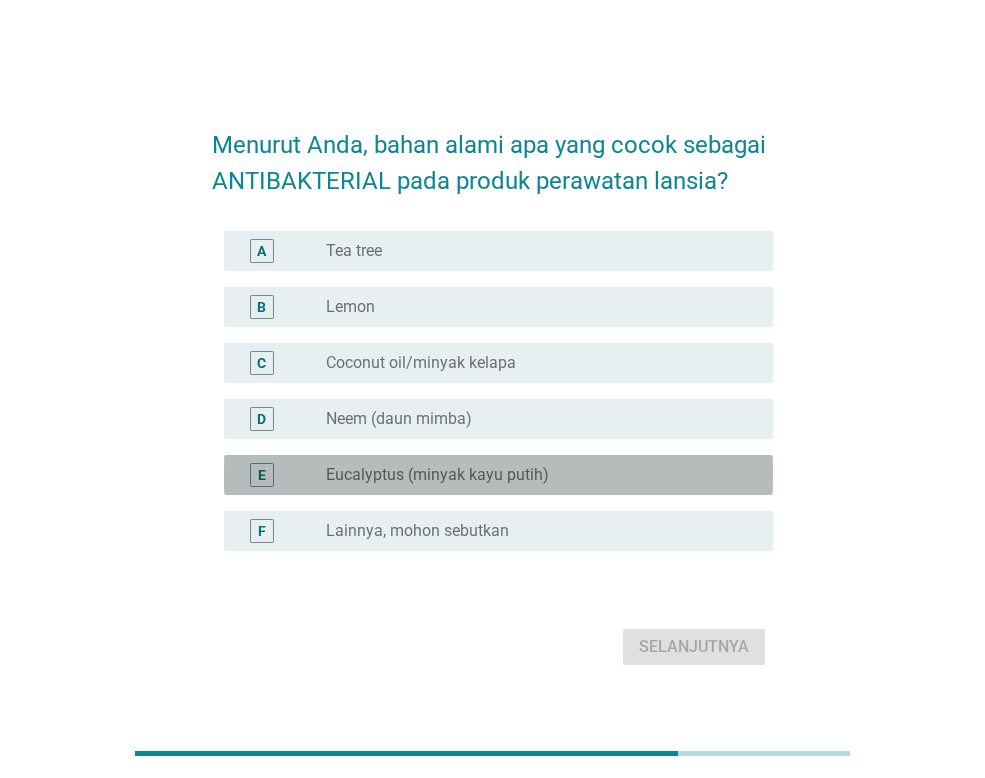click on "Eucalyptus (minyak kayu putih)" at bounding box center [437, 475] 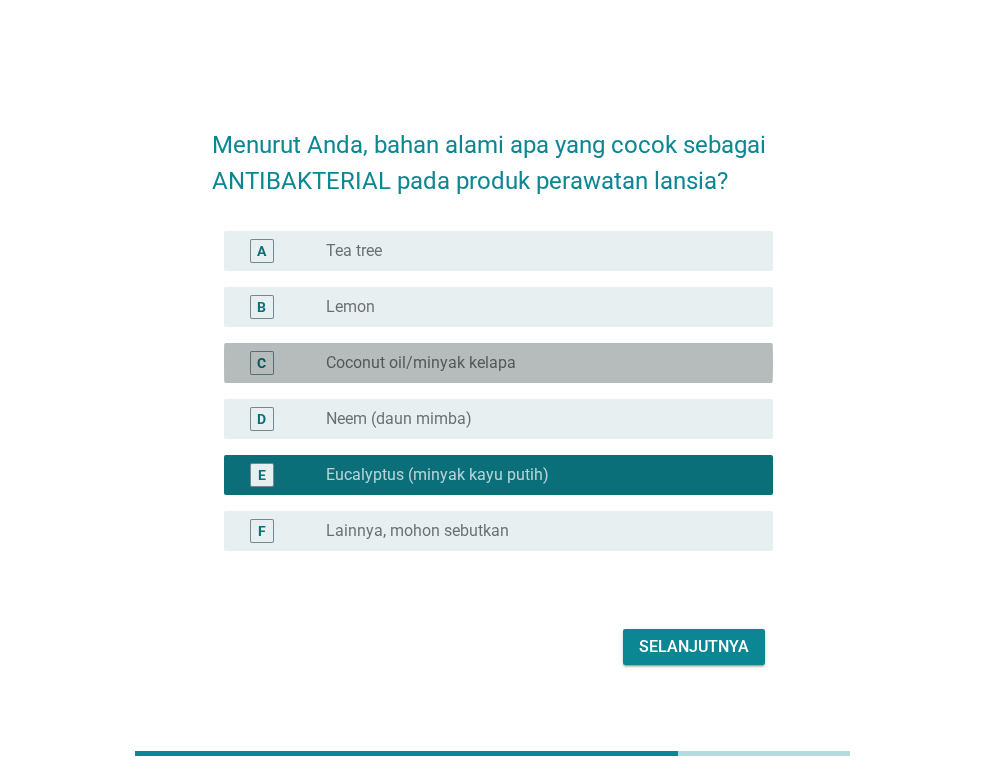 click on "radio_button_unchecked Coconut oil/minyak kelapa" at bounding box center [533, 363] 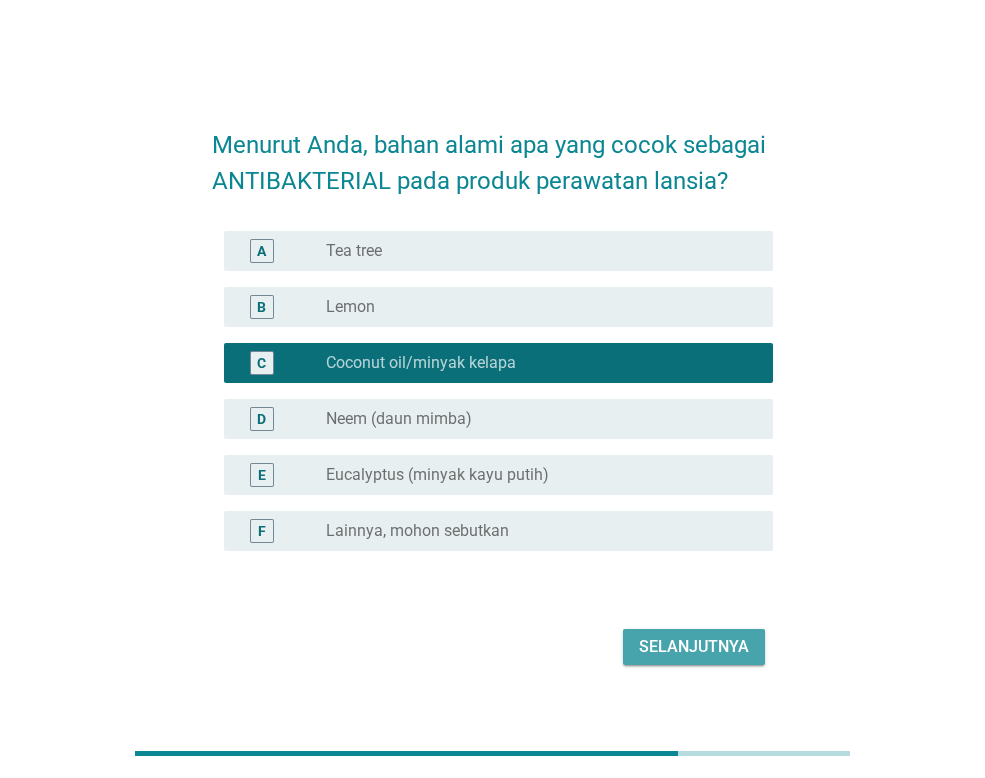 click on "Selanjutnya" at bounding box center (694, 647) 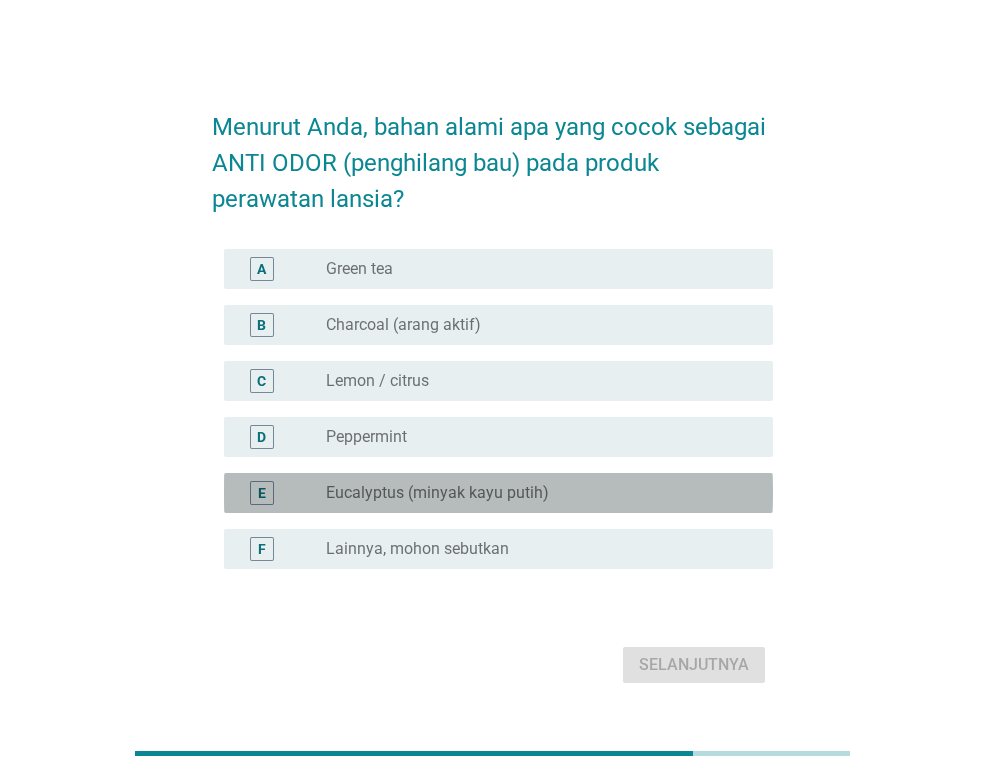 click on "E     radio_button_unchecked Eucalyptus (minyak kayu putih)" at bounding box center (498, 493) 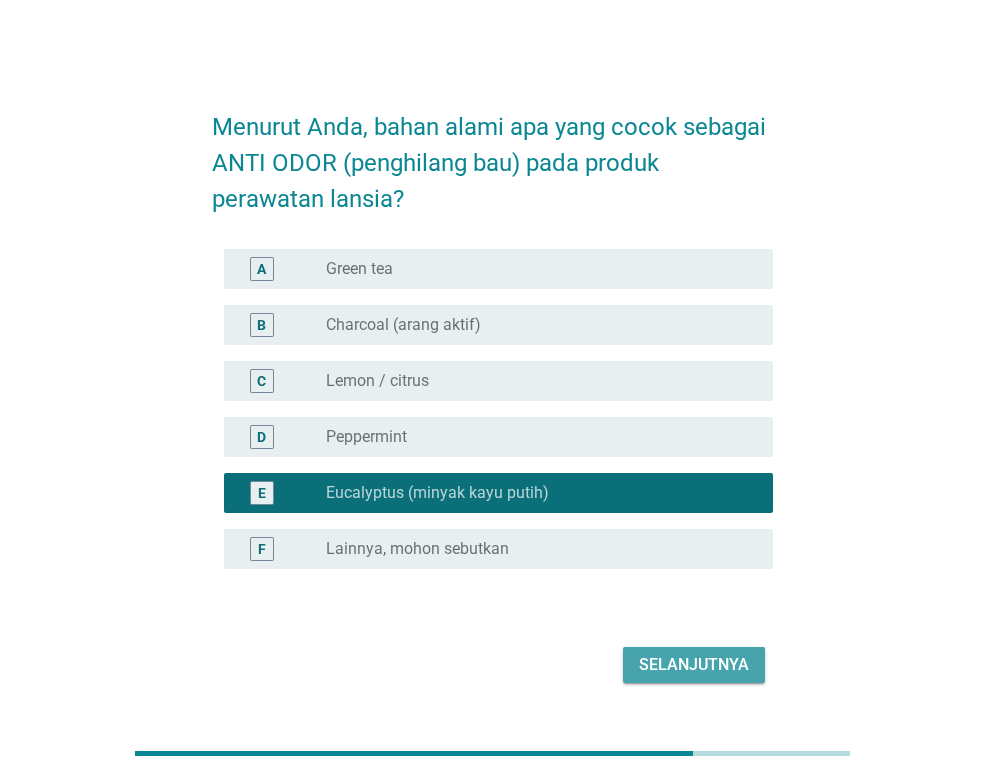 click on "Selanjutnya" at bounding box center [694, 665] 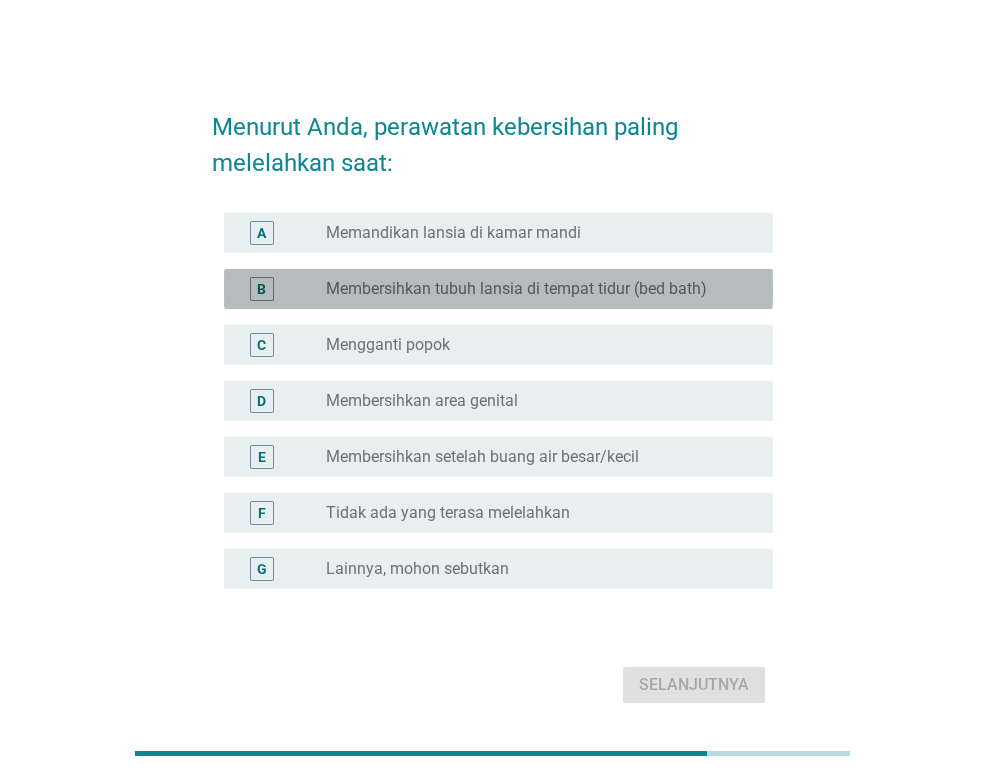 click on "Membersihkan tubuh lansia di tempat tidur (bed bath)" at bounding box center [516, 289] 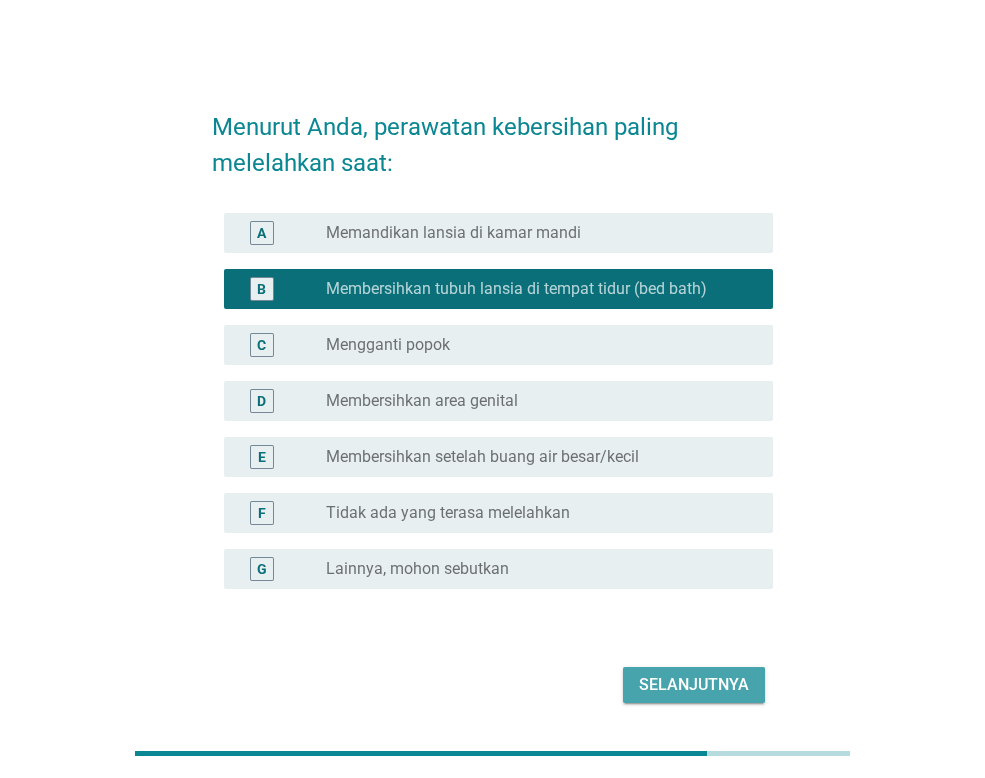 click on "Selanjutnya" at bounding box center (694, 685) 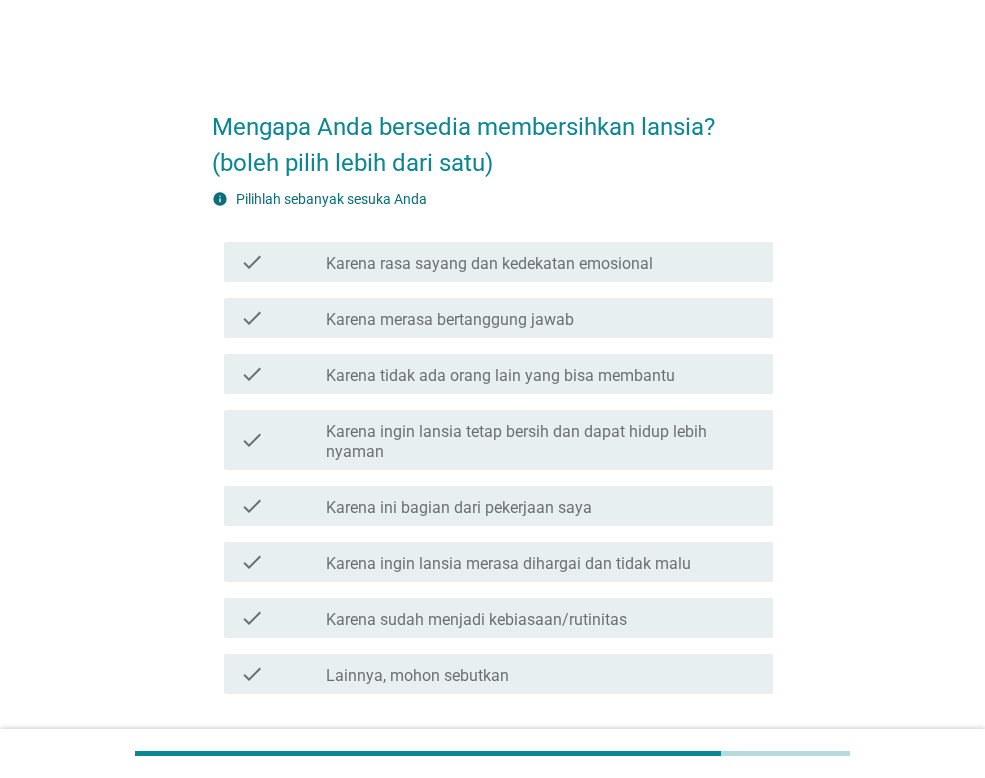 scroll, scrollTop: 149, scrollLeft: 0, axis: vertical 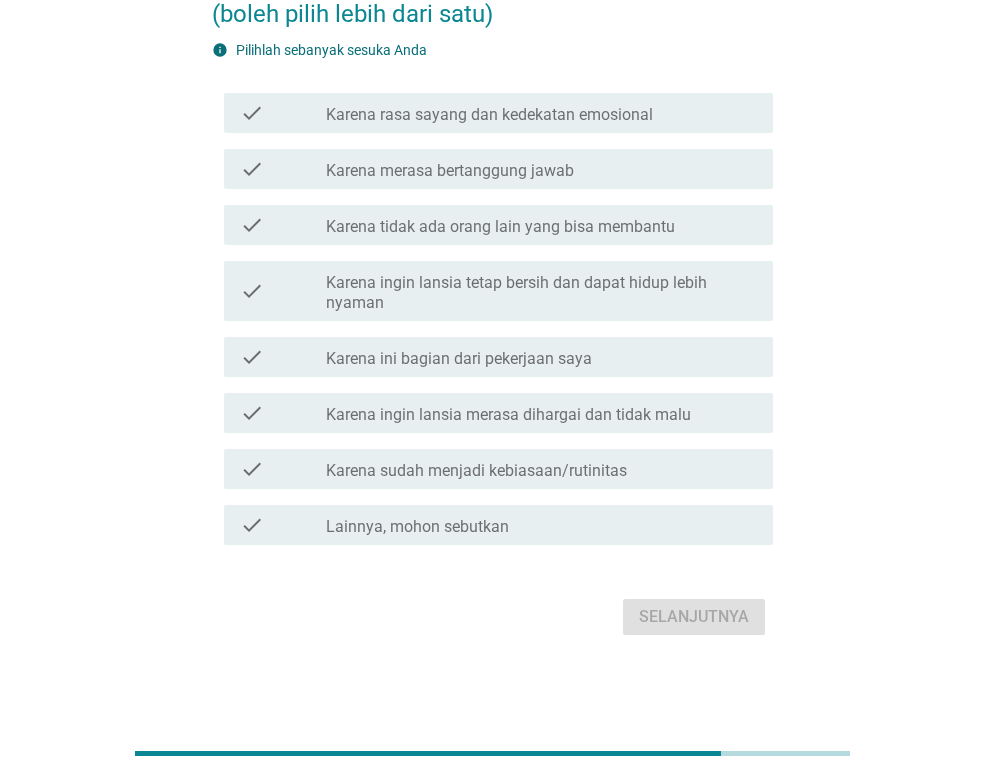 click on "Karena merasa bertanggung jawab" at bounding box center (450, 171) 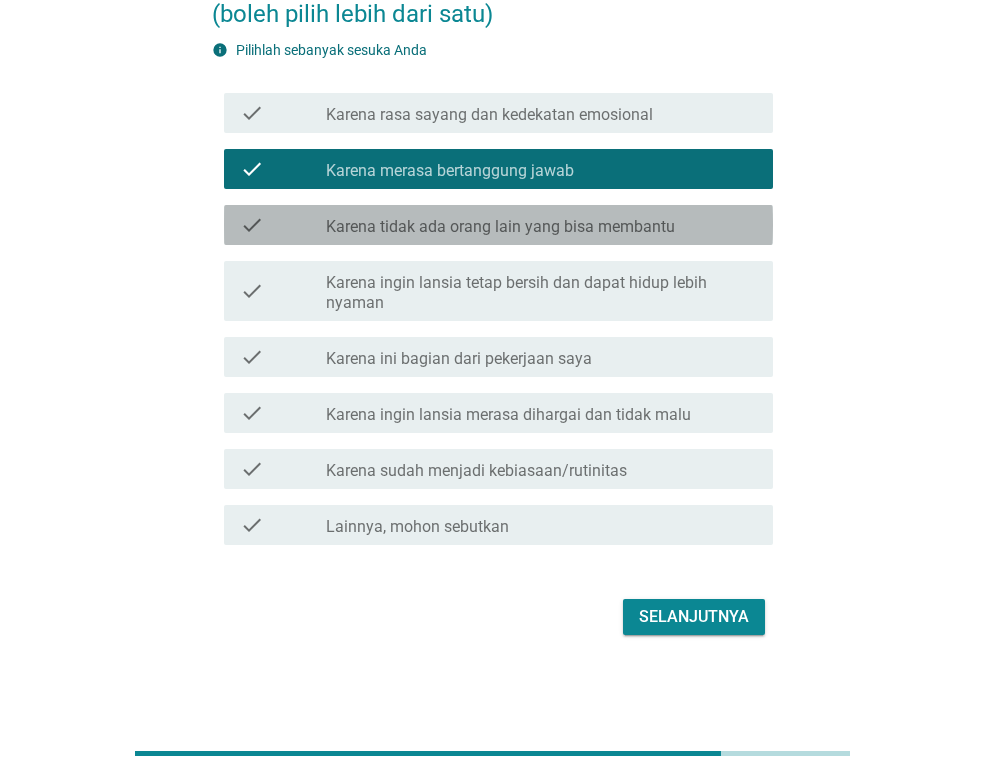 click on "check     check_box_outline_blank Karena tidak ada orang lain yang bisa membantu" at bounding box center (498, 225) 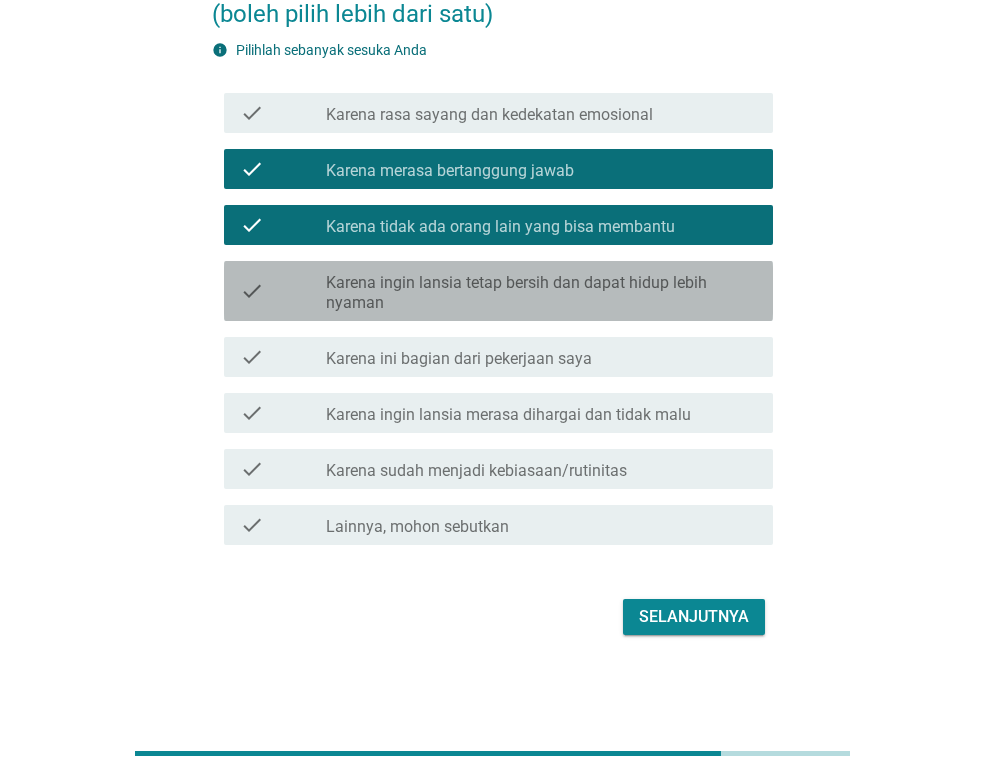 click on "Karena ingin lansia tetap bersih dan dapat hidup lebih nyaman" at bounding box center (541, 293) 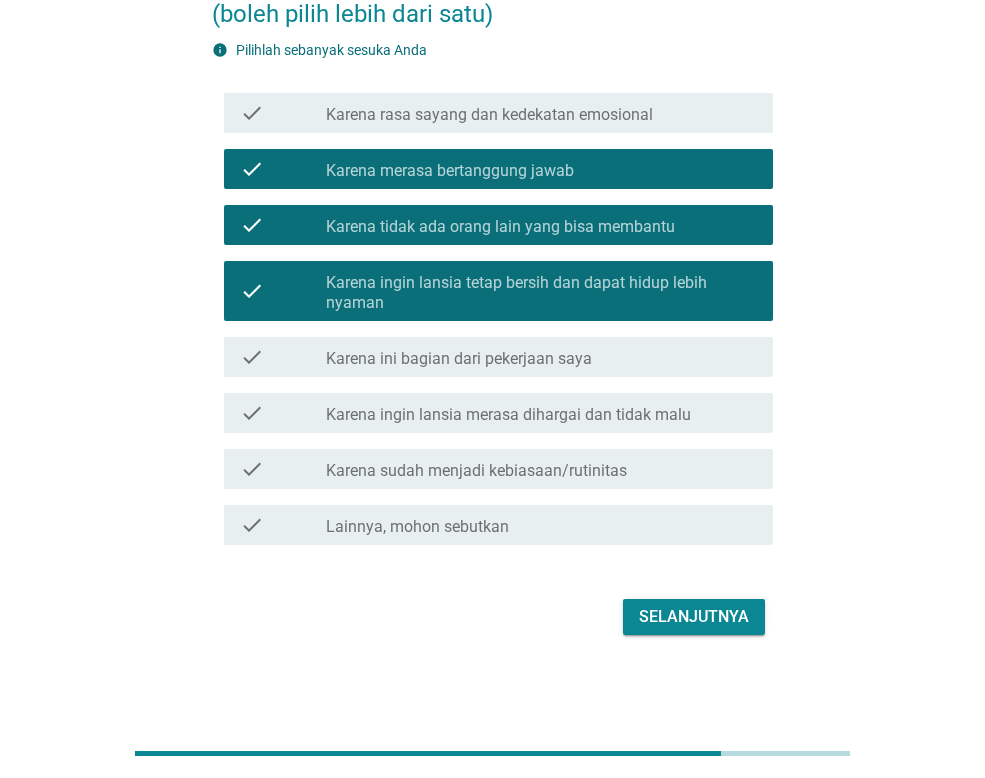 click on "Selanjutnya" at bounding box center [694, 617] 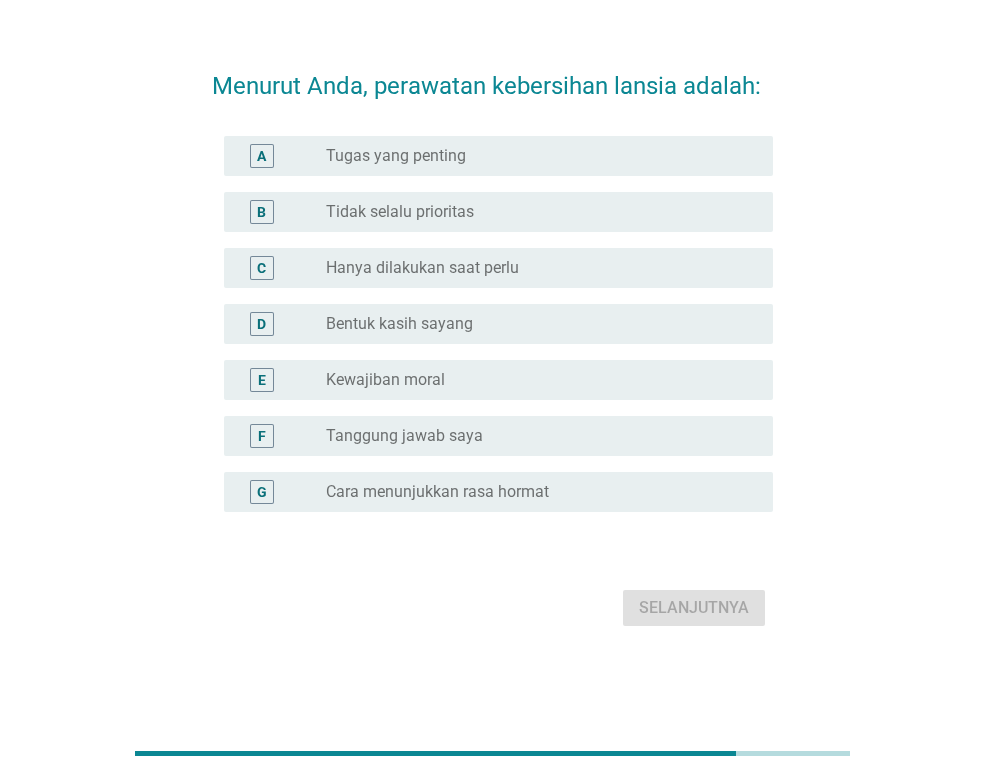 scroll, scrollTop: 0, scrollLeft: 0, axis: both 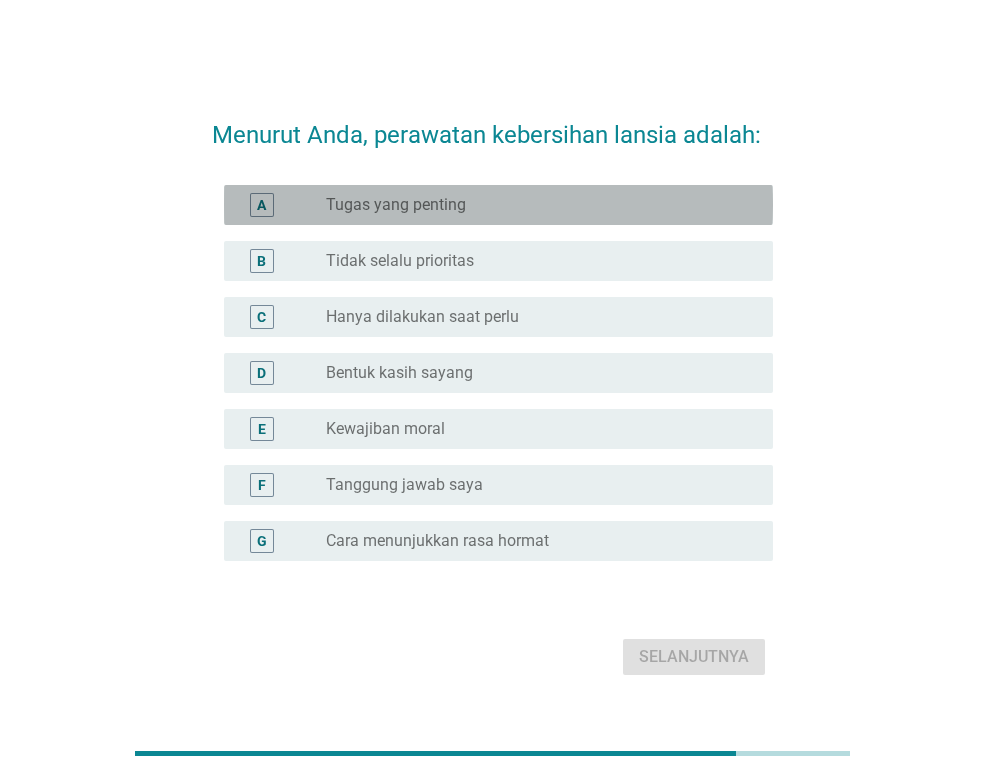 click on "Tugas yang penting" at bounding box center [396, 205] 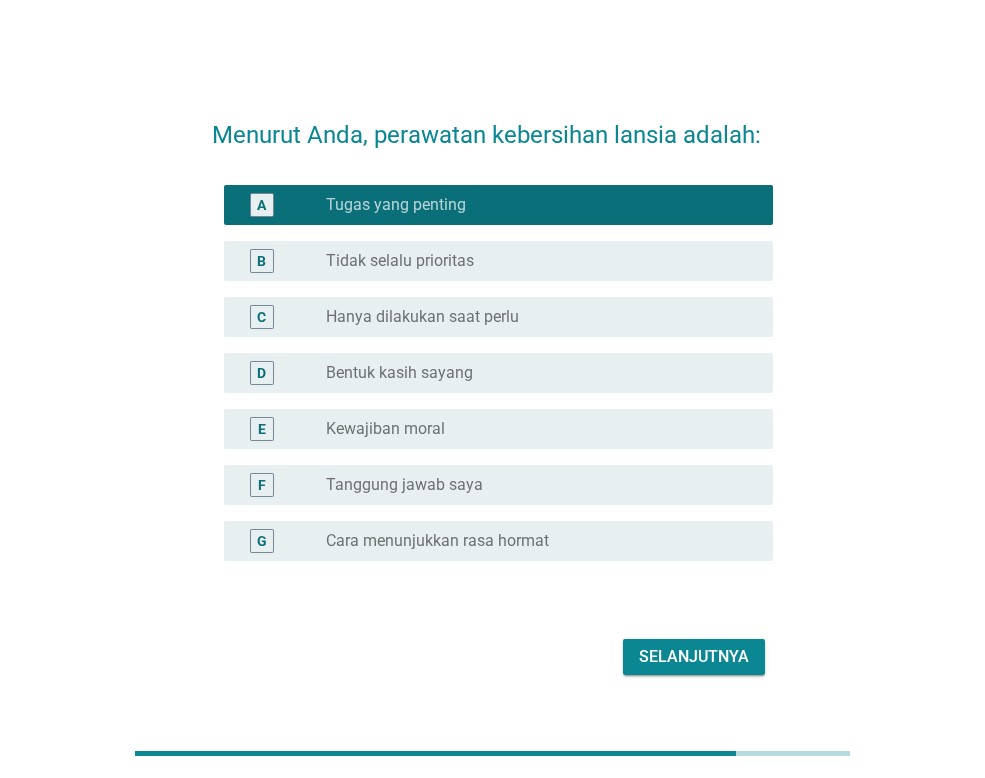 click on "Selanjutnya" at bounding box center [694, 657] 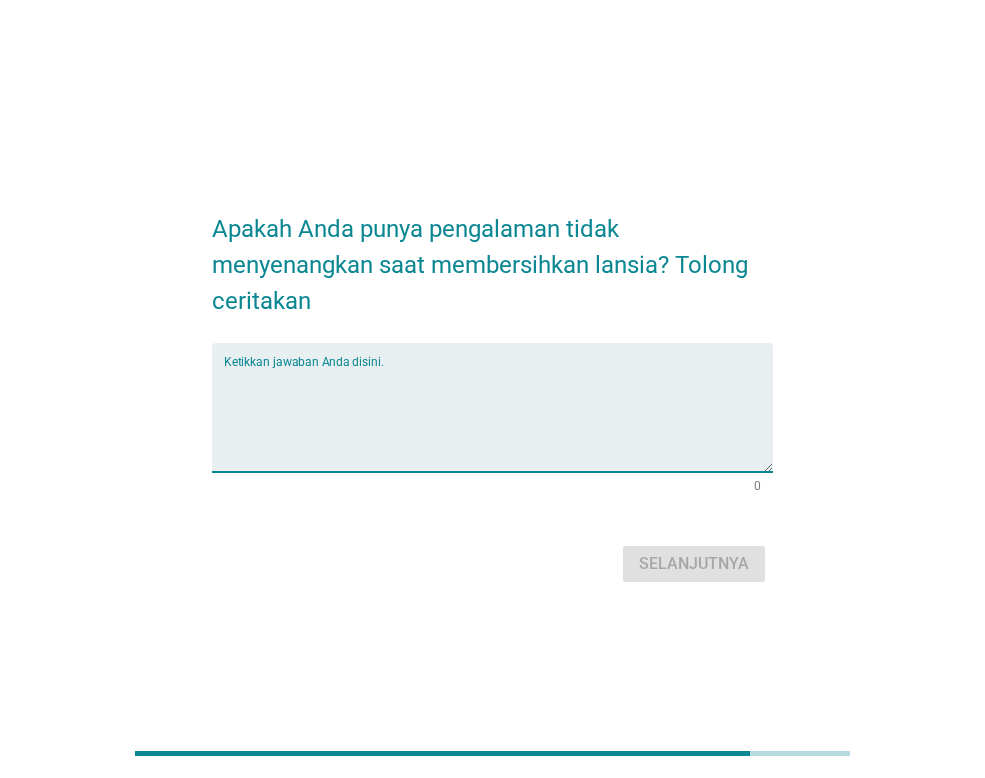 click at bounding box center (498, 419) 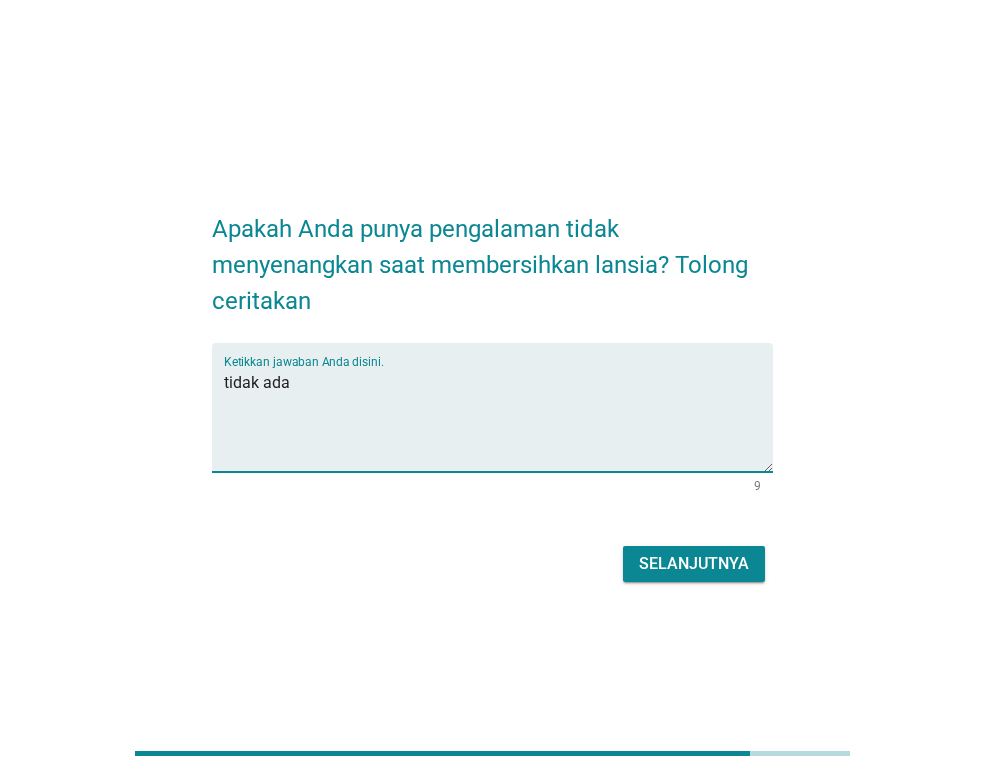 type on "tidak ada" 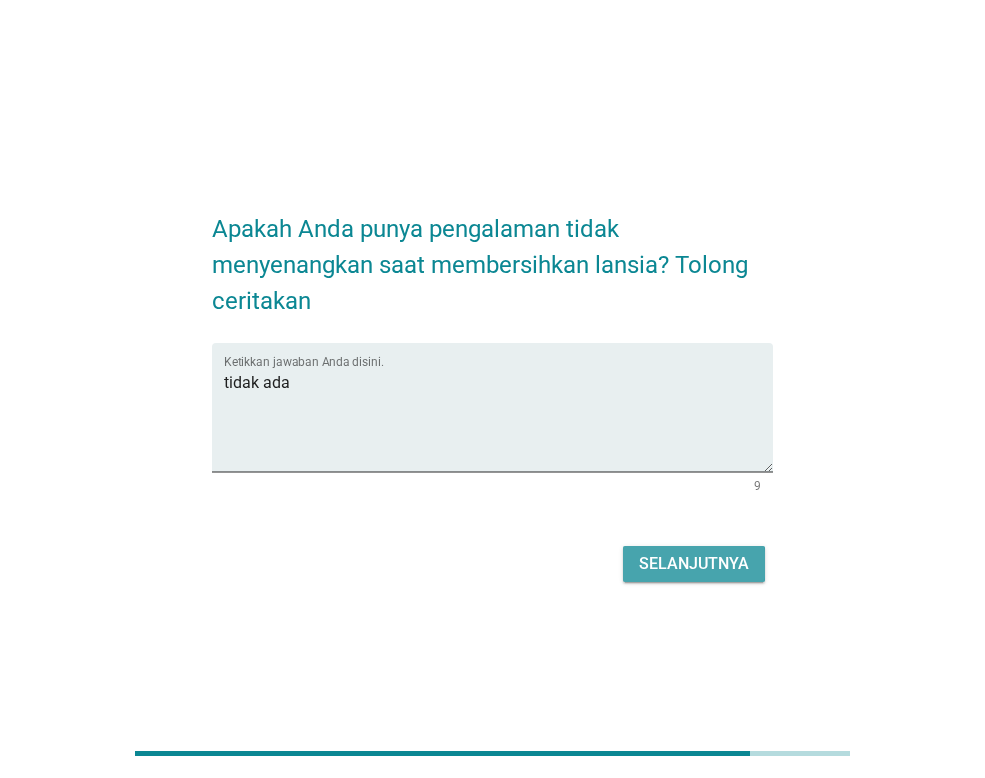 click on "Selanjutnya" at bounding box center (694, 564) 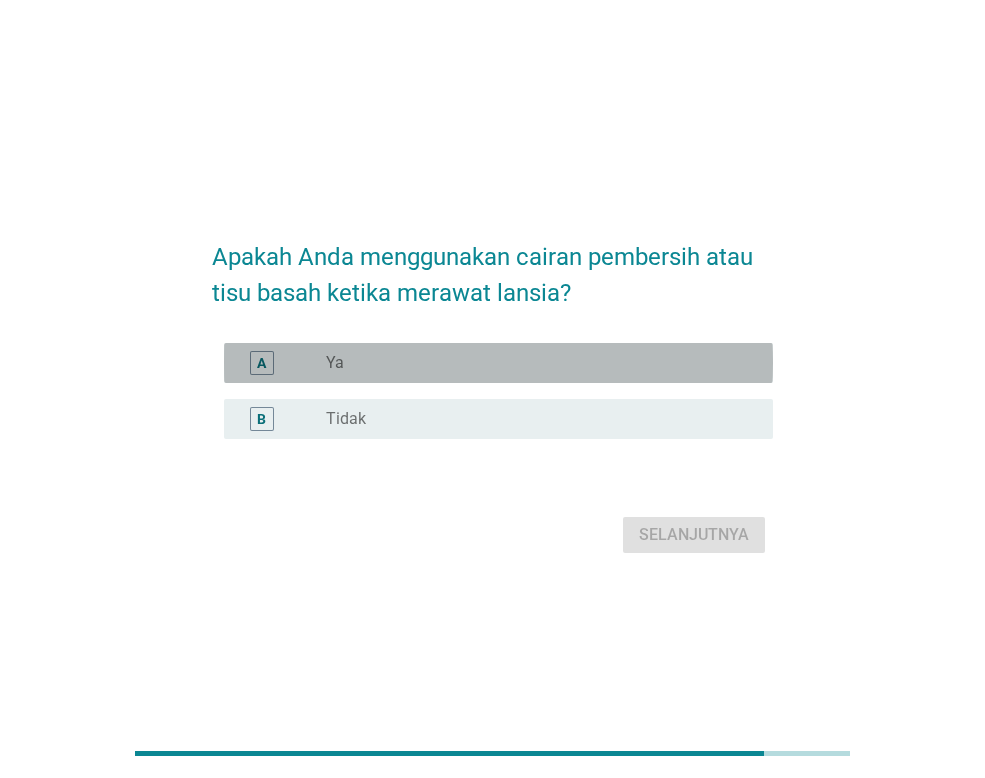 click on "radio_button_unchecked Ya" at bounding box center [533, 363] 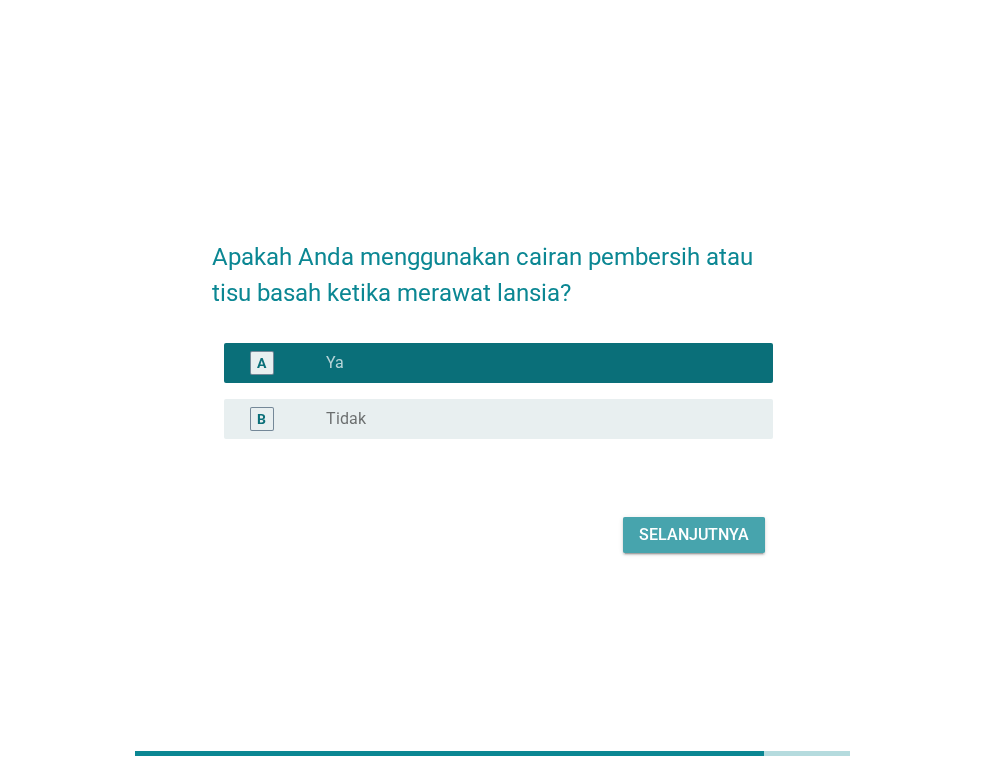 click on "Selanjutnya" at bounding box center (694, 535) 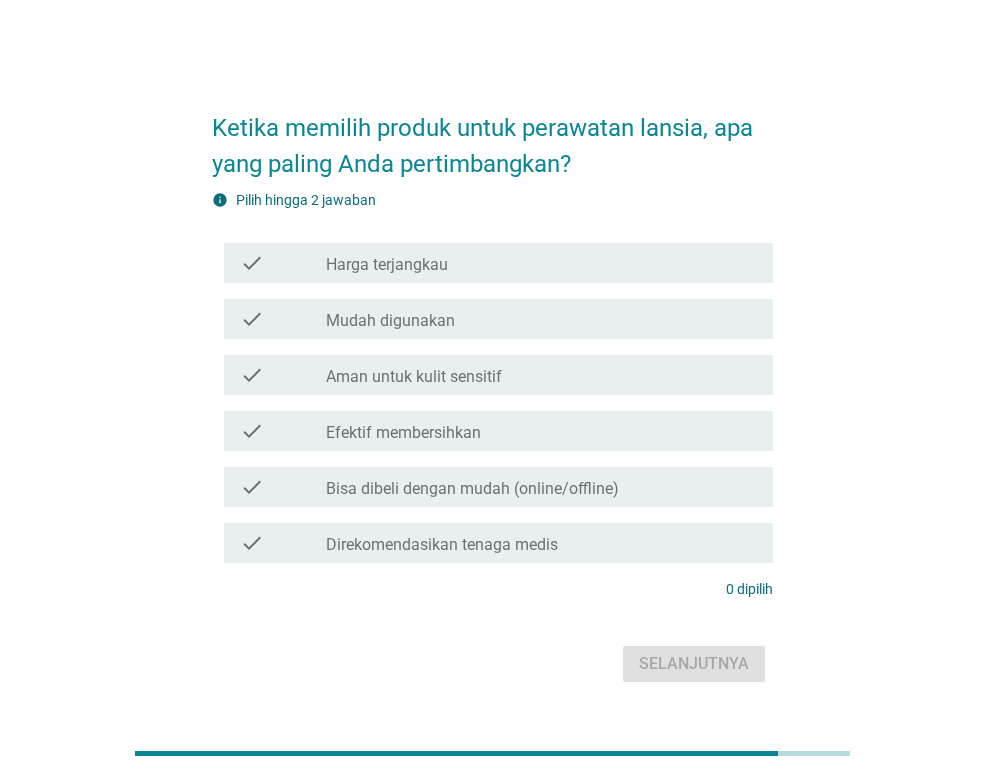 click on "Aman untuk kulit sensitif" at bounding box center (414, 377) 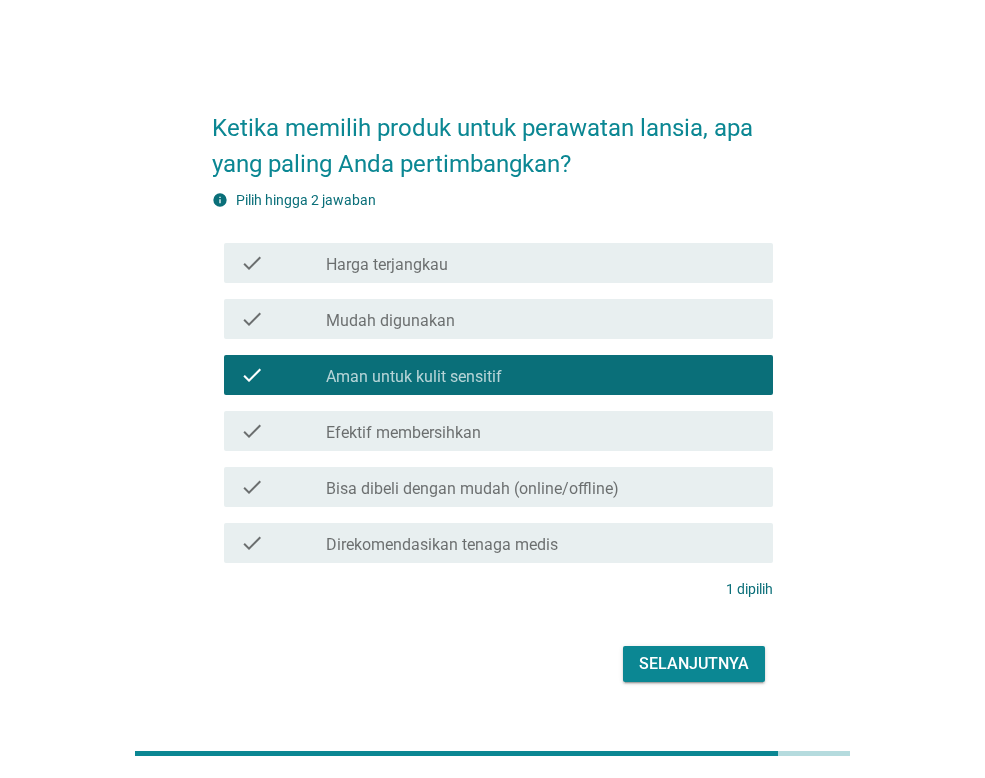 click on "check     check_box_outline_blank Direkomendasikan tenaga medis" at bounding box center (498, 543) 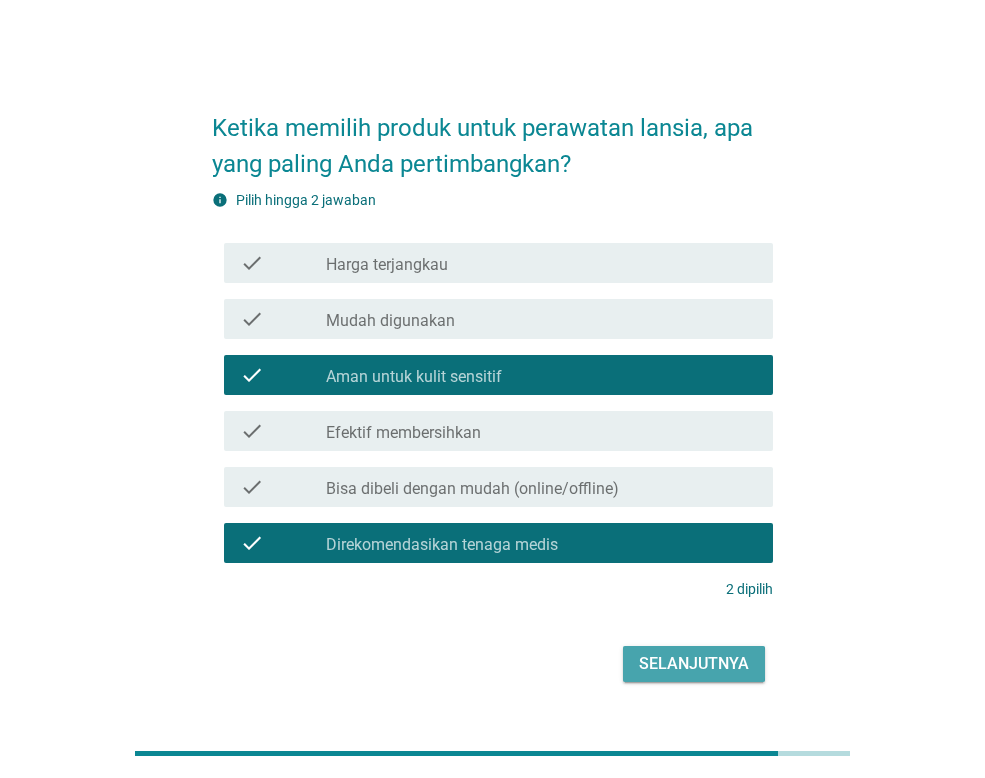 click on "Selanjutnya" at bounding box center (694, 664) 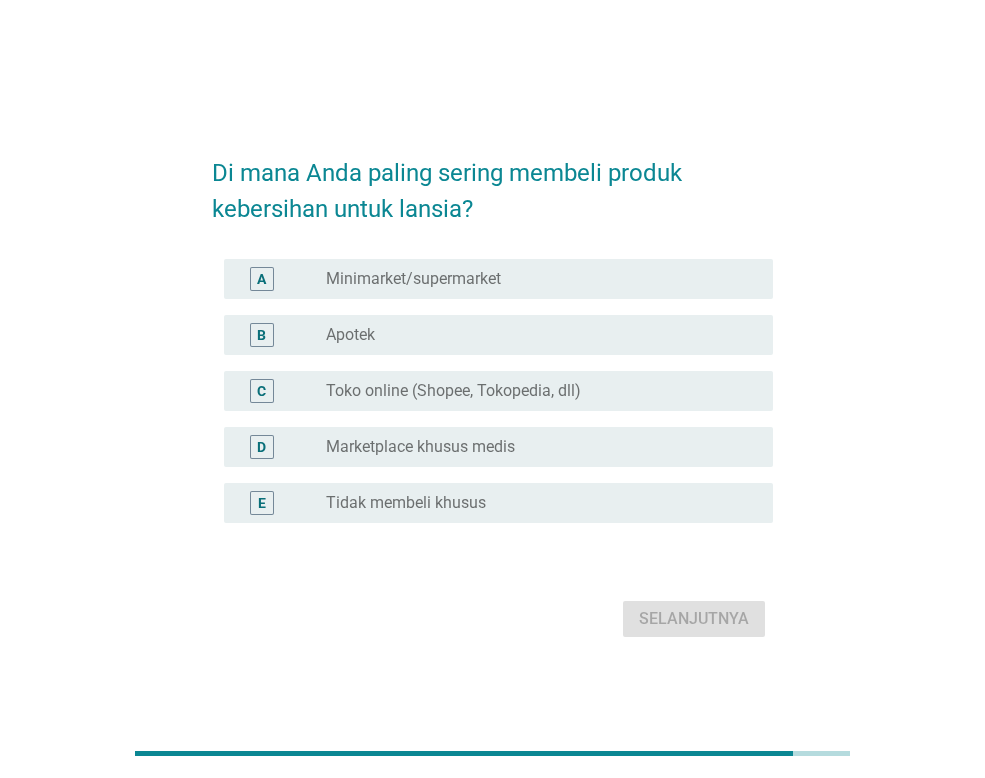 click on "A     radio_button_unchecked Minimarket/supermarket" at bounding box center [498, 279] 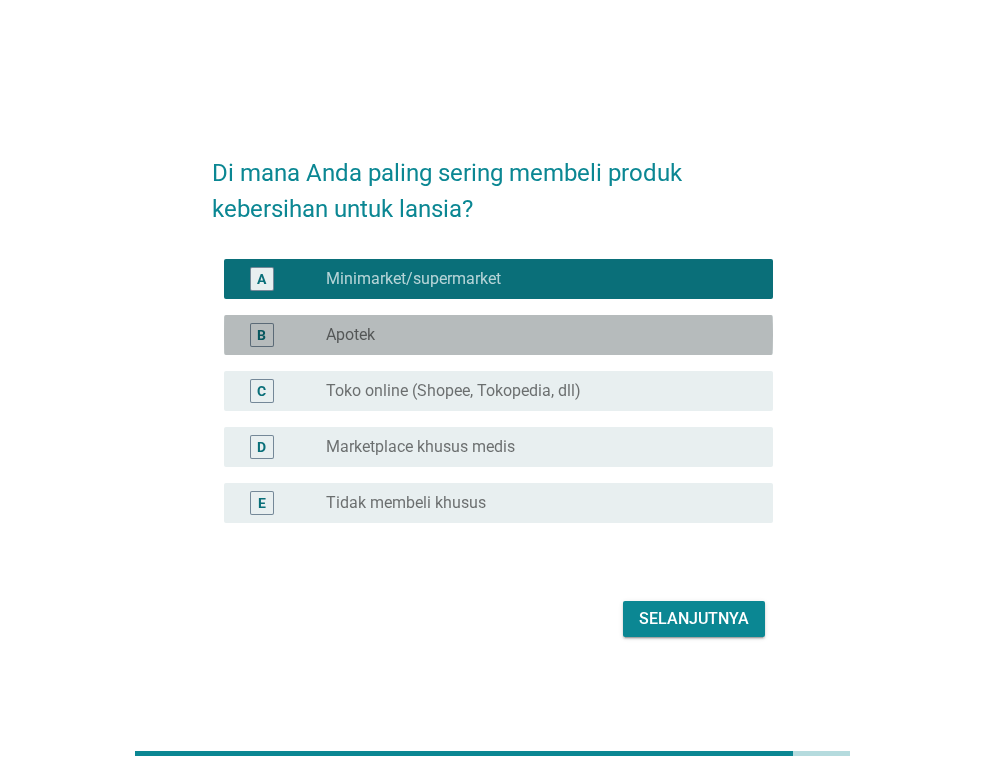 click on "radio_button_unchecked Apotek" at bounding box center (533, 335) 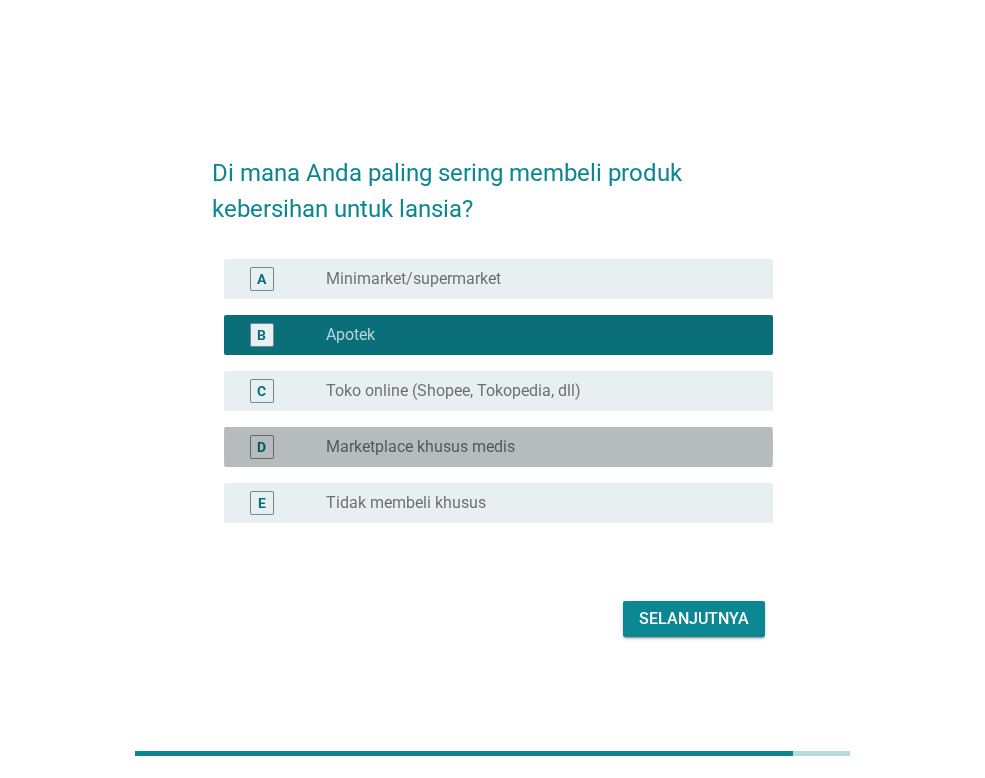 click on "radio_button_unchecked Marketplace khusus medis" at bounding box center (533, 447) 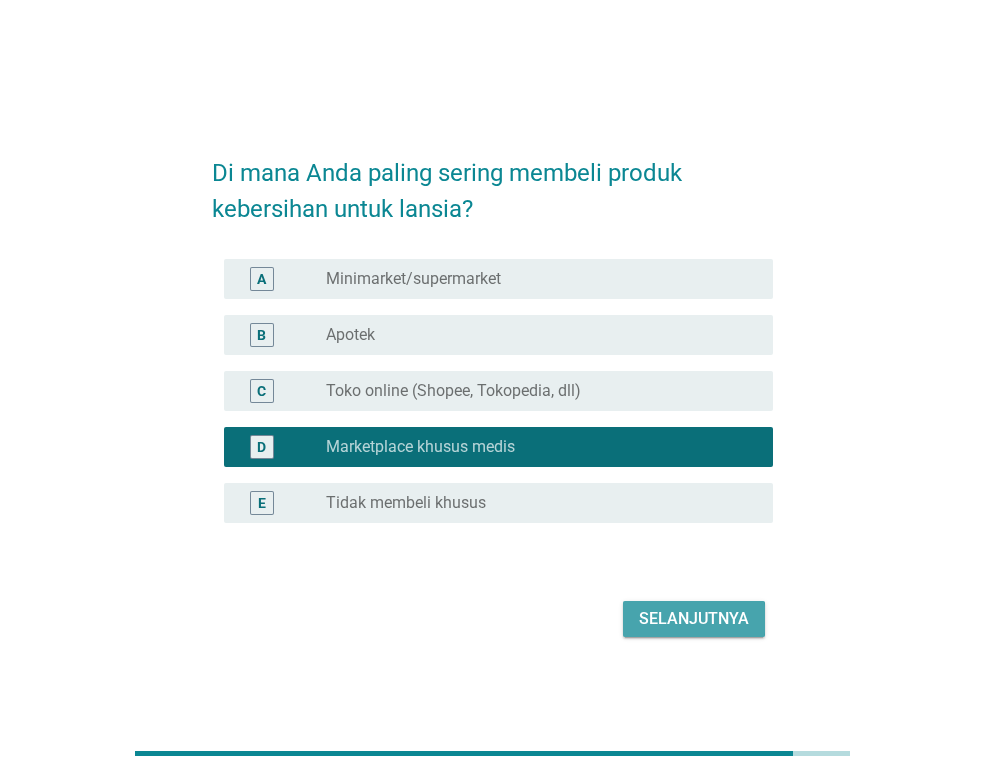 click on "Selanjutnya" at bounding box center (694, 619) 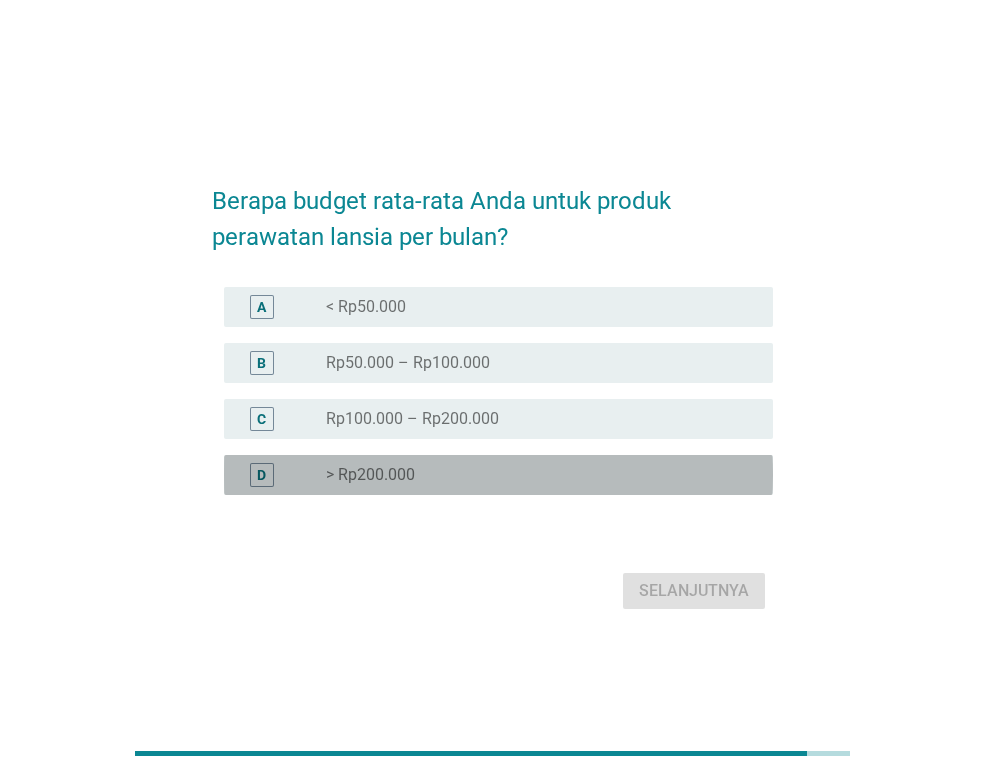 click on "radio_button_unchecked > Rp200.000" at bounding box center (533, 475) 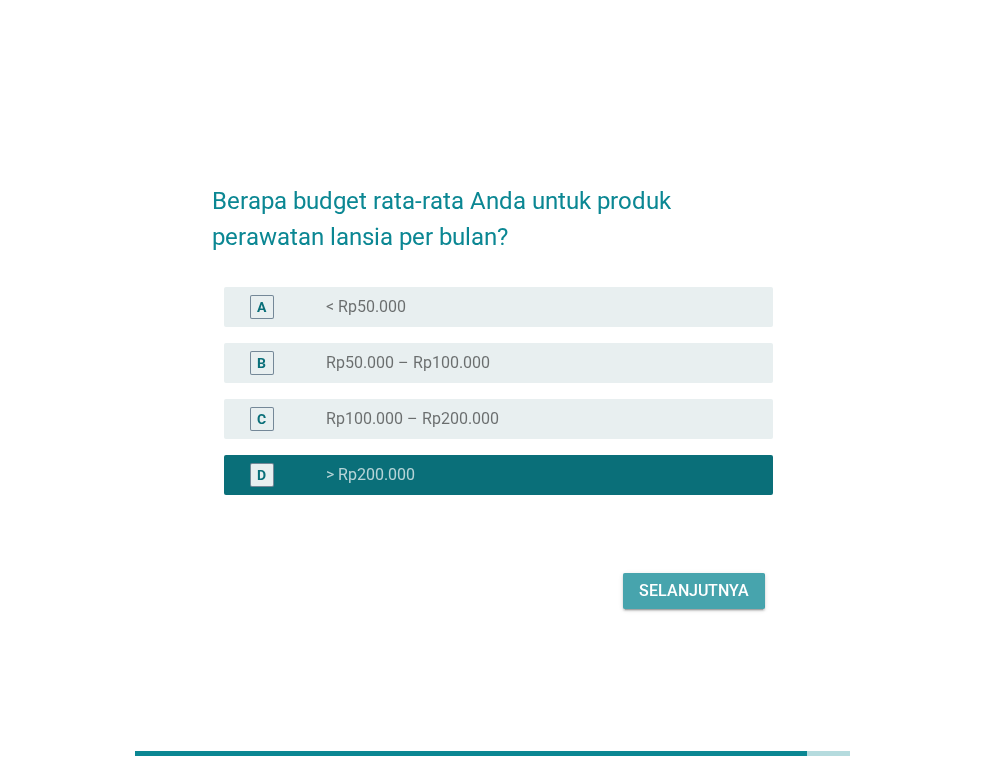 click on "Selanjutnya" at bounding box center (694, 591) 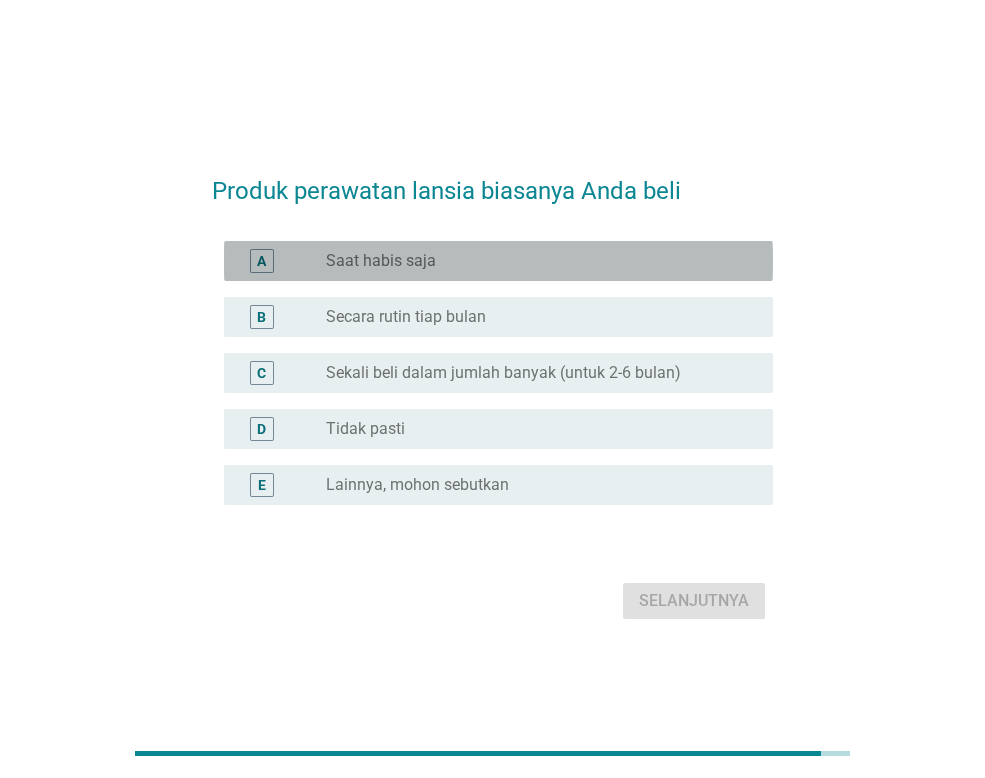 click on "radio_button_unchecked Saat habis saja" at bounding box center [533, 261] 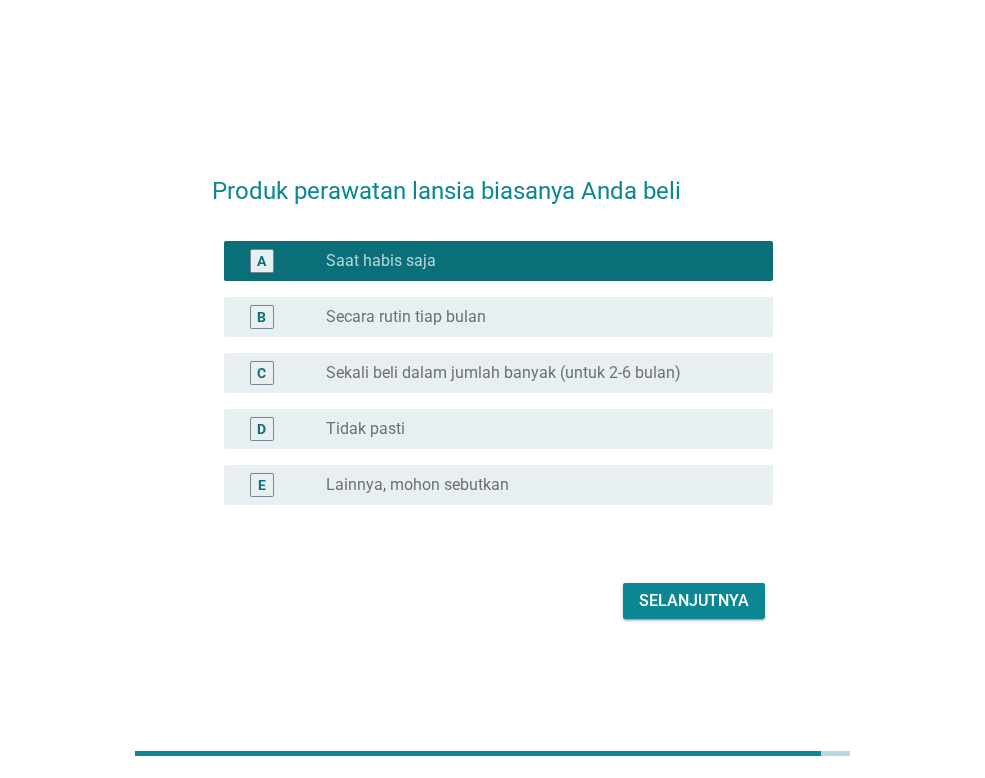 click on "Sekali beli dalam jumlah banyak (untuk 2-6 bulan)" at bounding box center (503, 373) 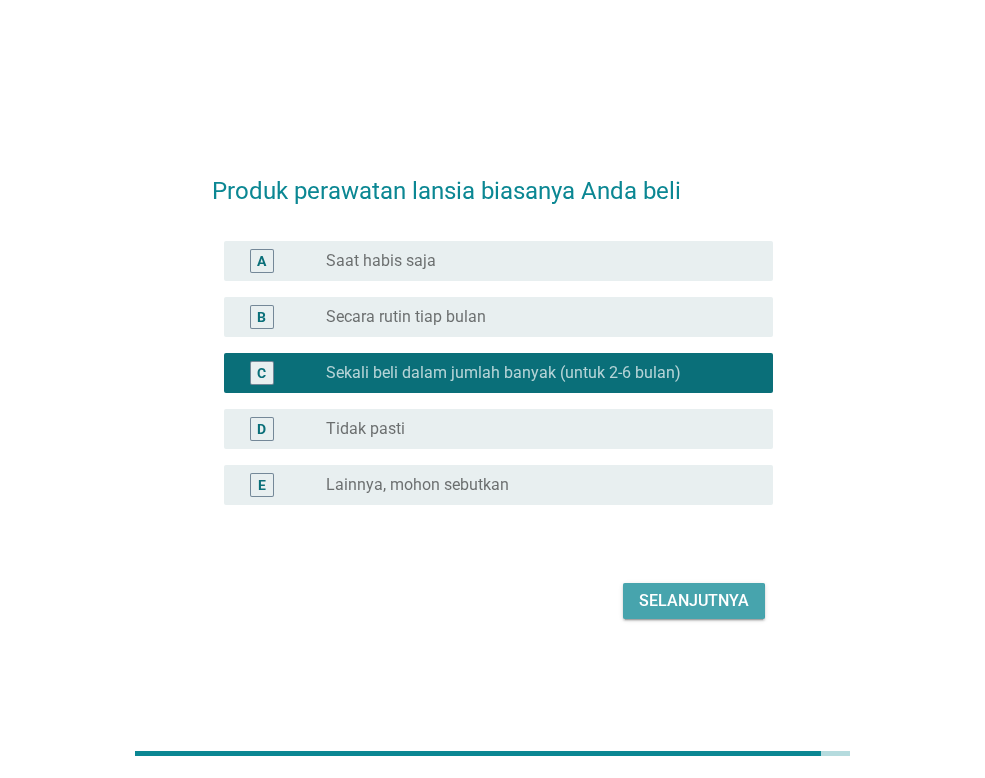 click on "Selanjutnya" at bounding box center [694, 601] 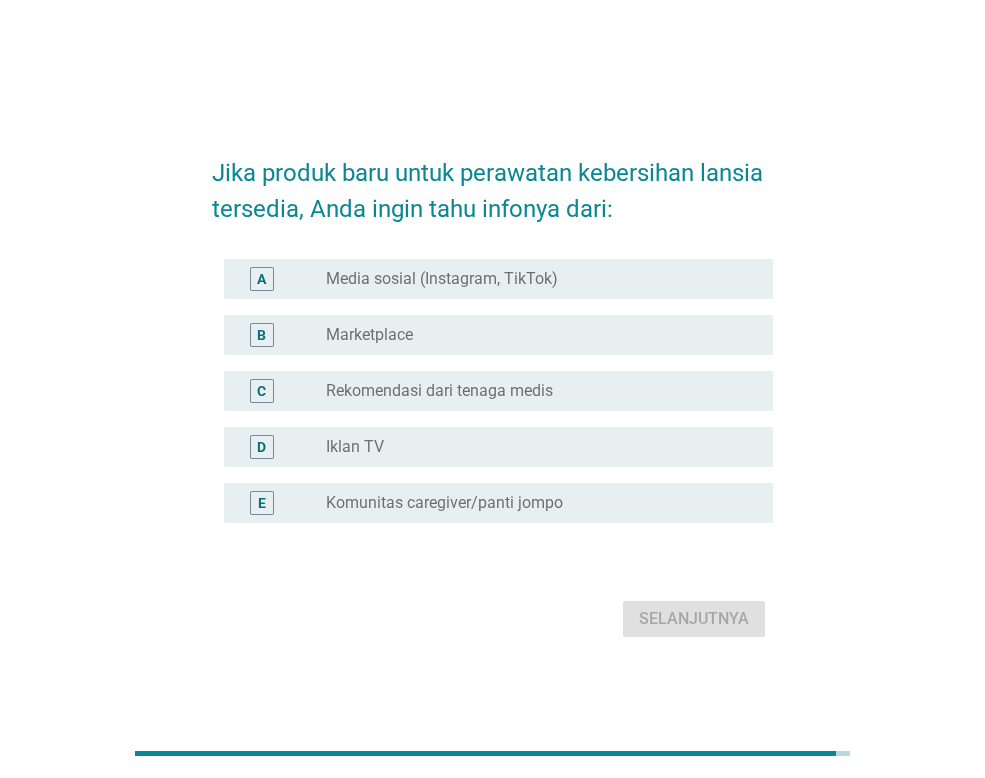 click on "Rekomendasi dari tenaga medis" at bounding box center (439, 391) 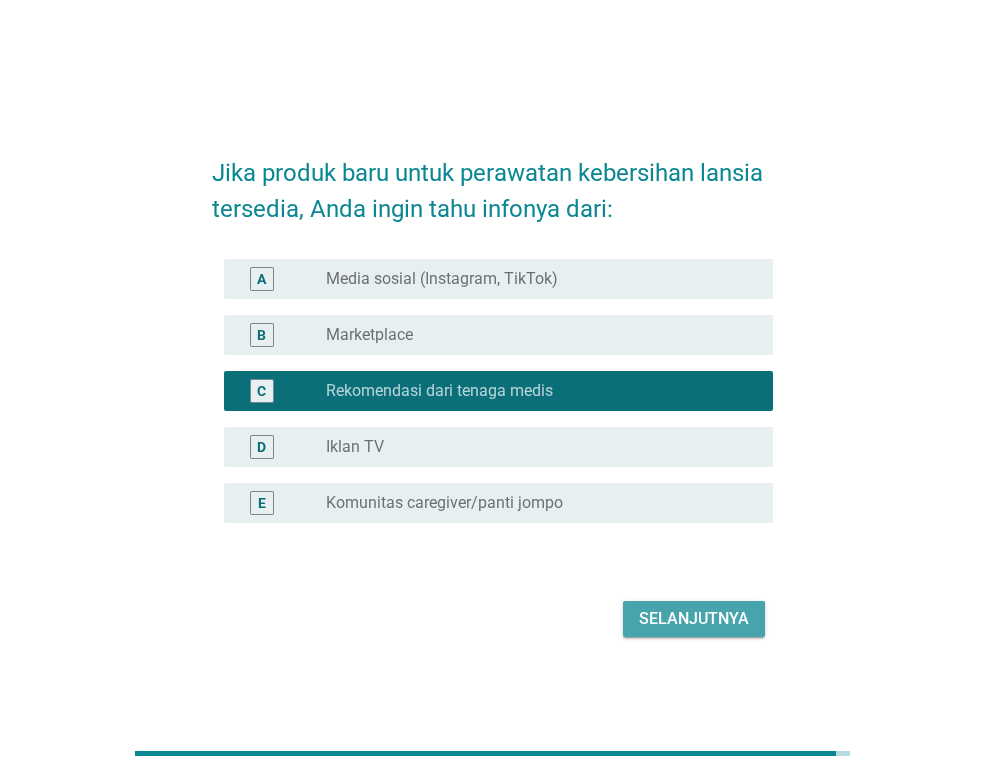 click on "Selanjutnya" at bounding box center (694, 619) 